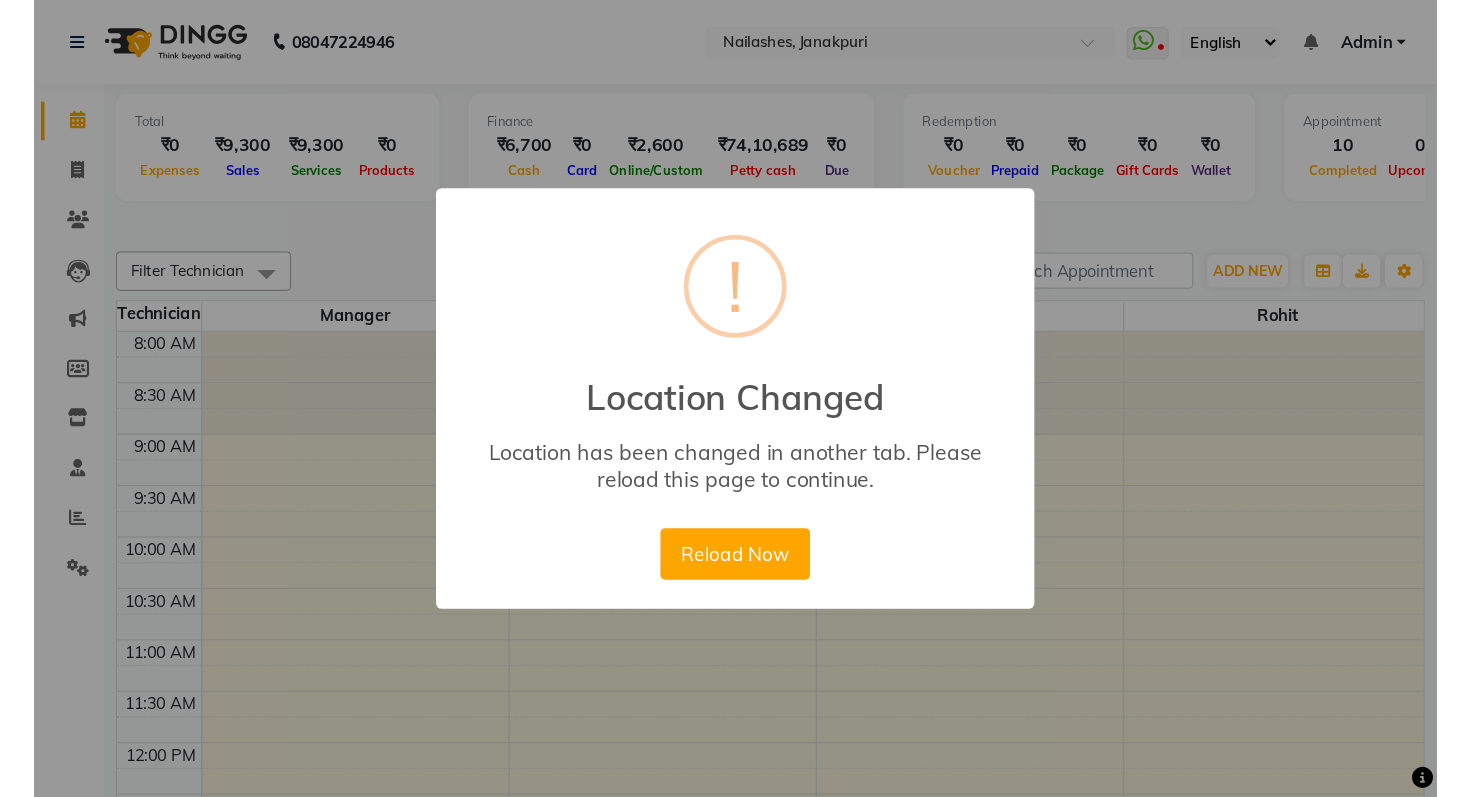 scroll, scrollTop: 0, scrollLeft: 0, axis: both 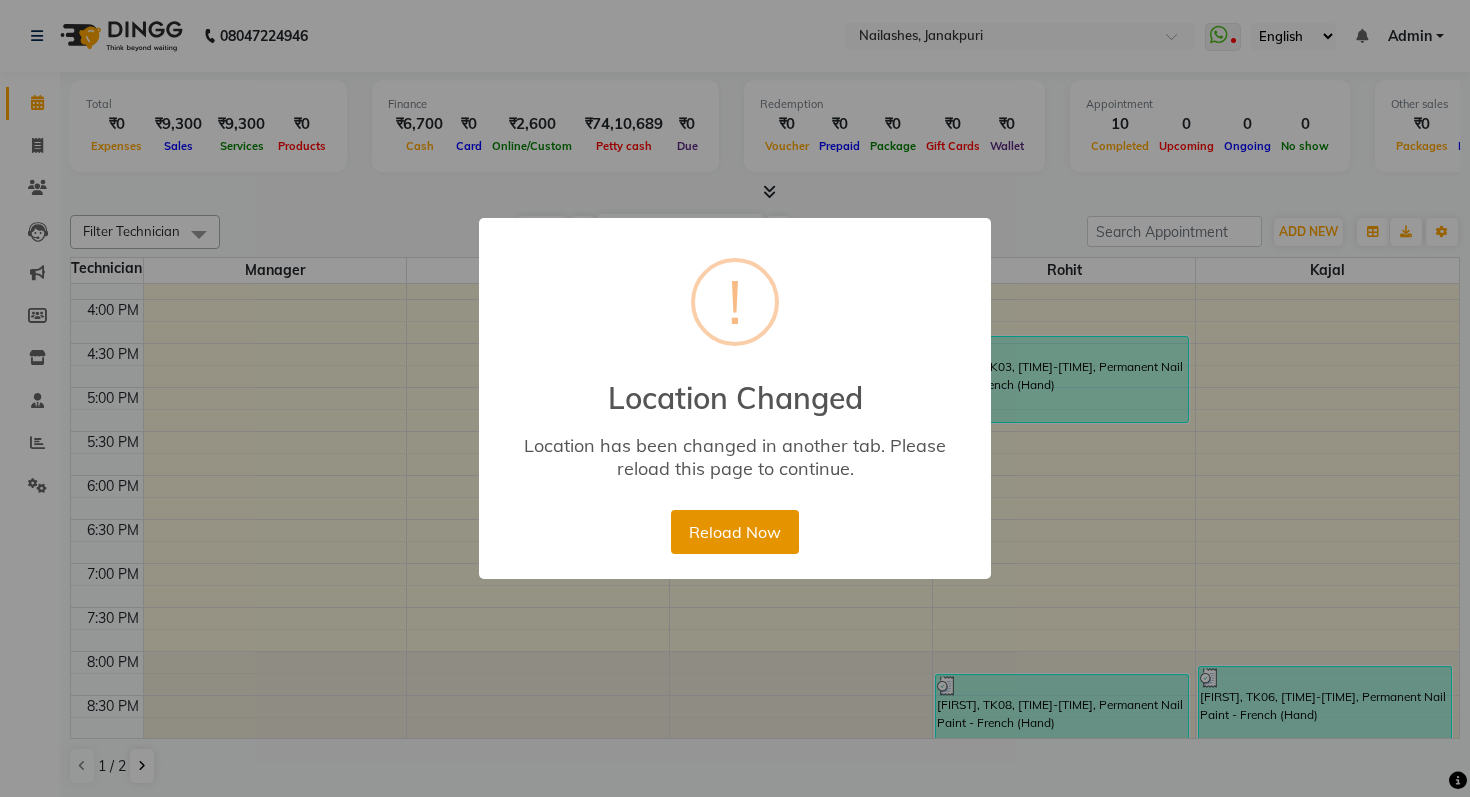 click on "Reload Now" at bounding box center [734, 532] 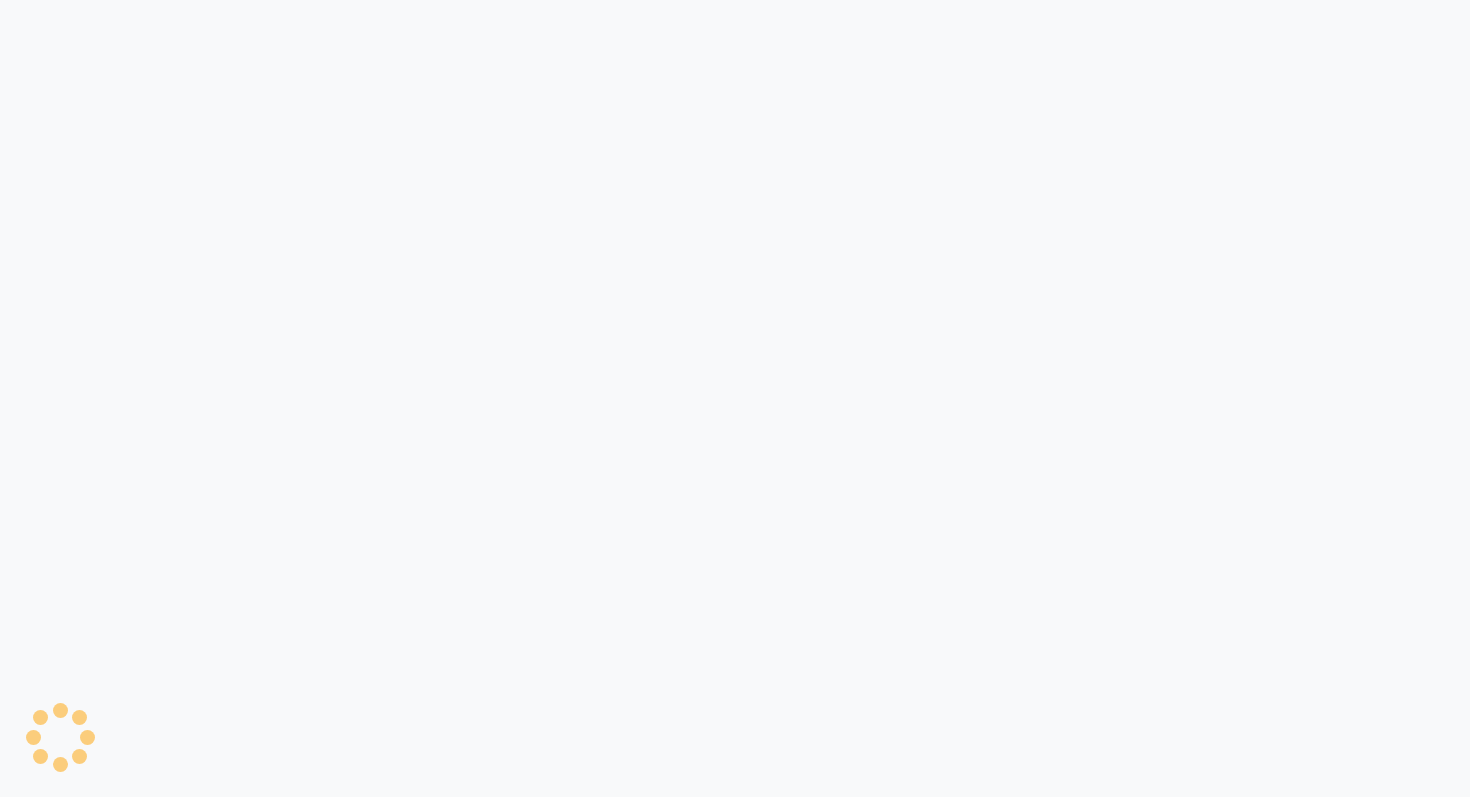 scroll, scrollTop: 0, scrollLeft: 0, axis: both 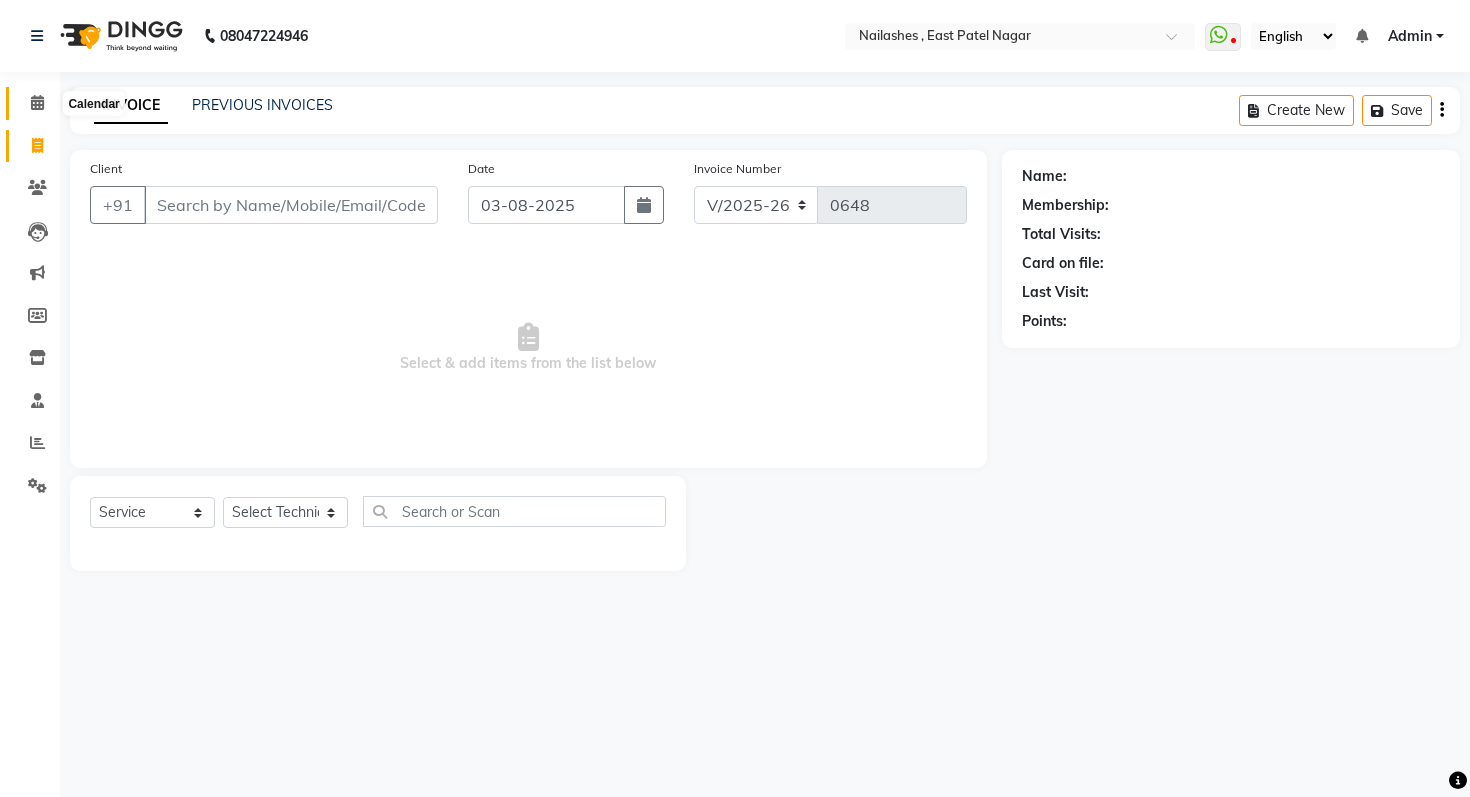 click 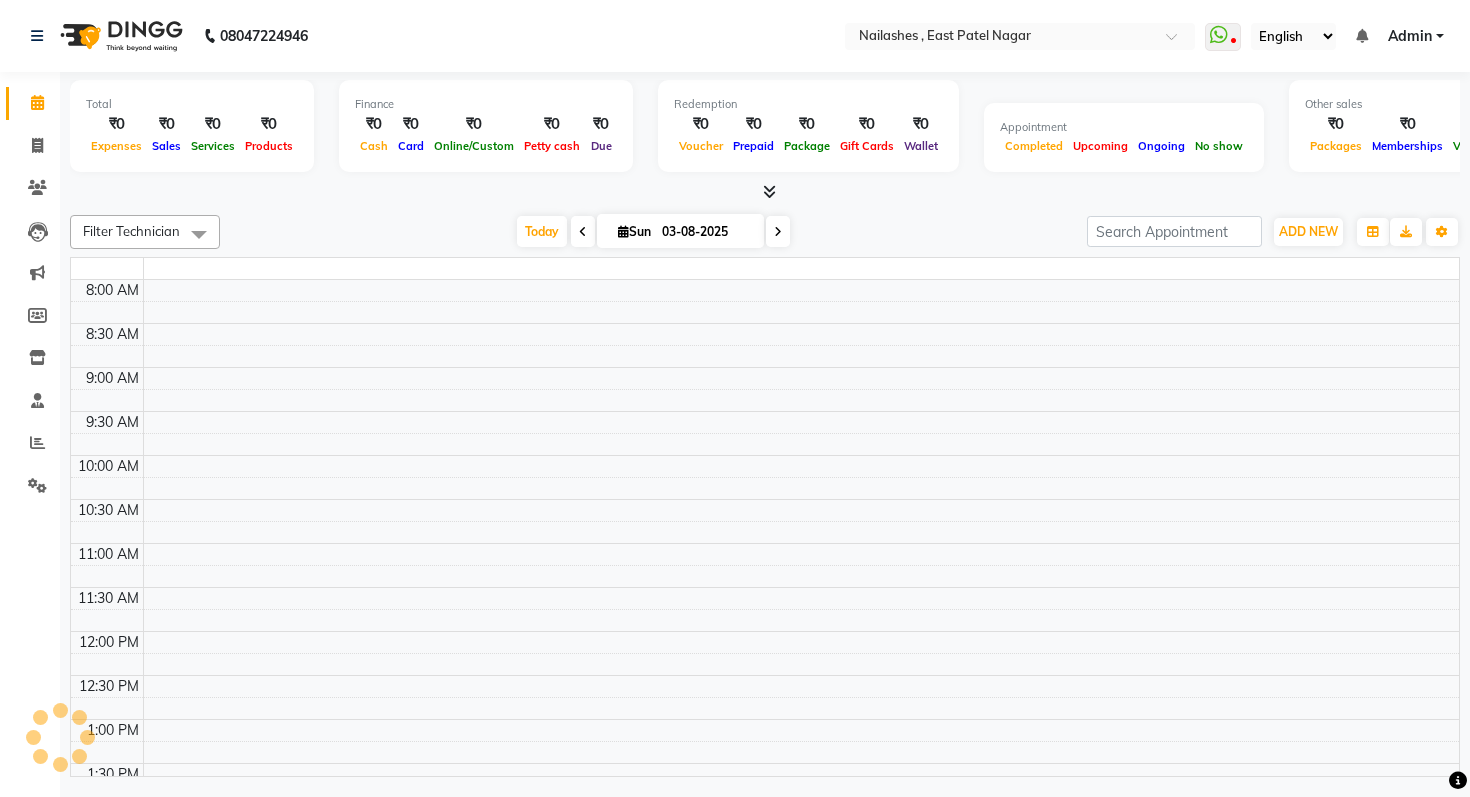 scroll, scrollTop: 0, scrollLeft: 0, axis: both 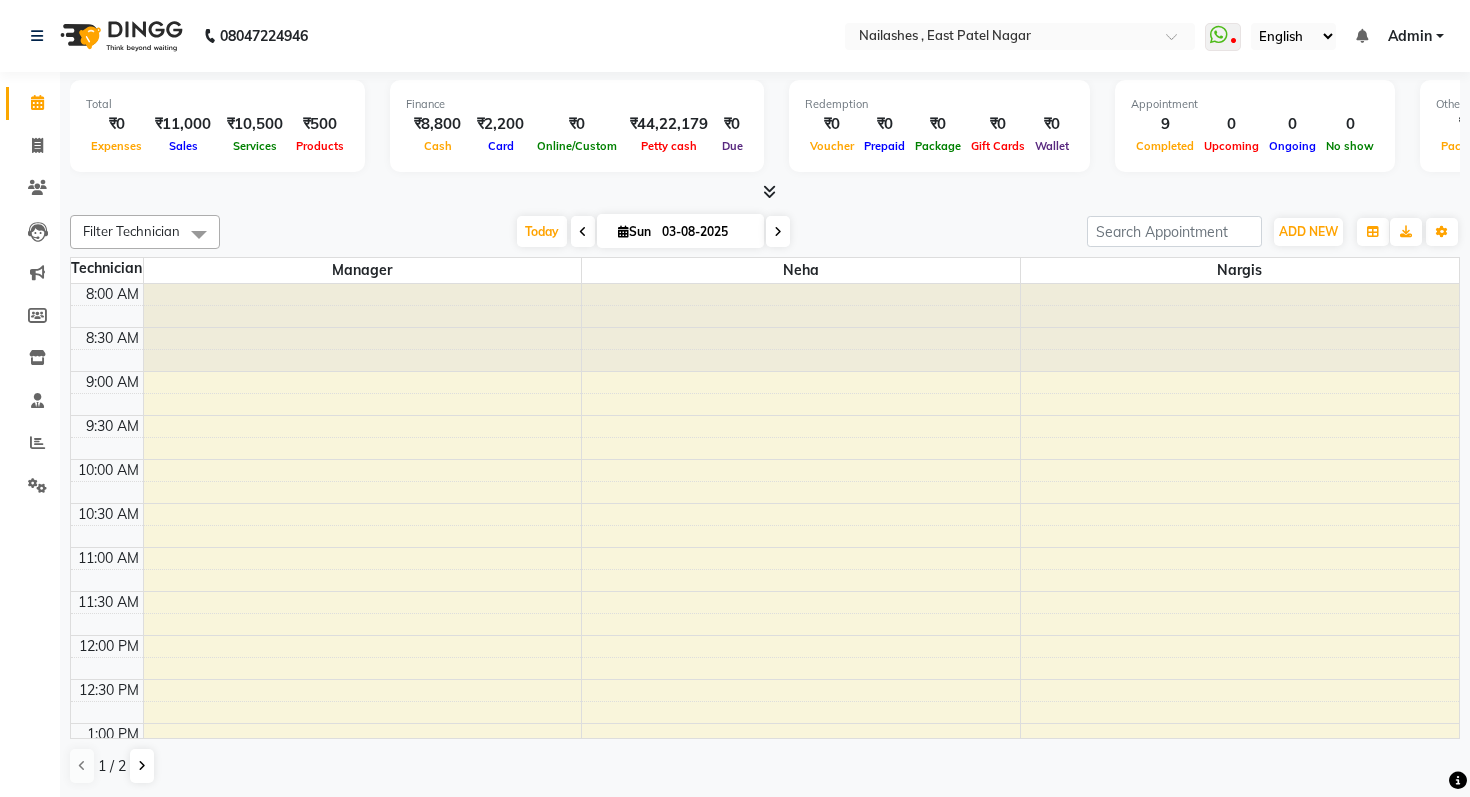 click at bounding box center [769, 191] 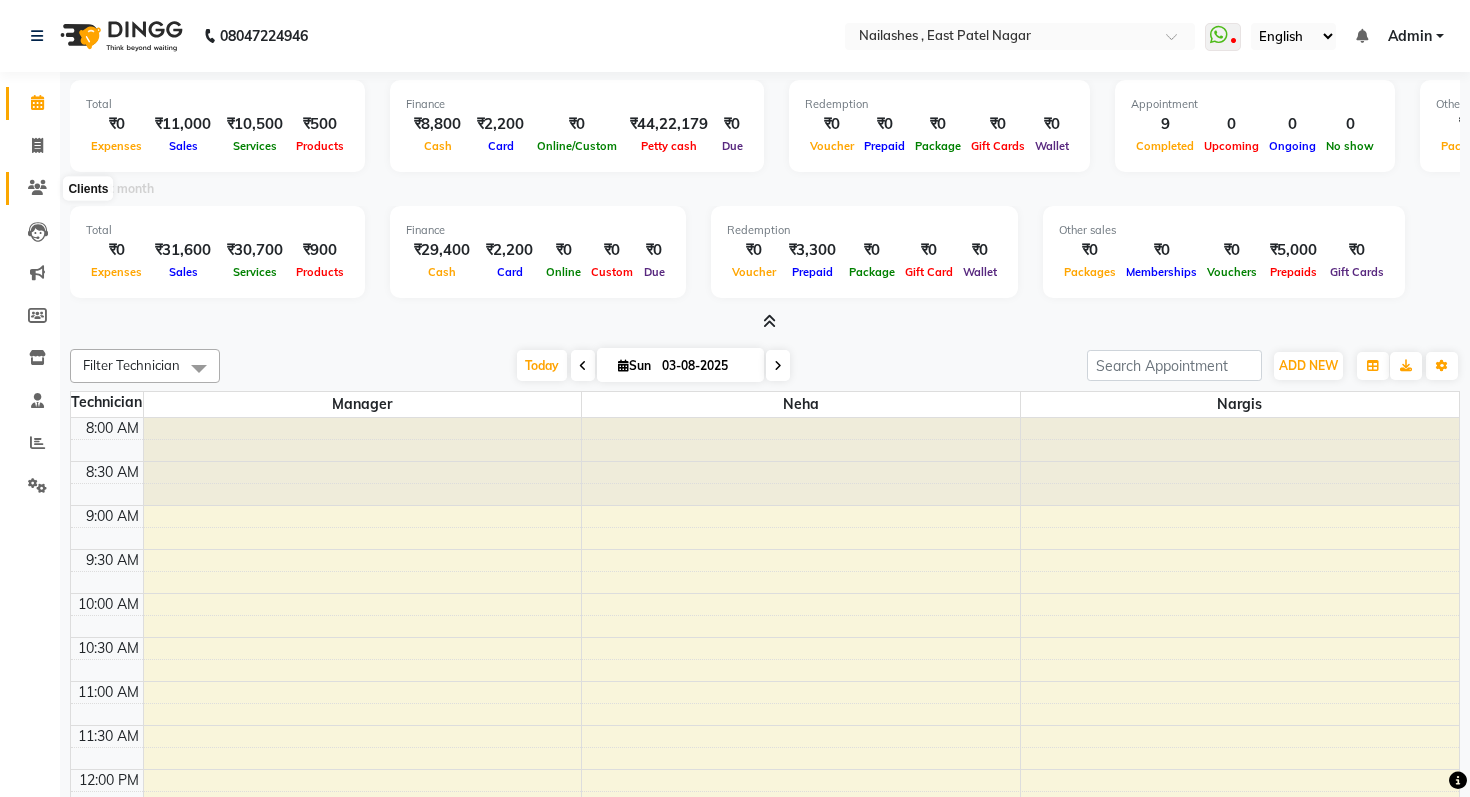 click 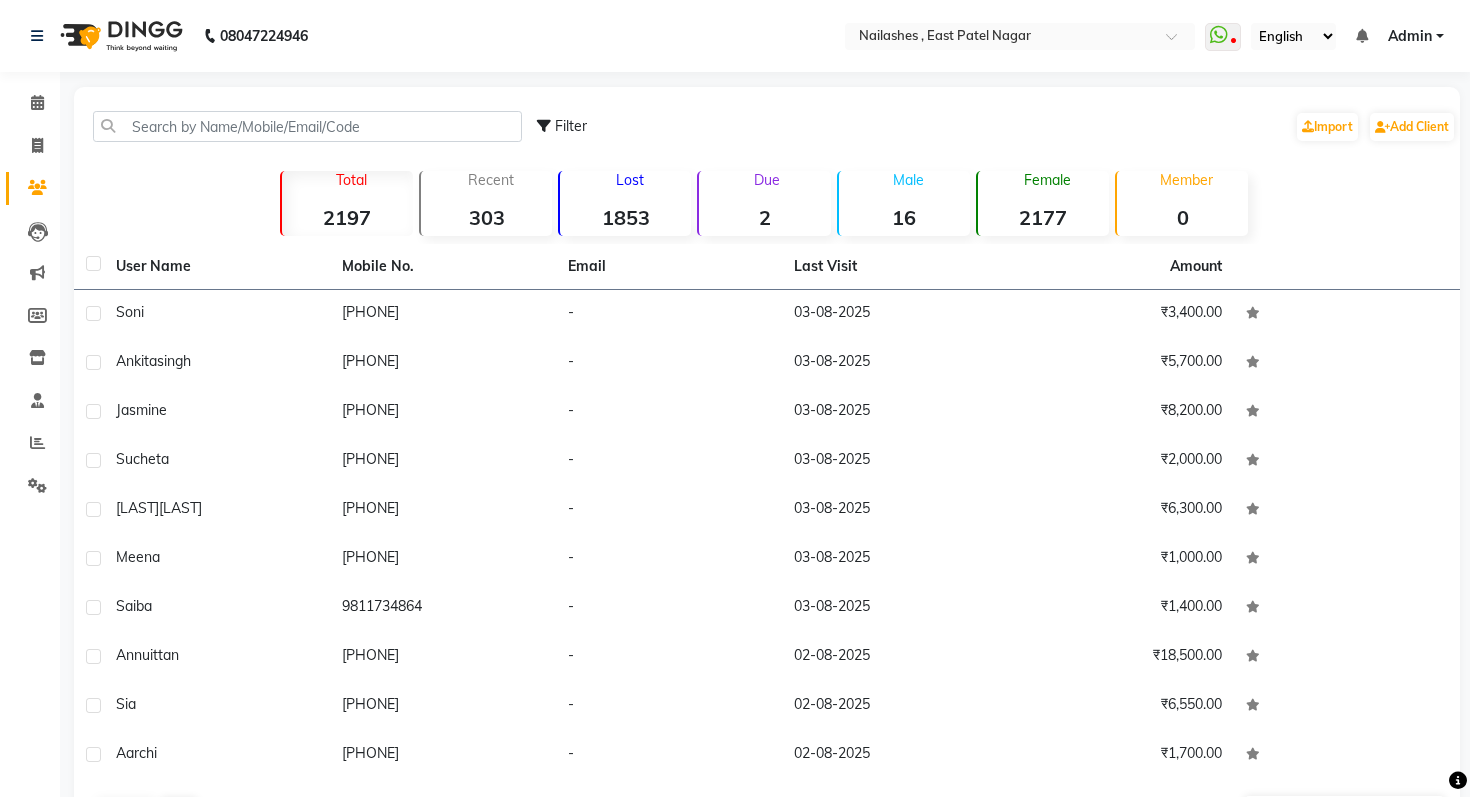 click on "2" 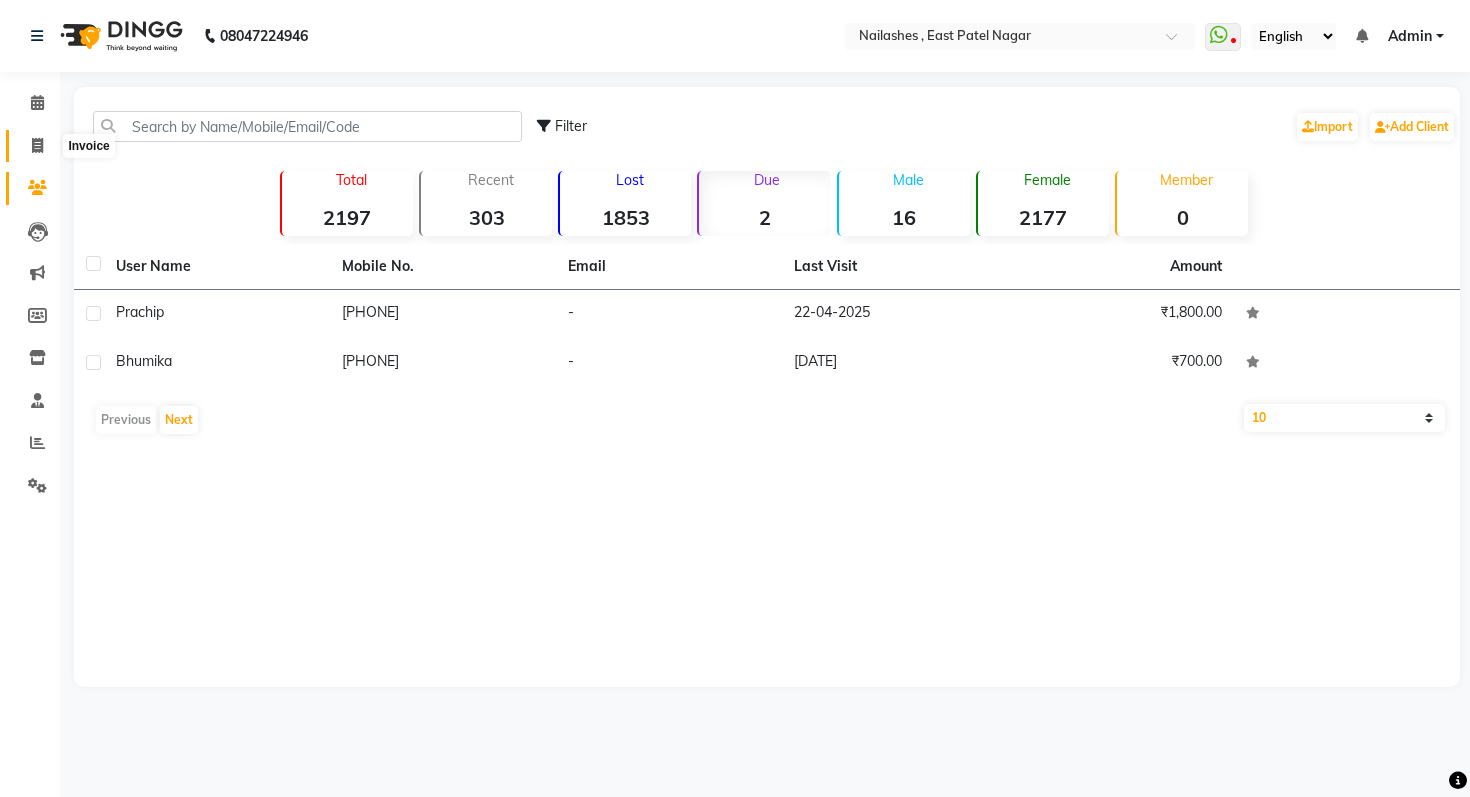 click 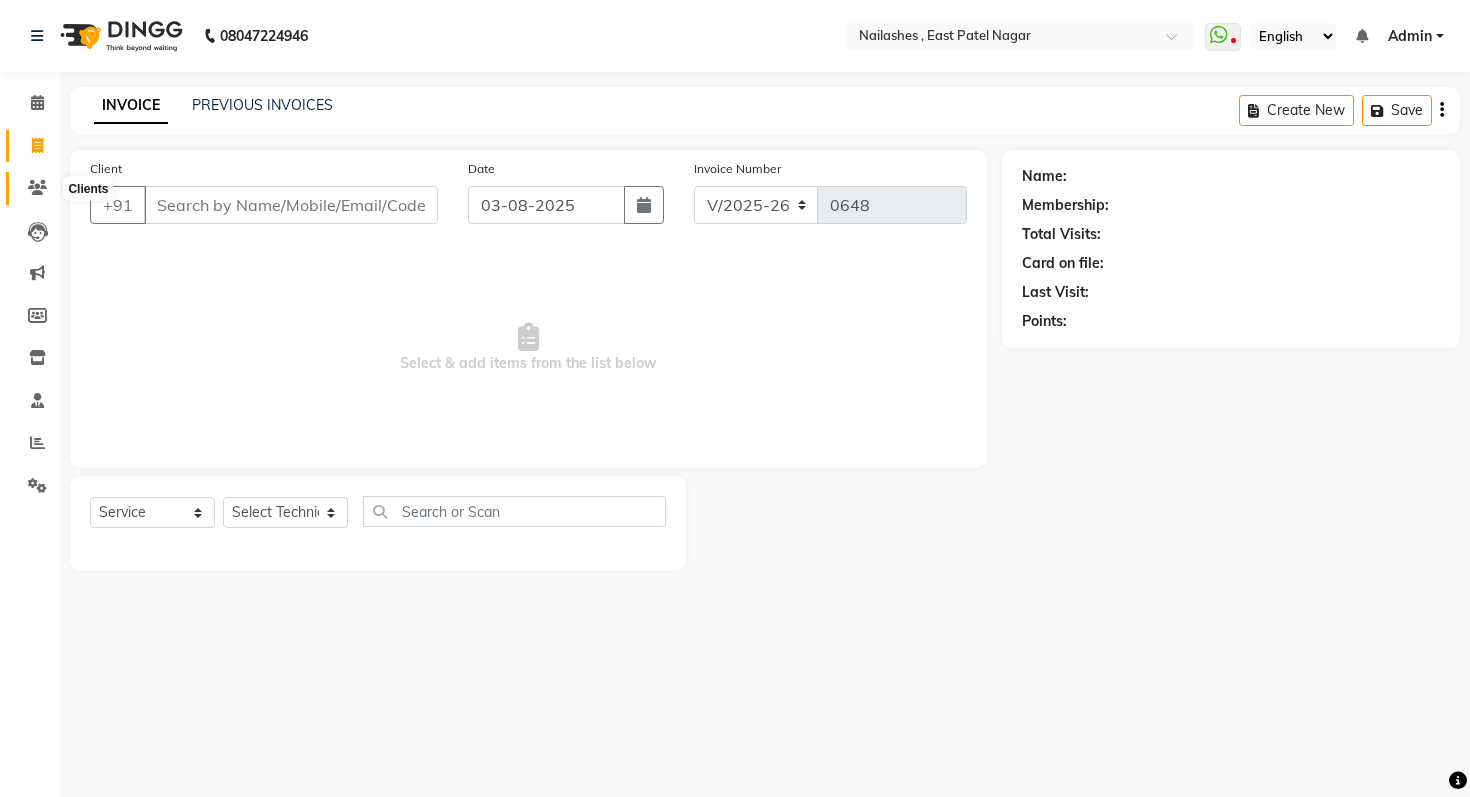 click 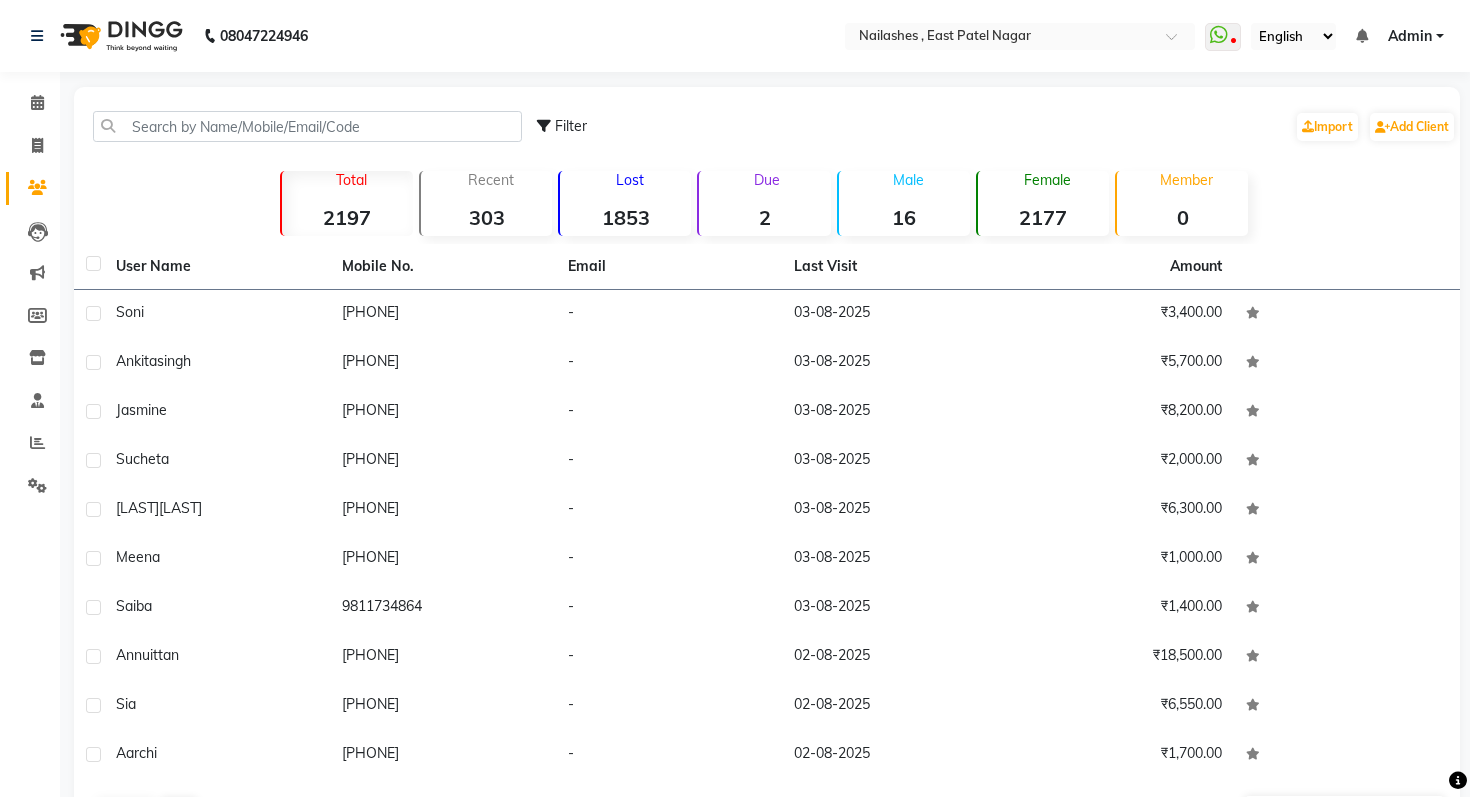 click on "1853" 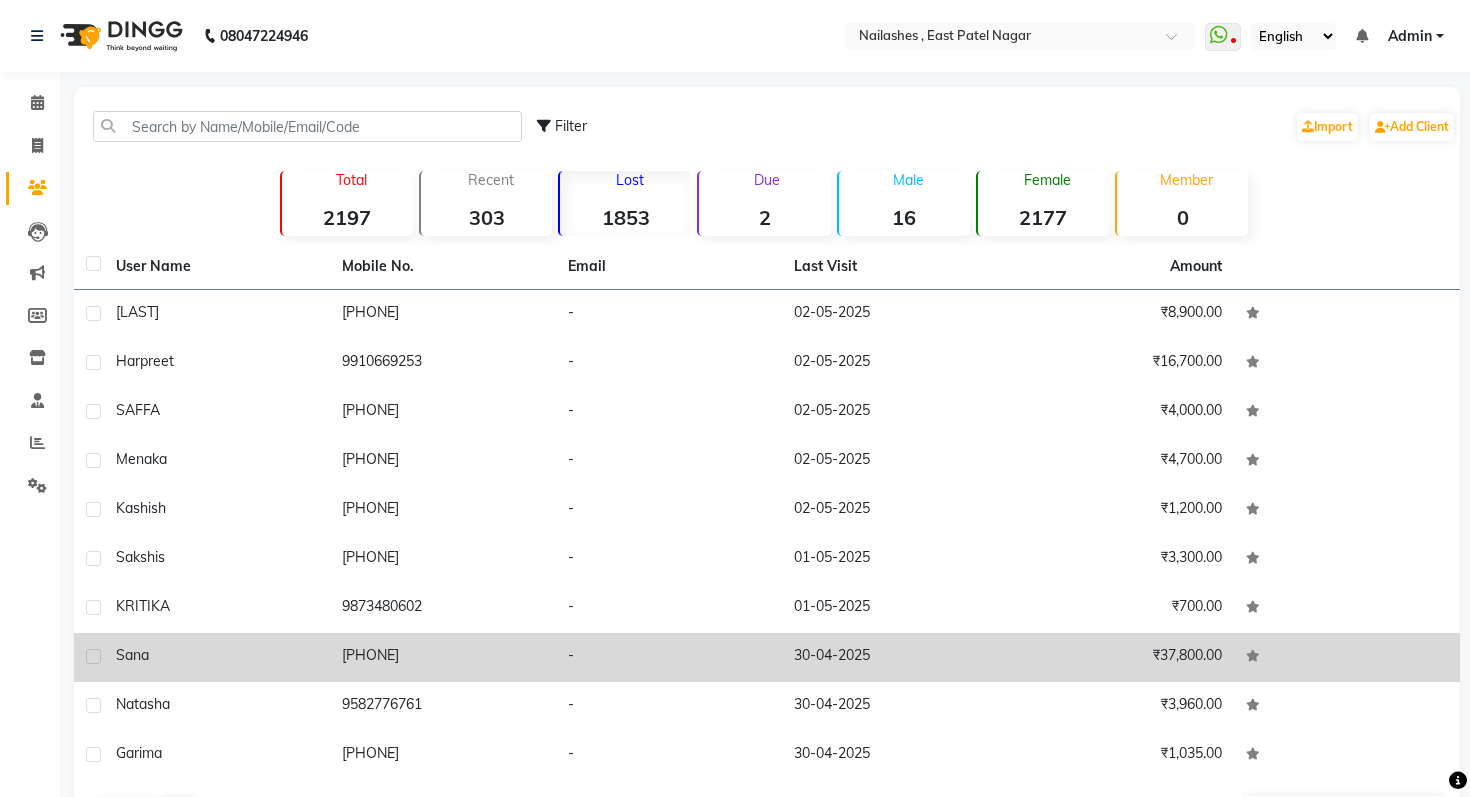 click on "30-04-2025" 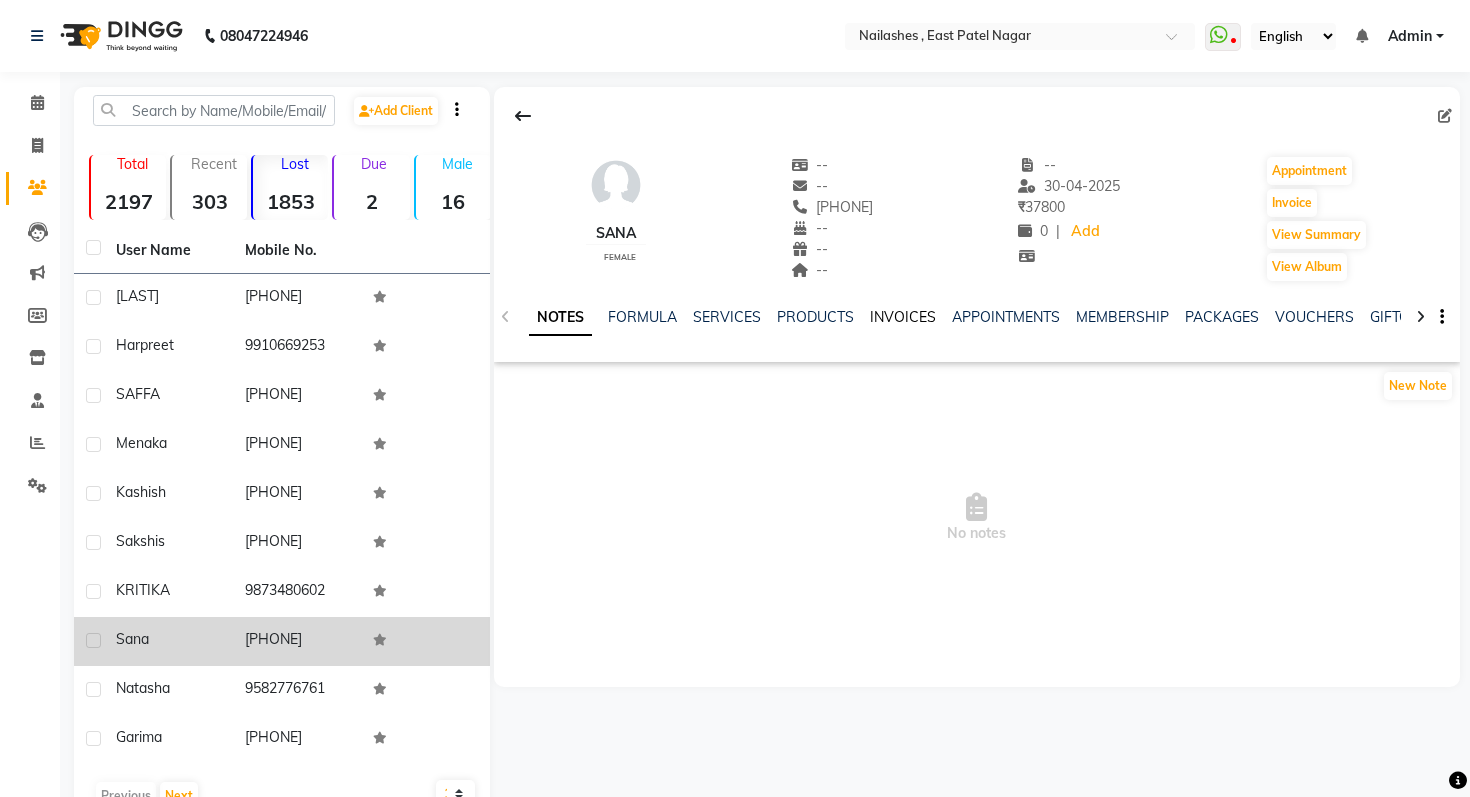 click on "INVOICES" 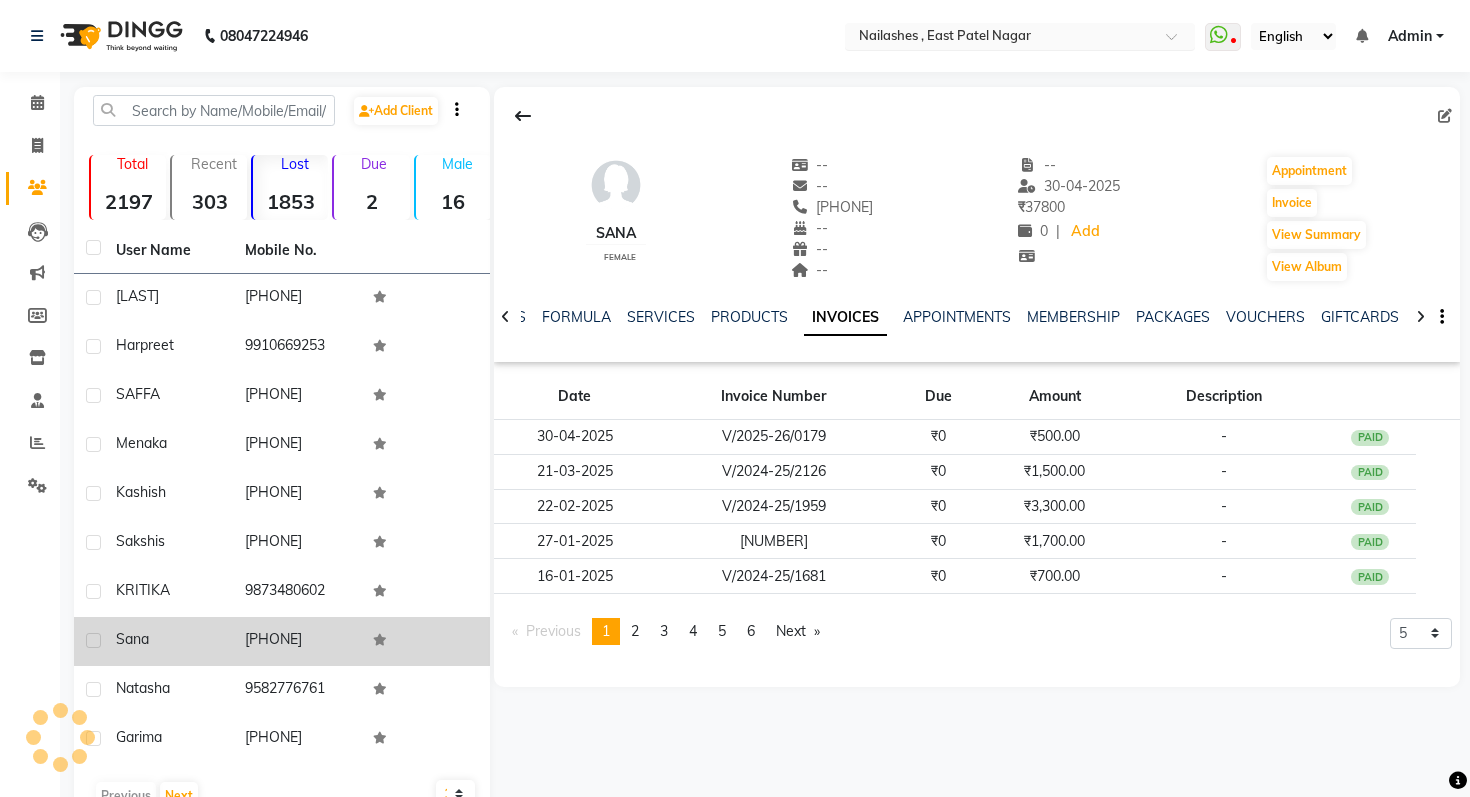 click on "Select Location × Nailashes , East Patel Nagar" at bounding box center (1020, 36) 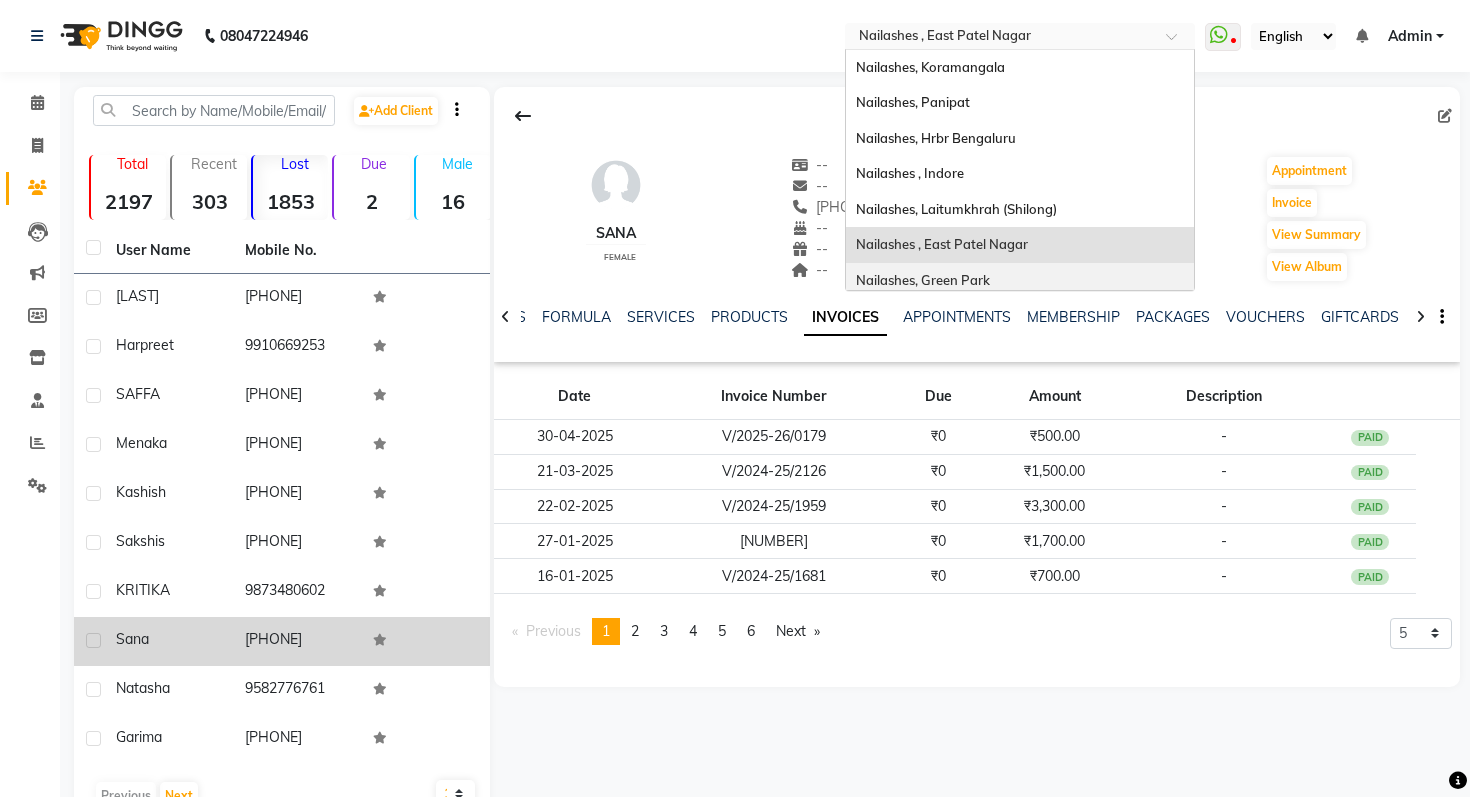 click on "Nailashes, Green Park" at bounding box center [923, 280] 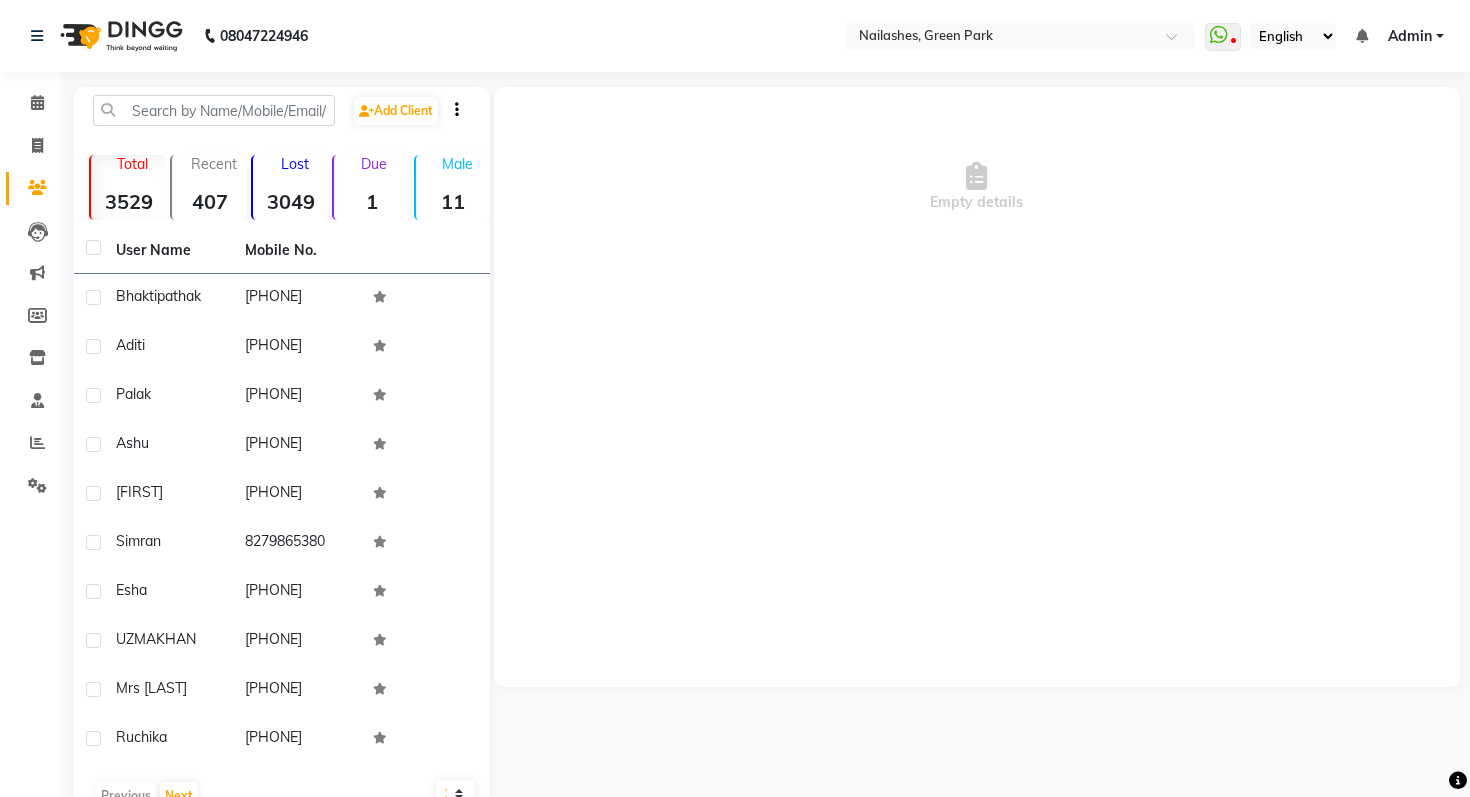 scroll, scrollTop: 0, scrollLeft: 0, axis: both 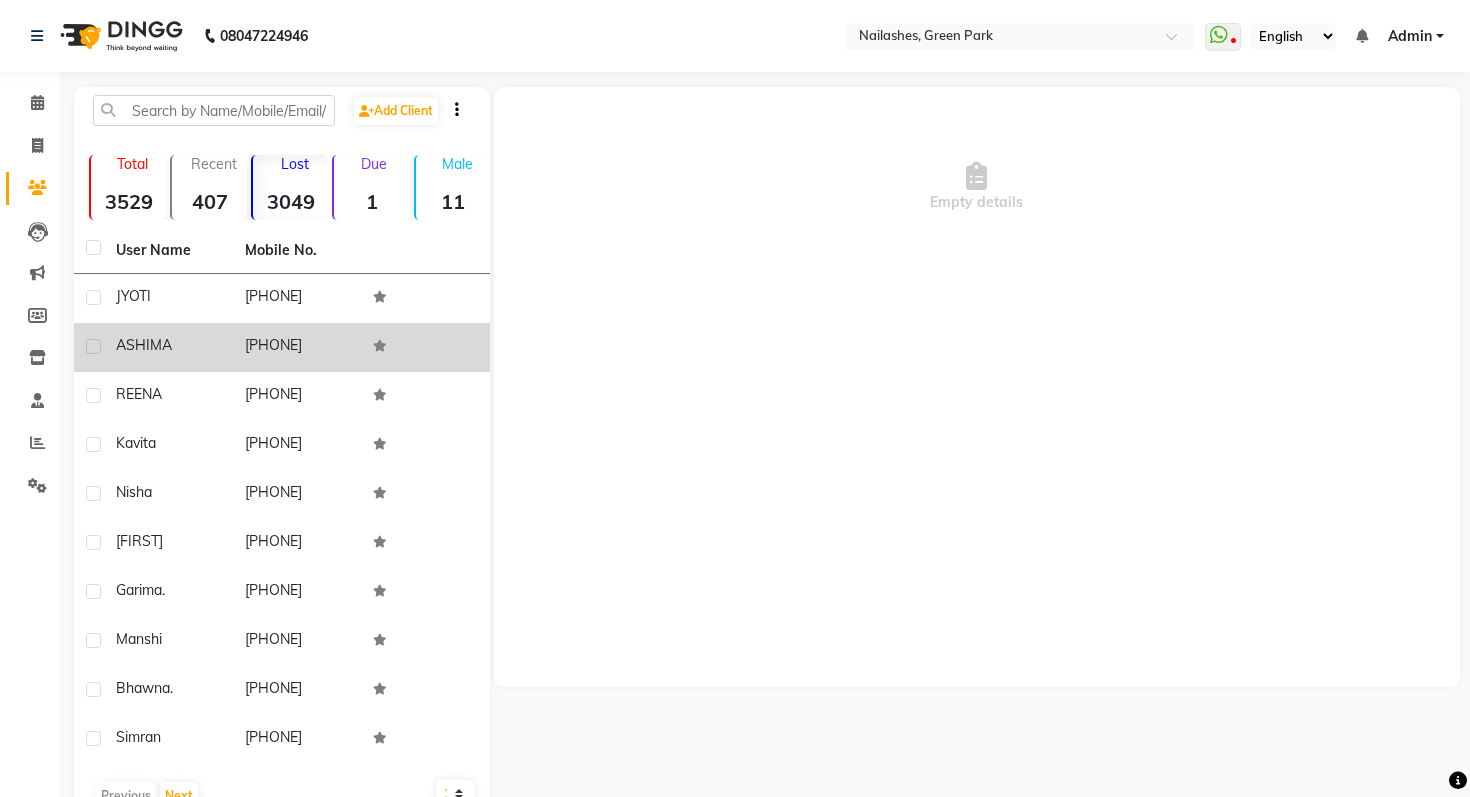 click on "8527734001" 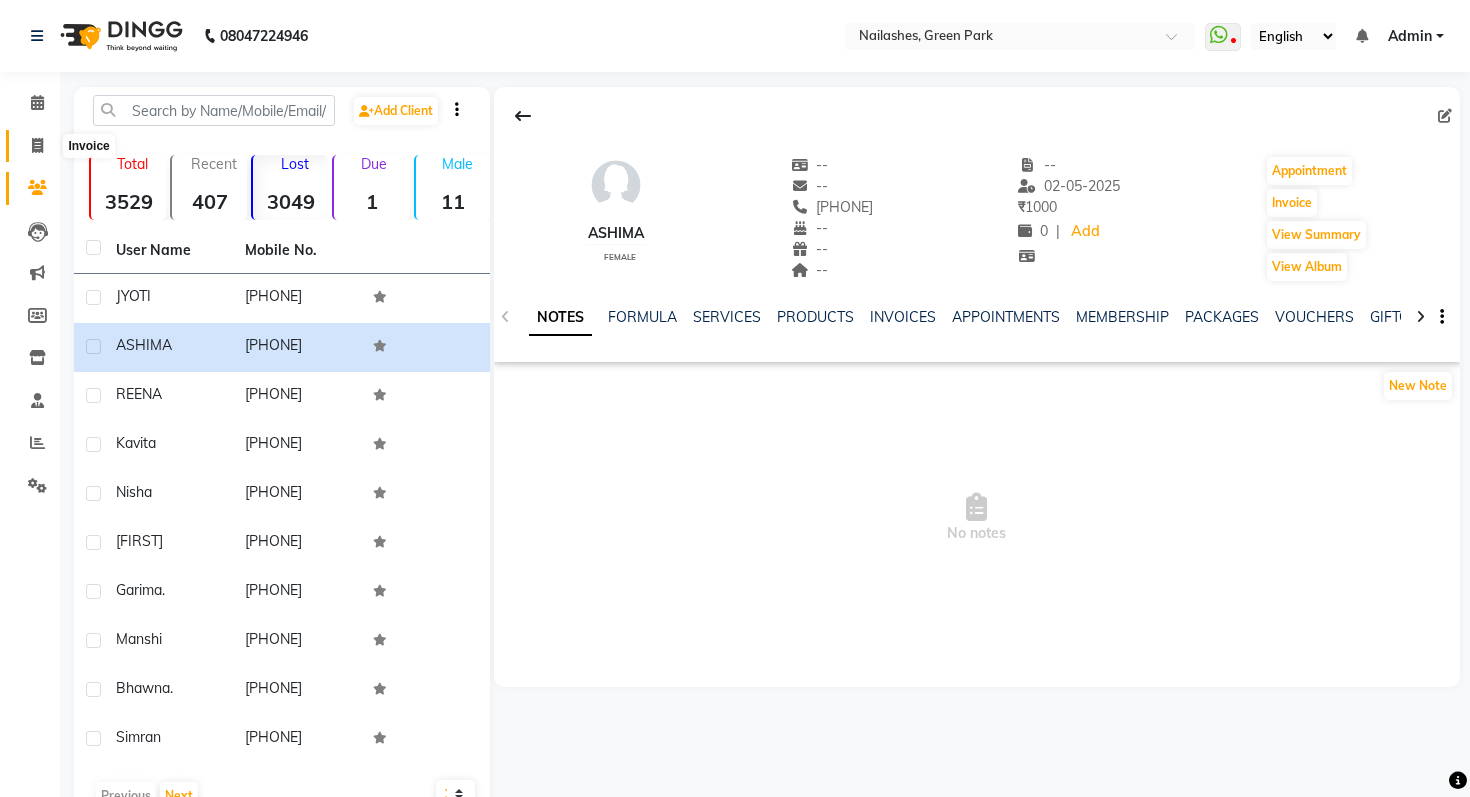 click 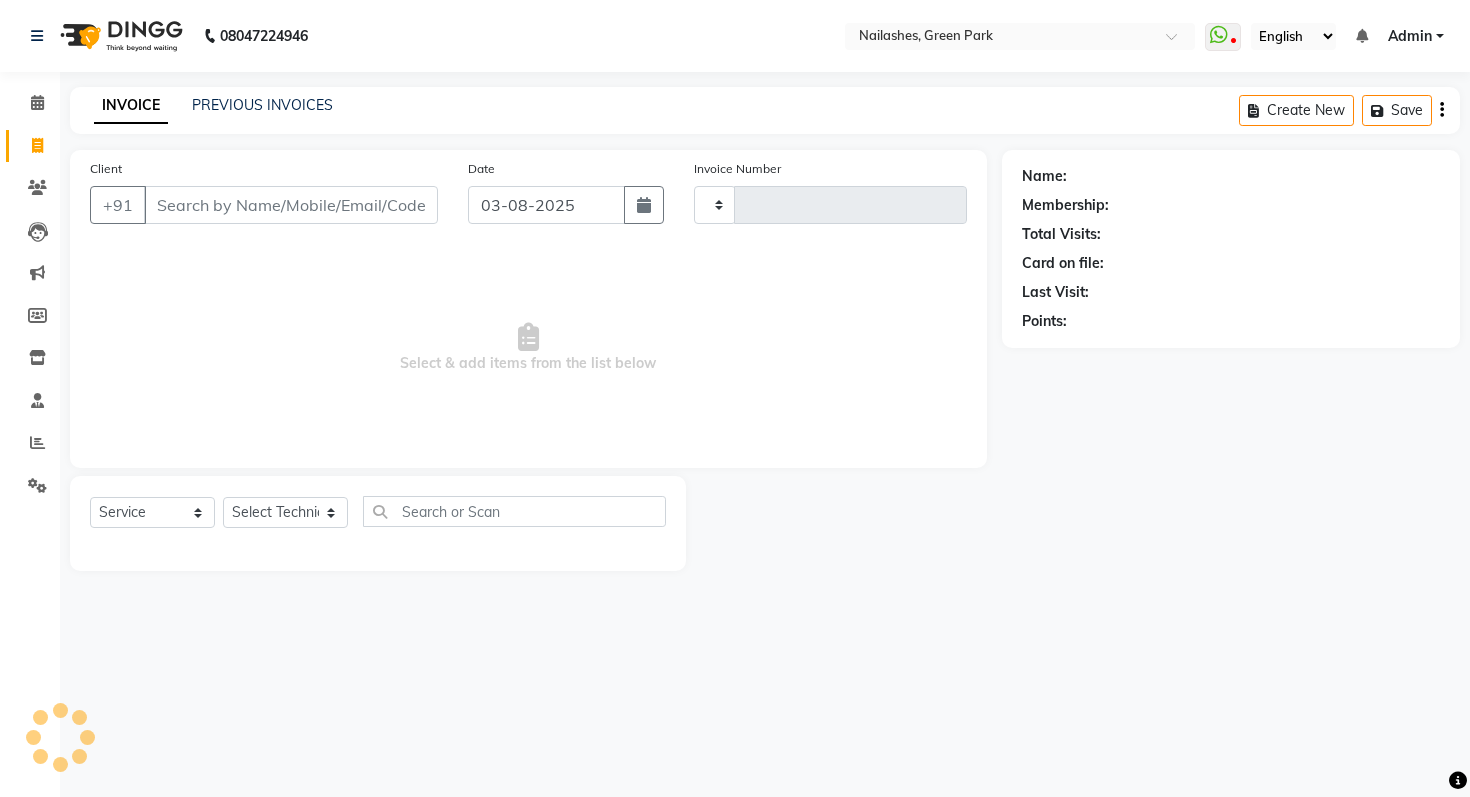 type on "0807" 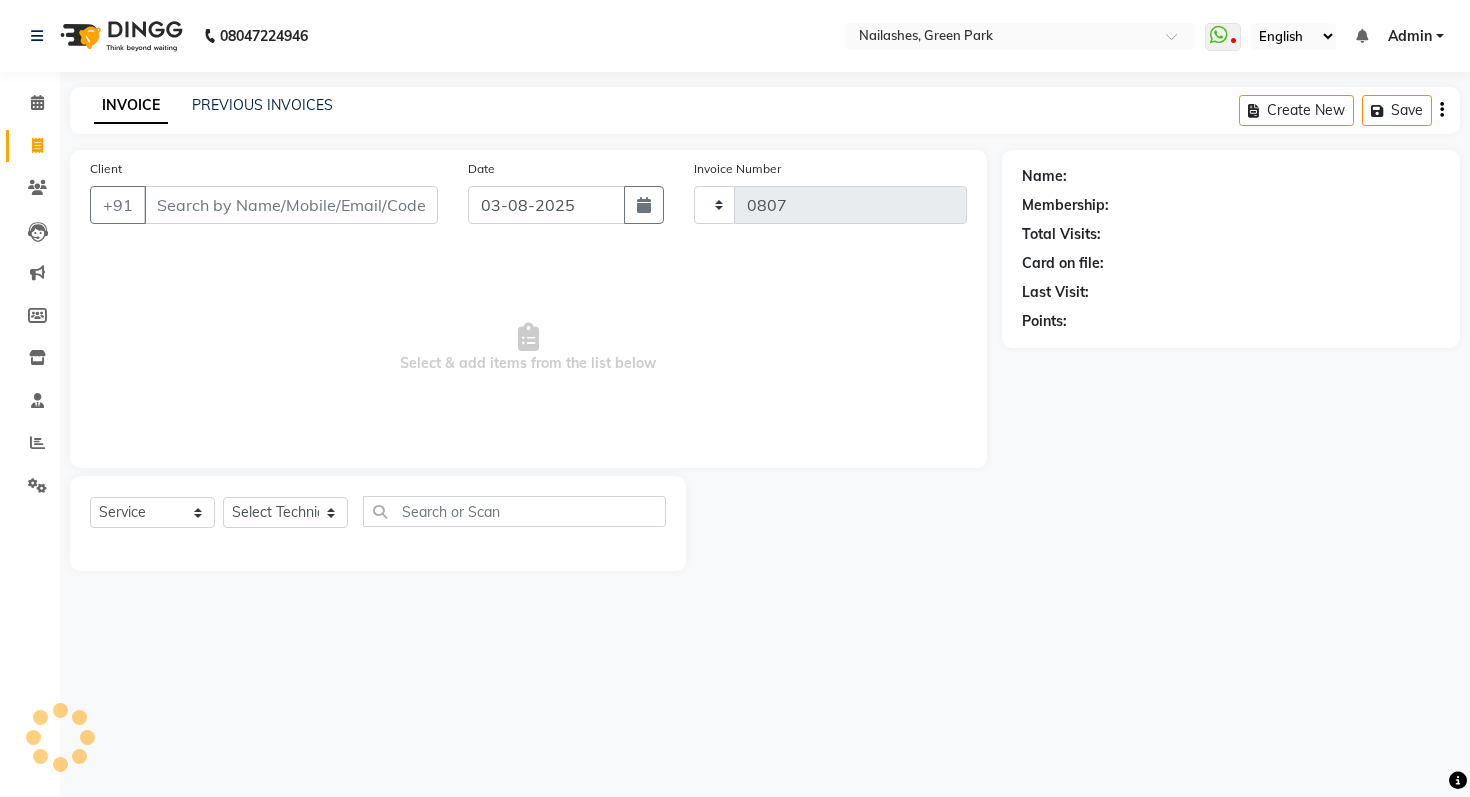 select on "3755" 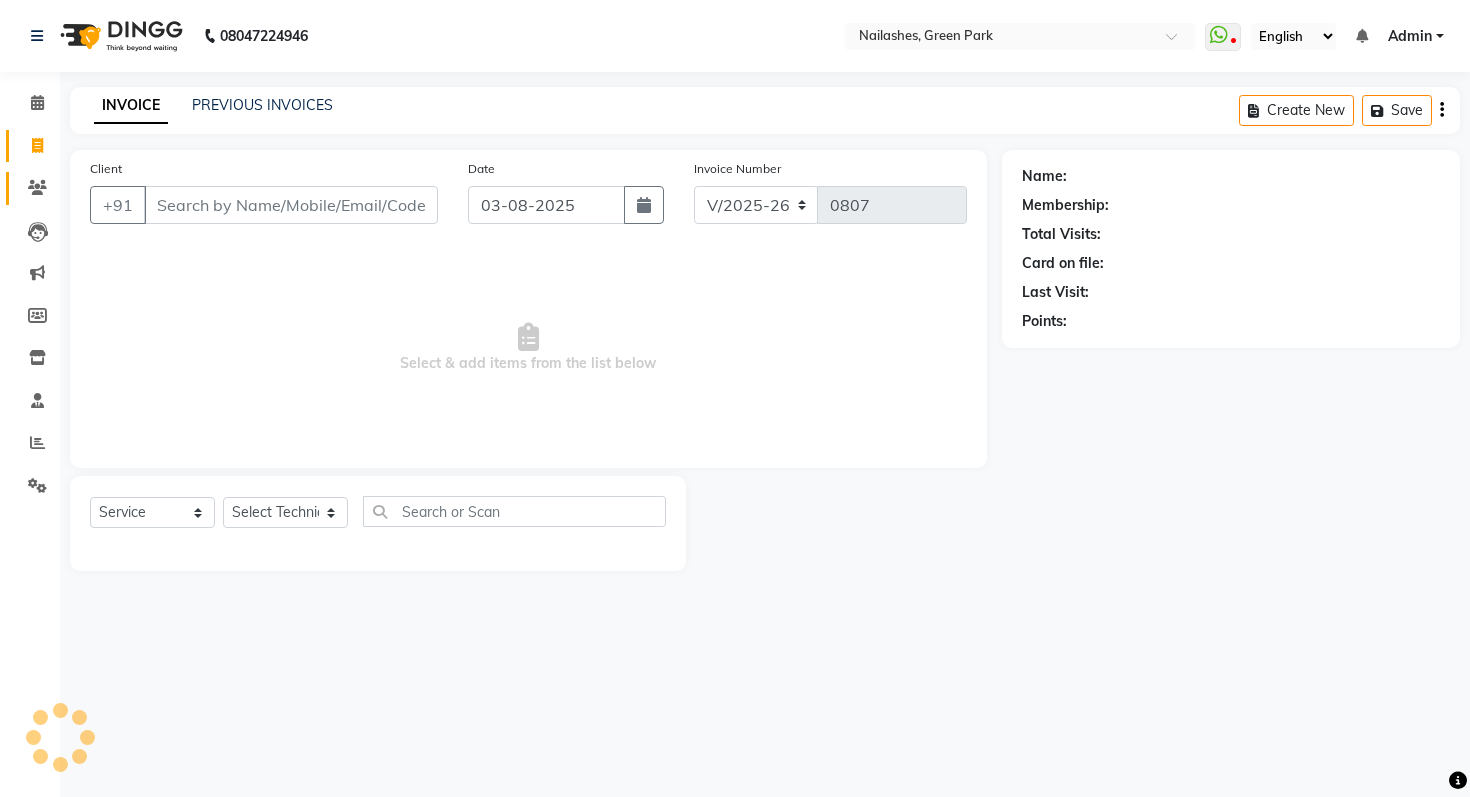 click on "Clients" 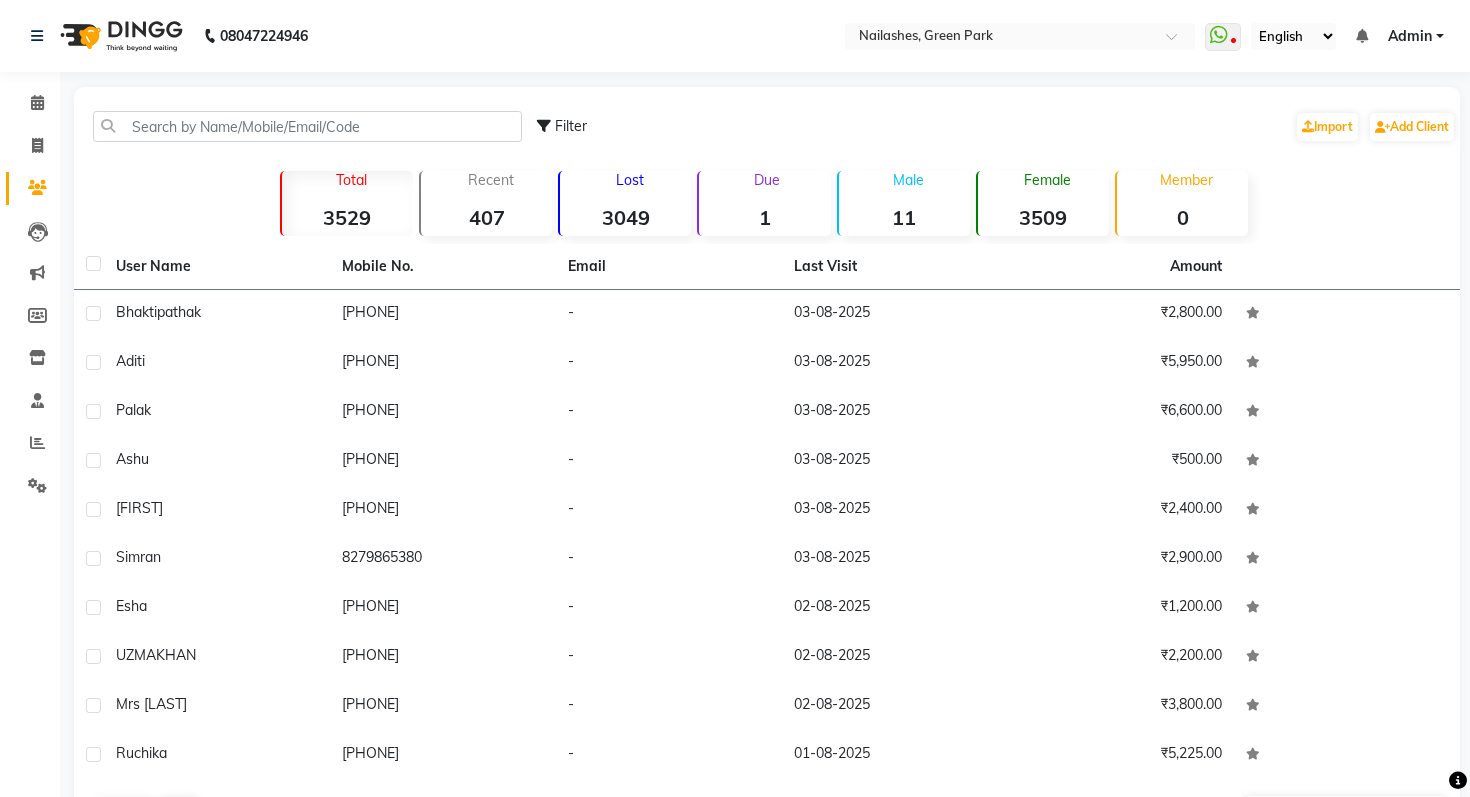 click on "3049" 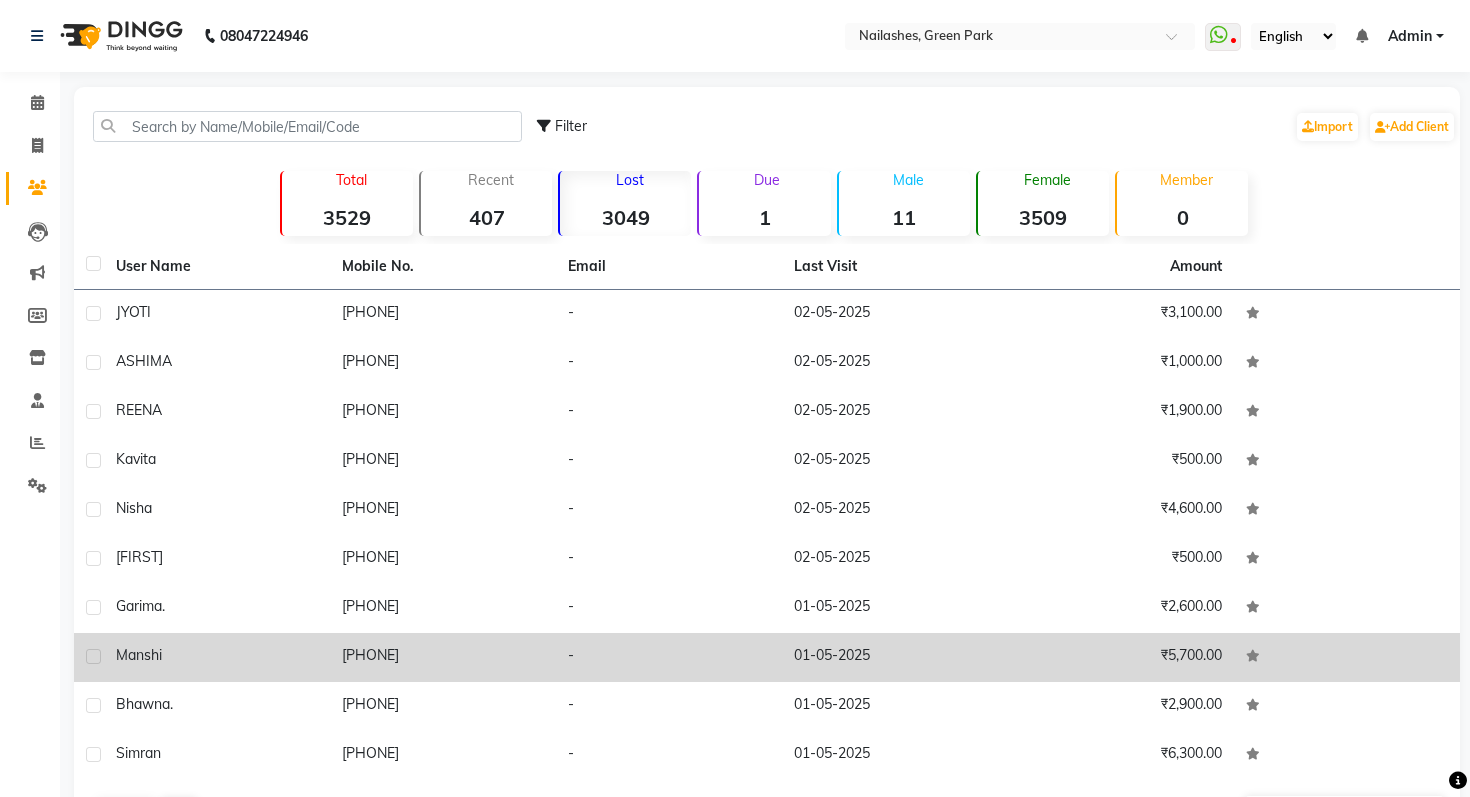 click on "01-05-2025" 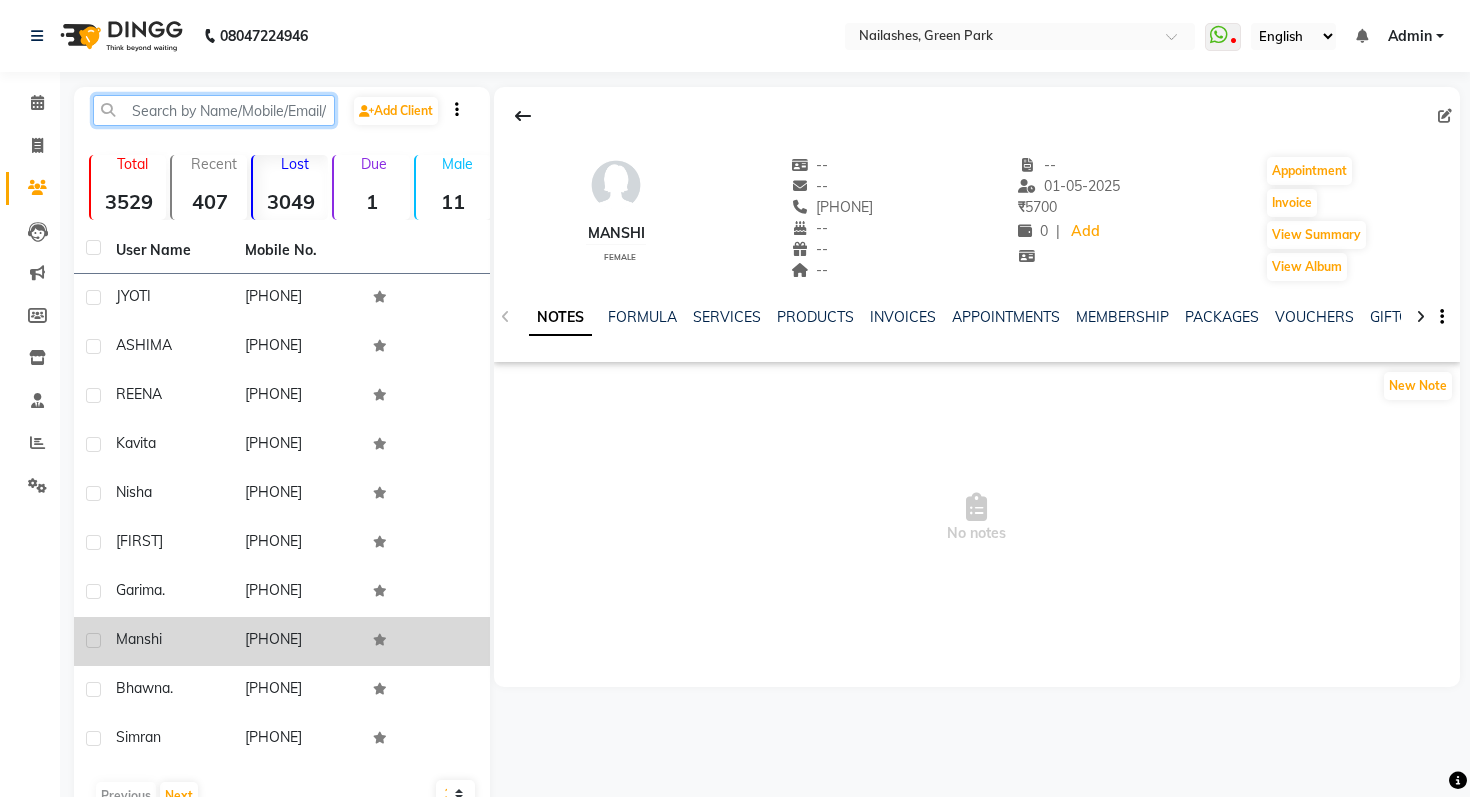 click 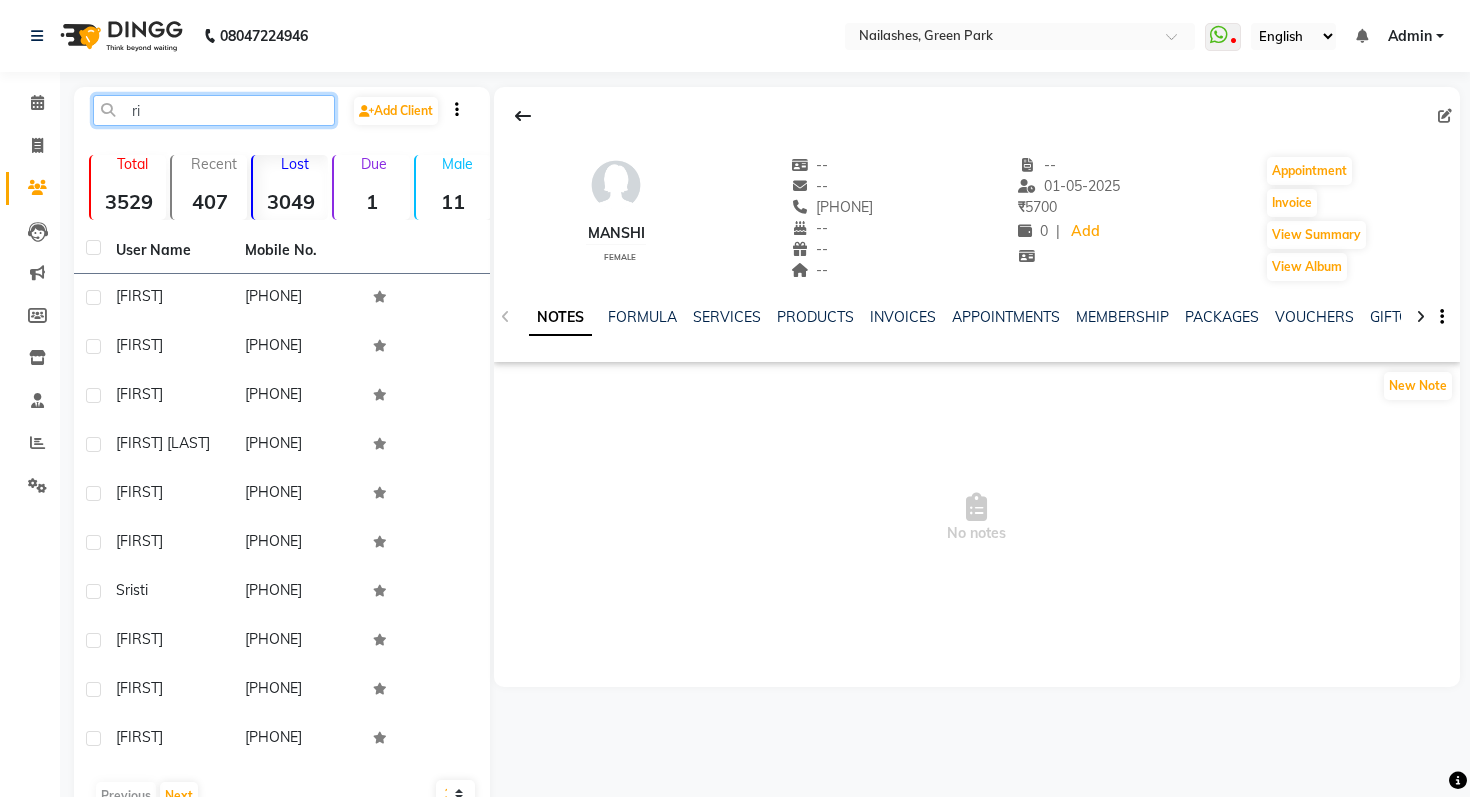 type on "r" 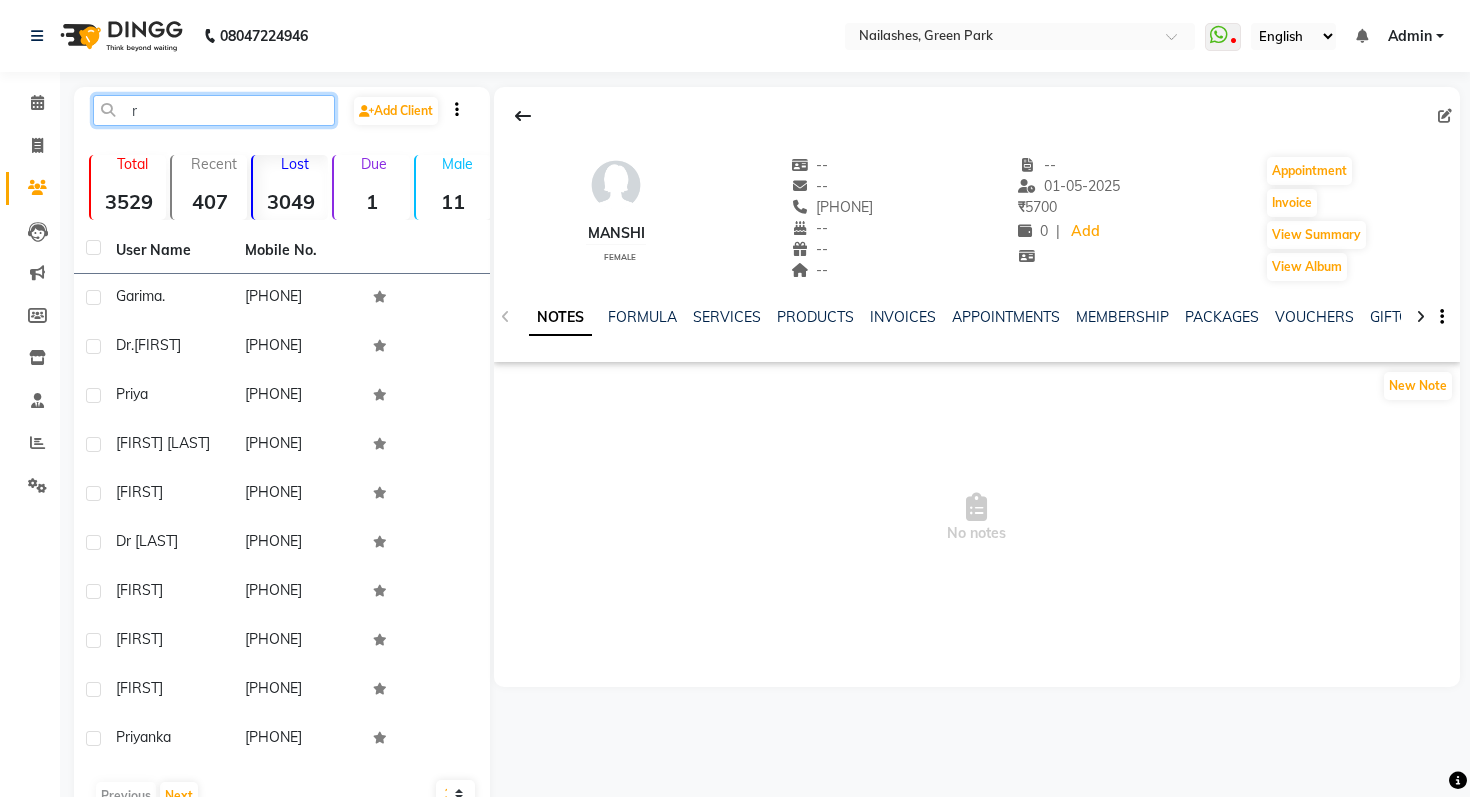type 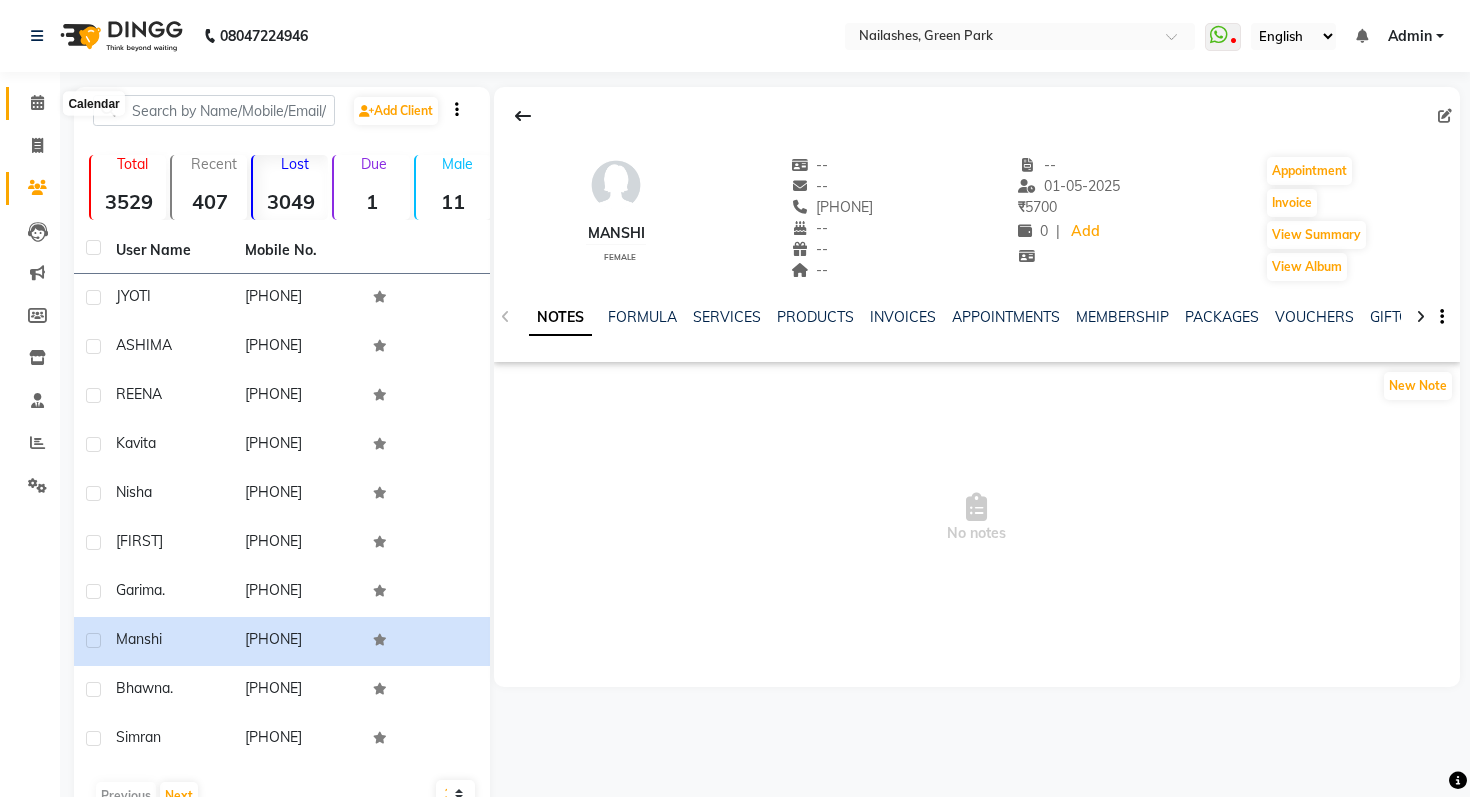 click 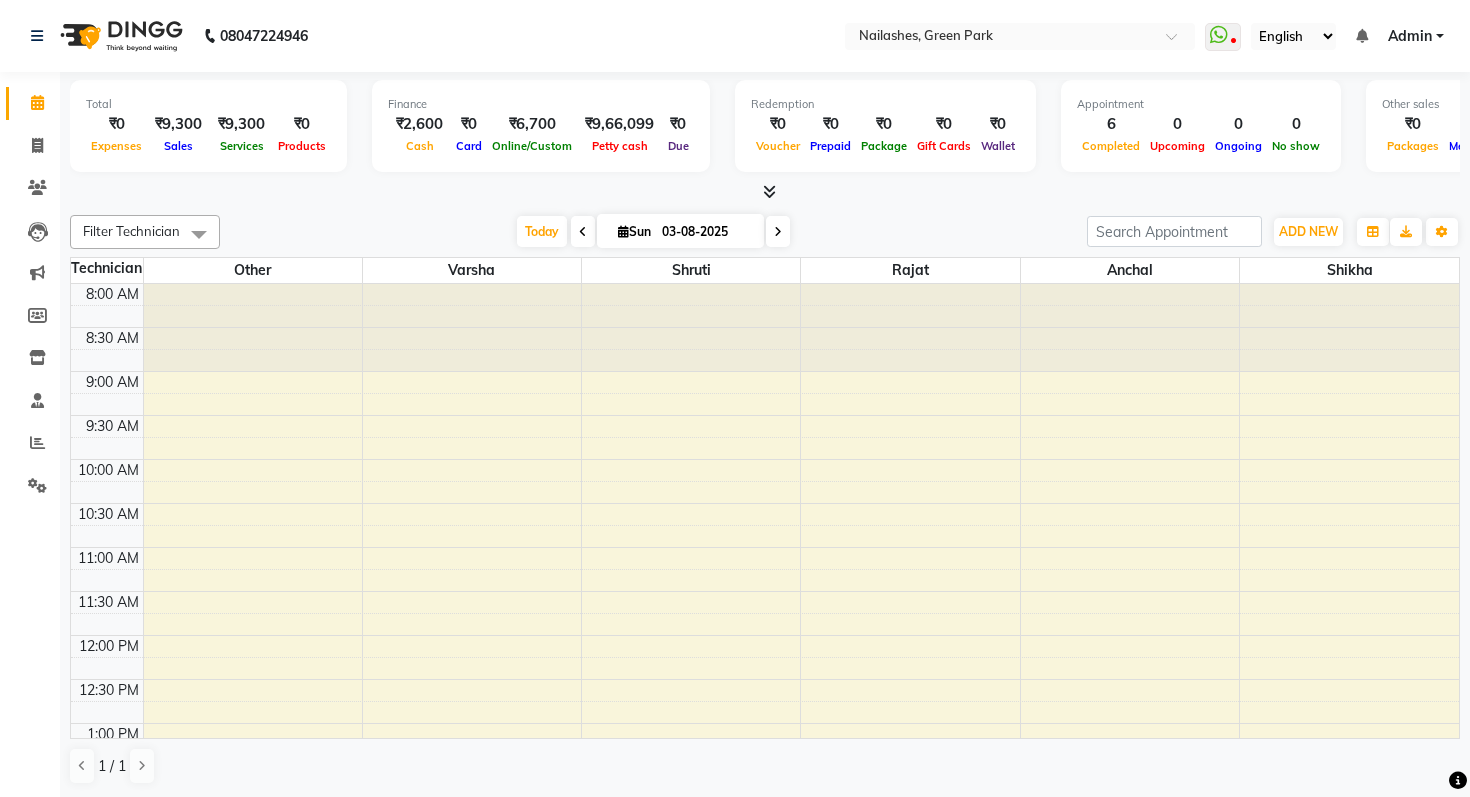 click at bounding box center [769, 191] 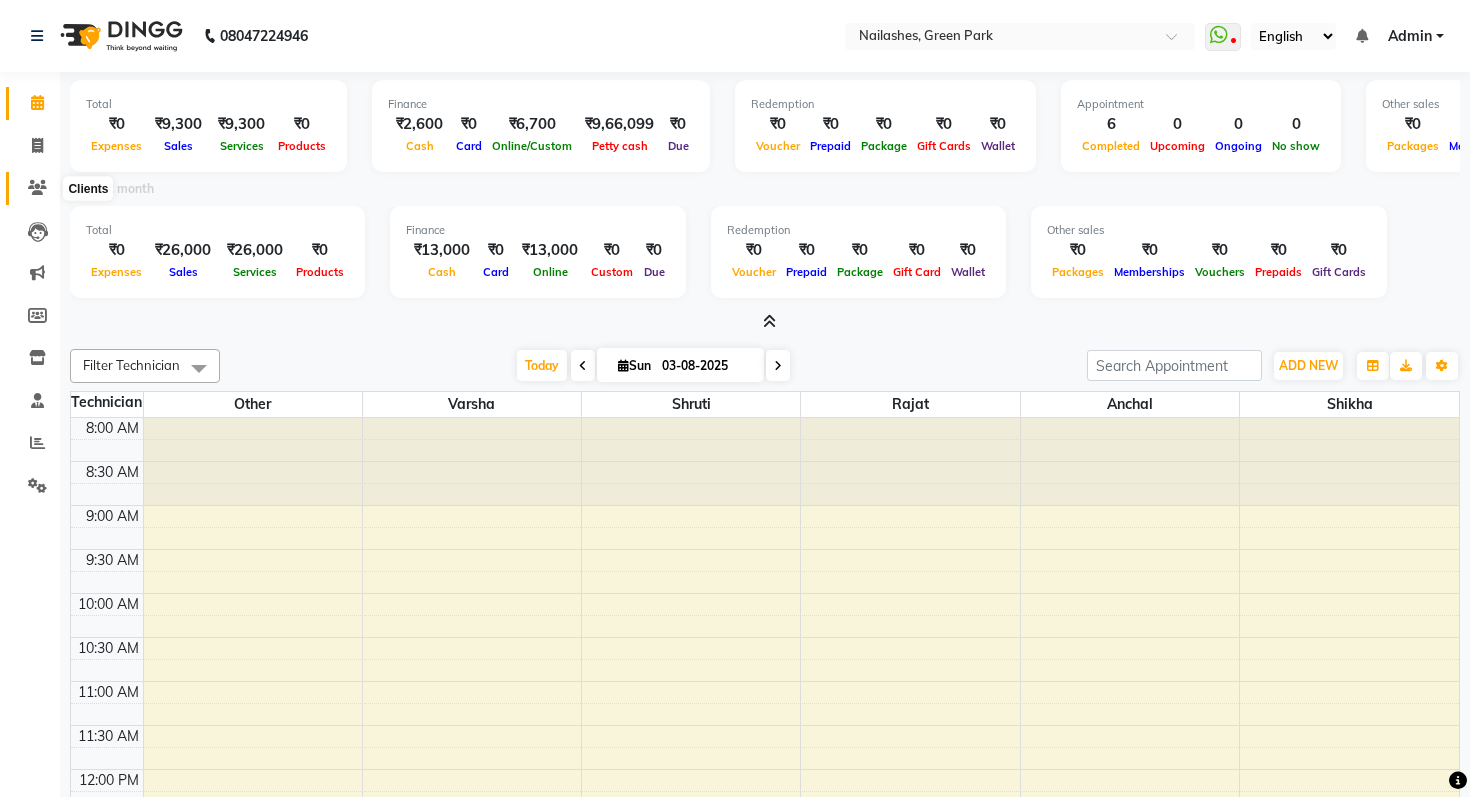 click 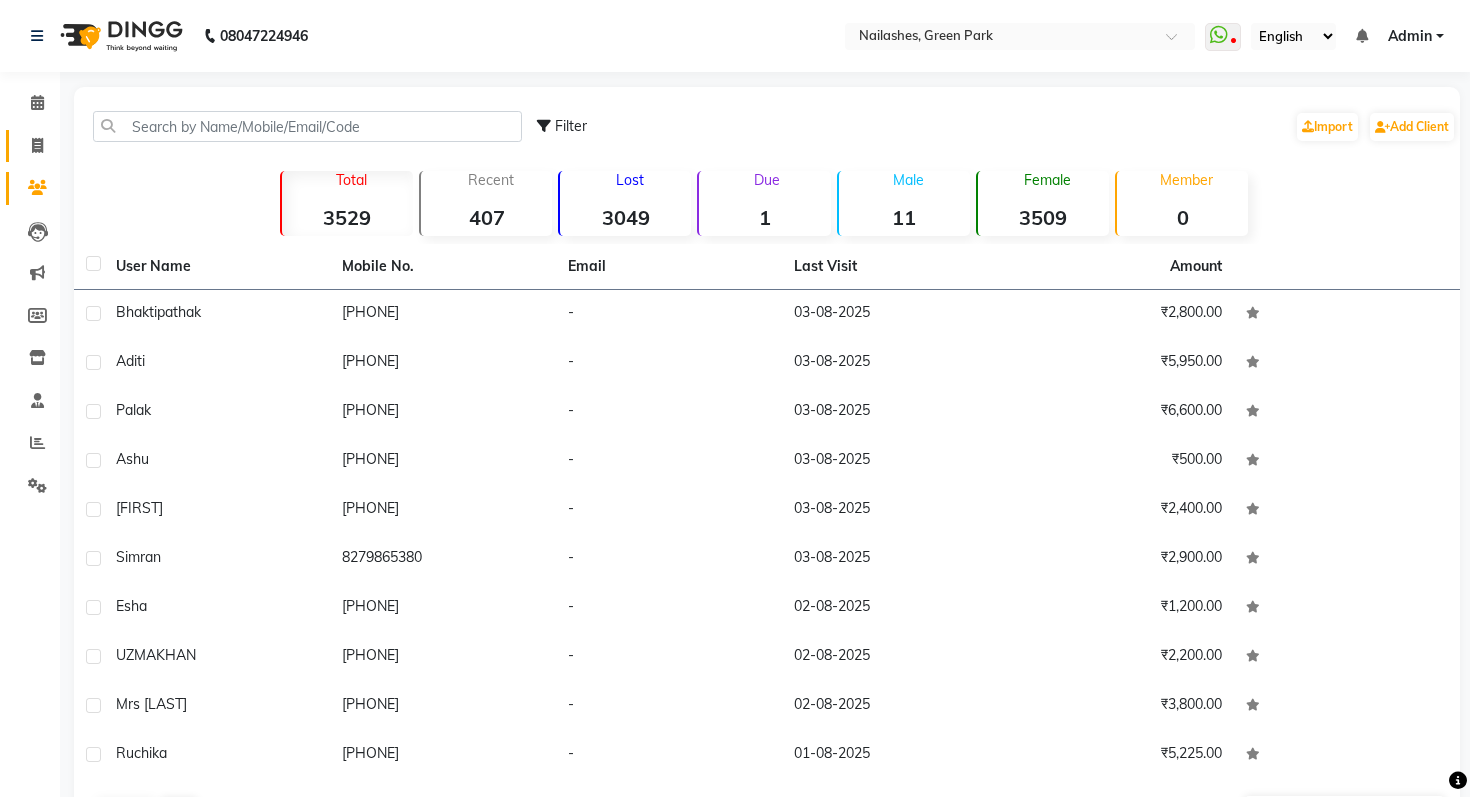 click on "Invoice" 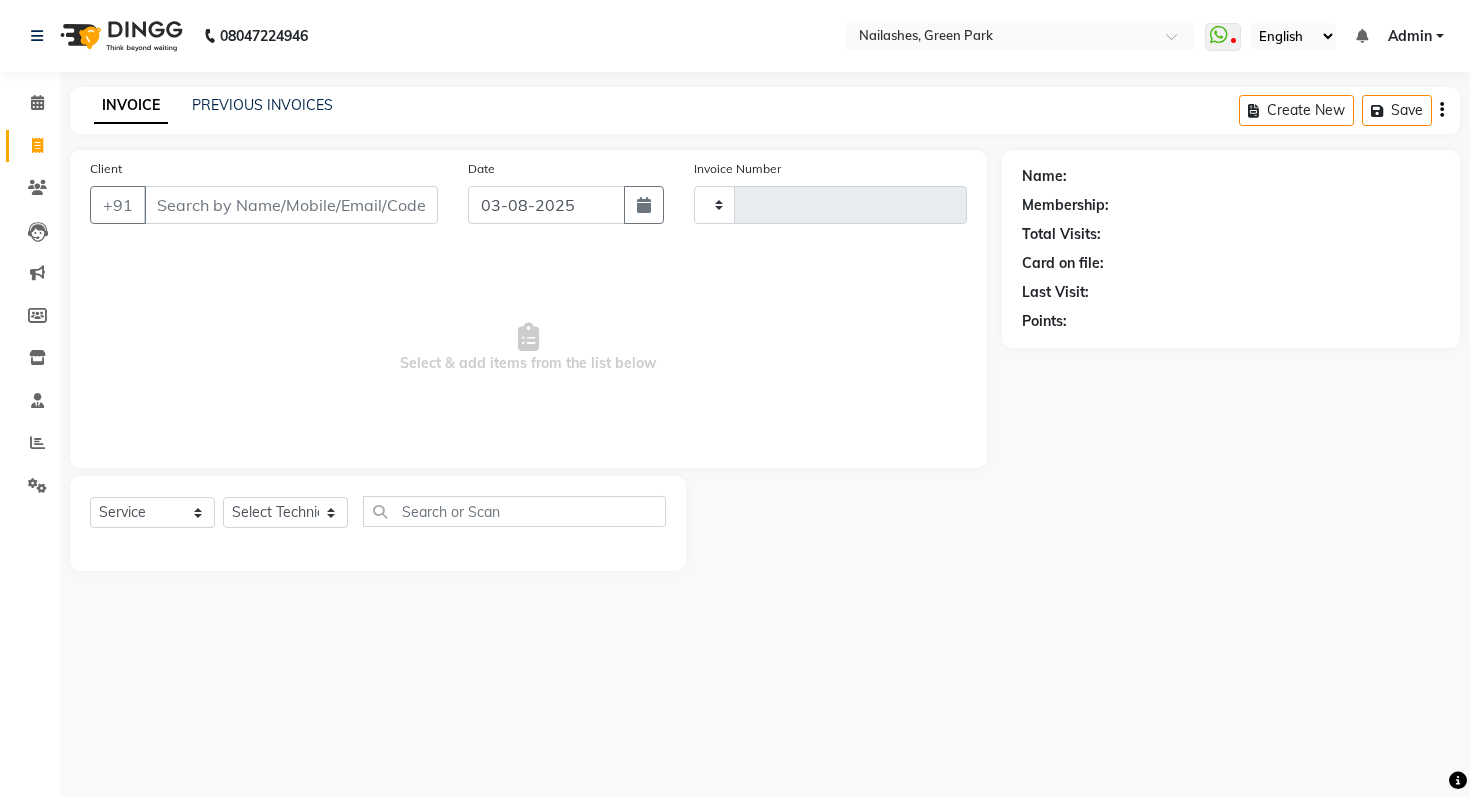type on "0807" 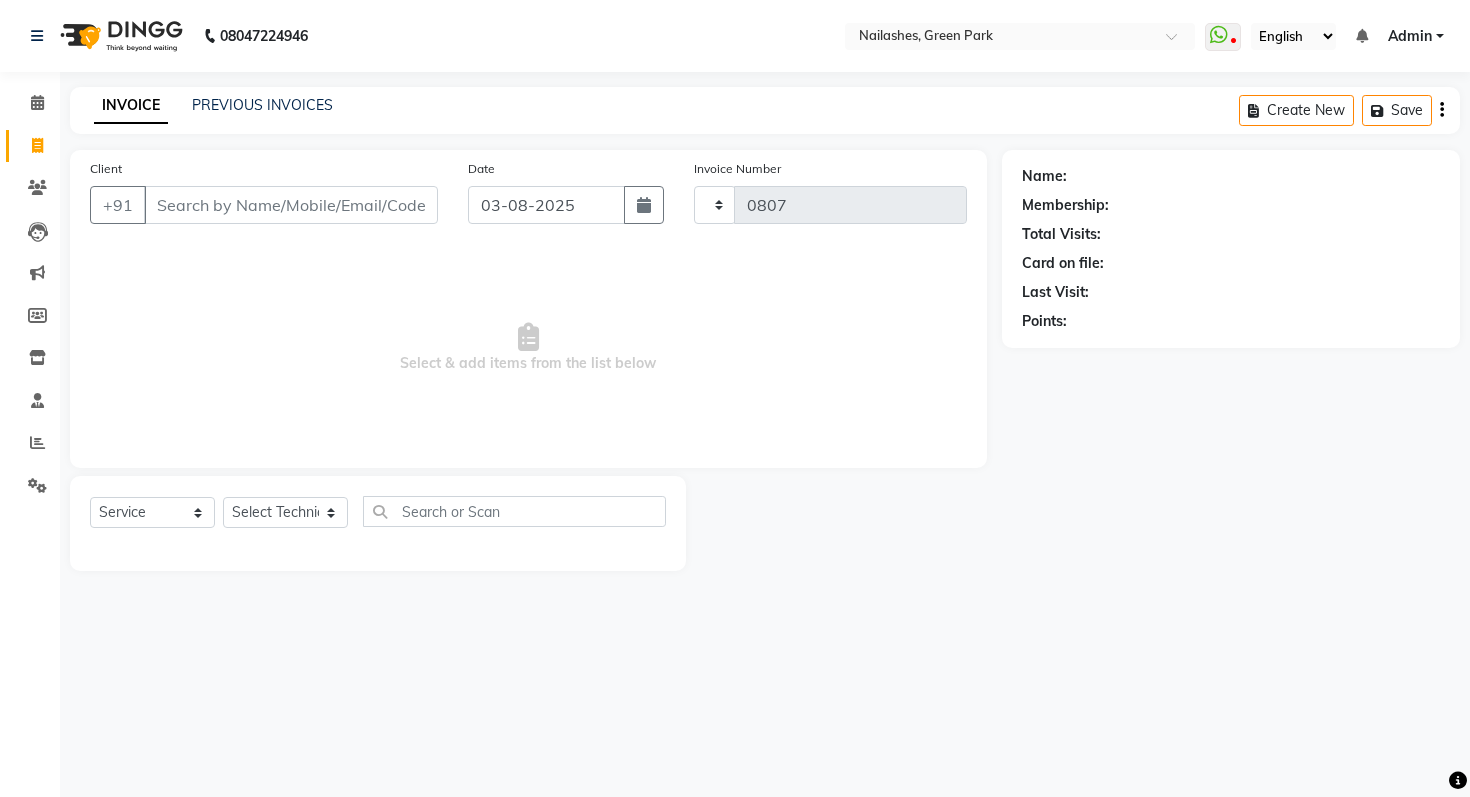 select on "3755" 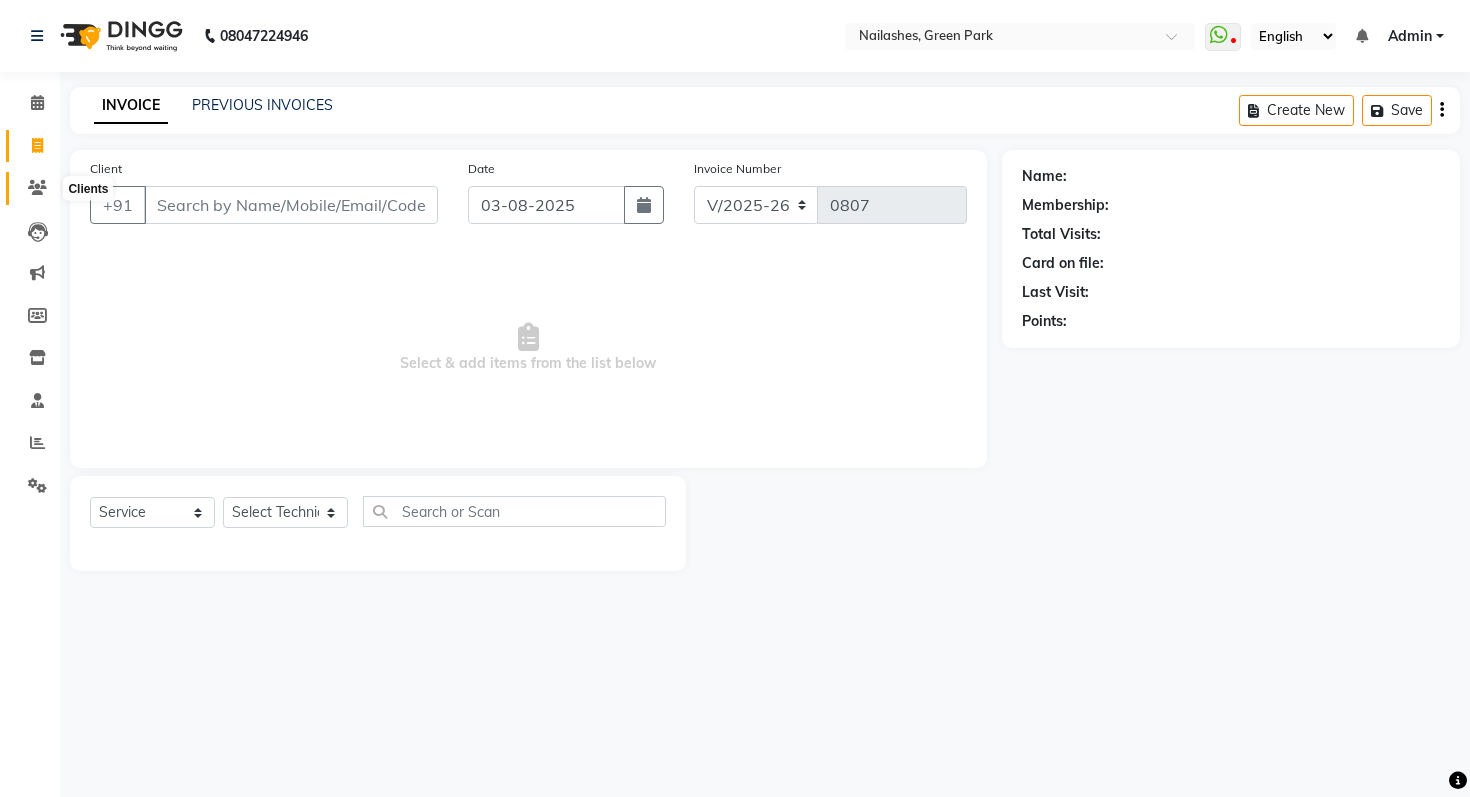 click 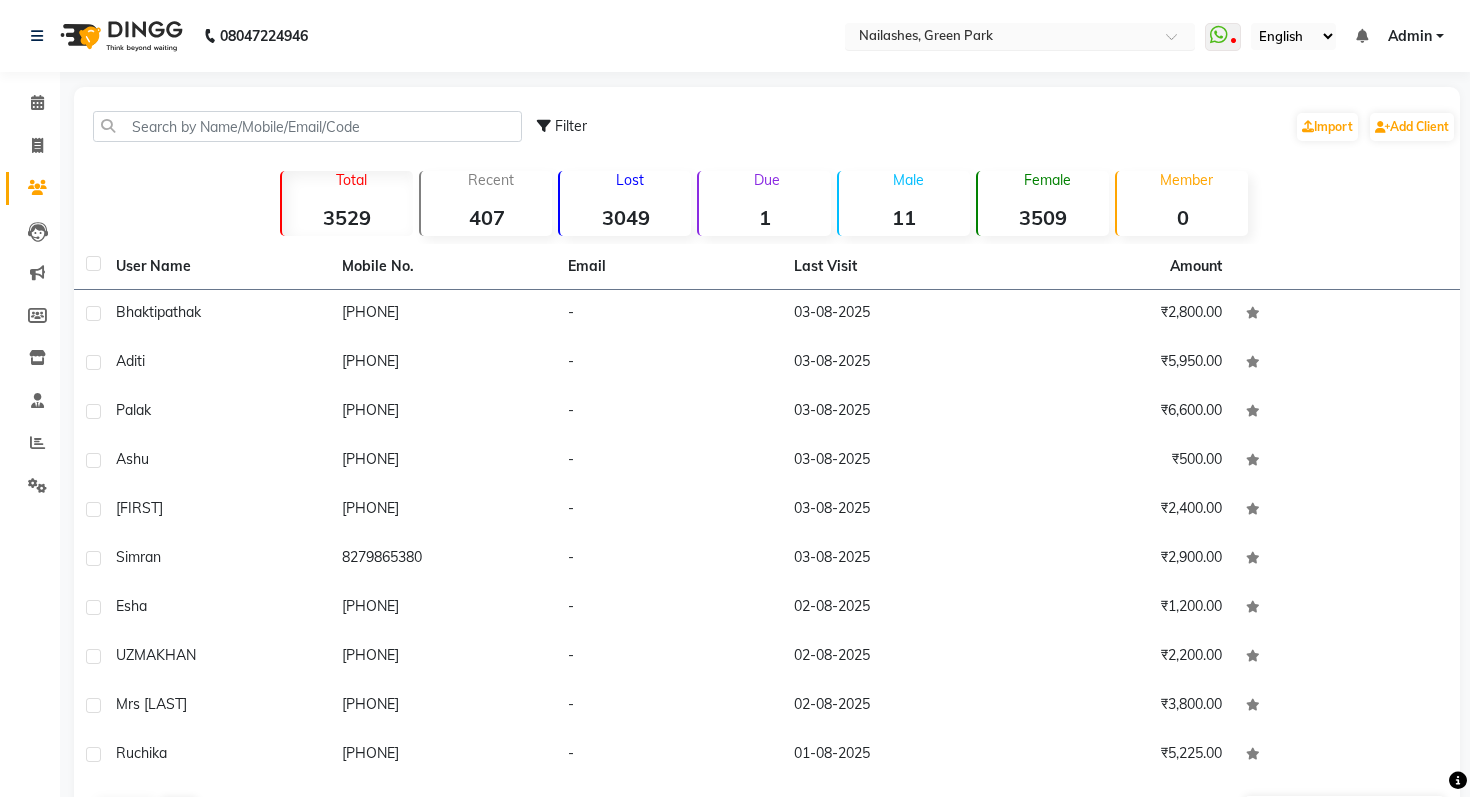 click on "Select Location × Nailashes, Green Park" at bounding box center [1020, 36] 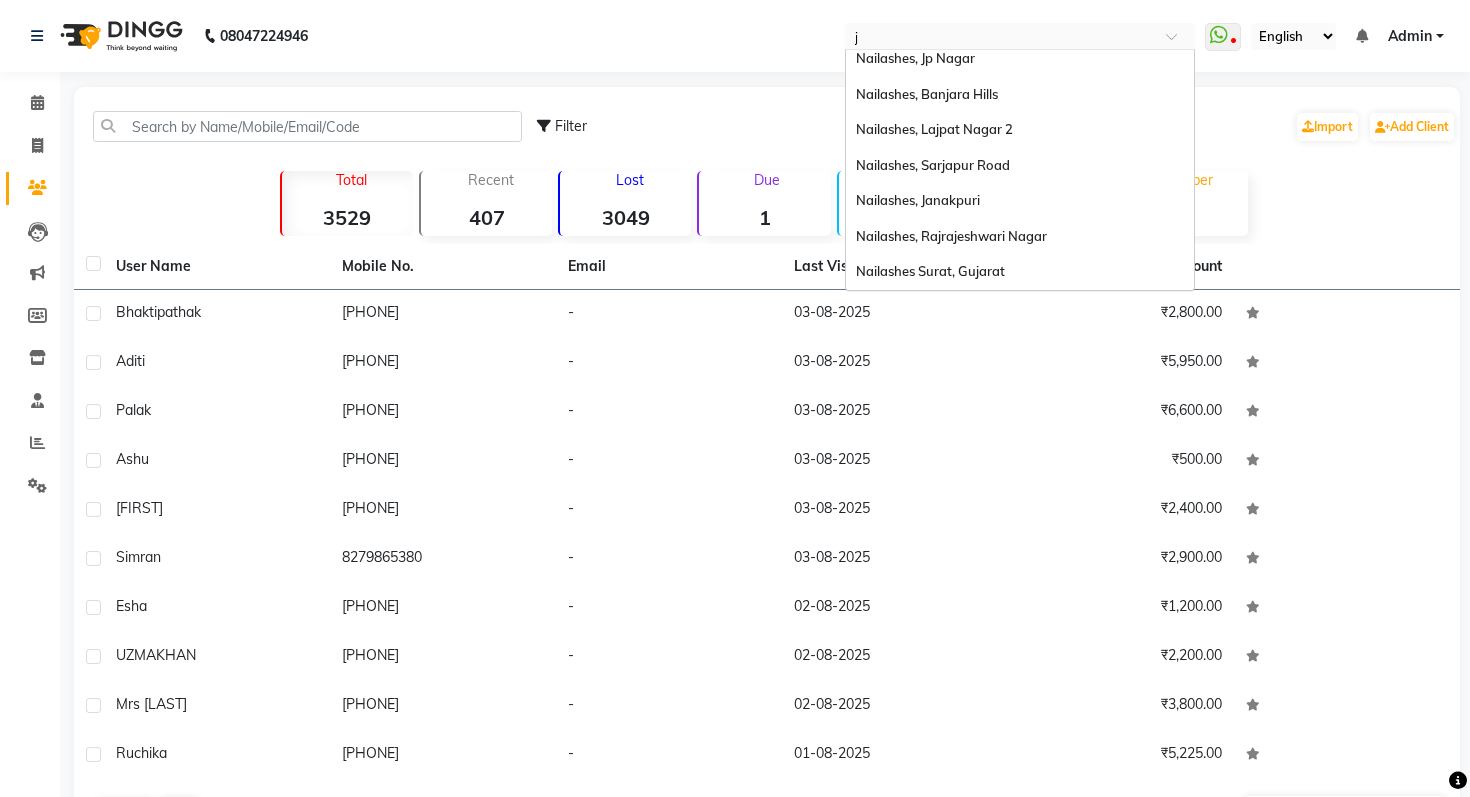 scroll, scrollTop: 0, scrollLeft: 0, axis: both 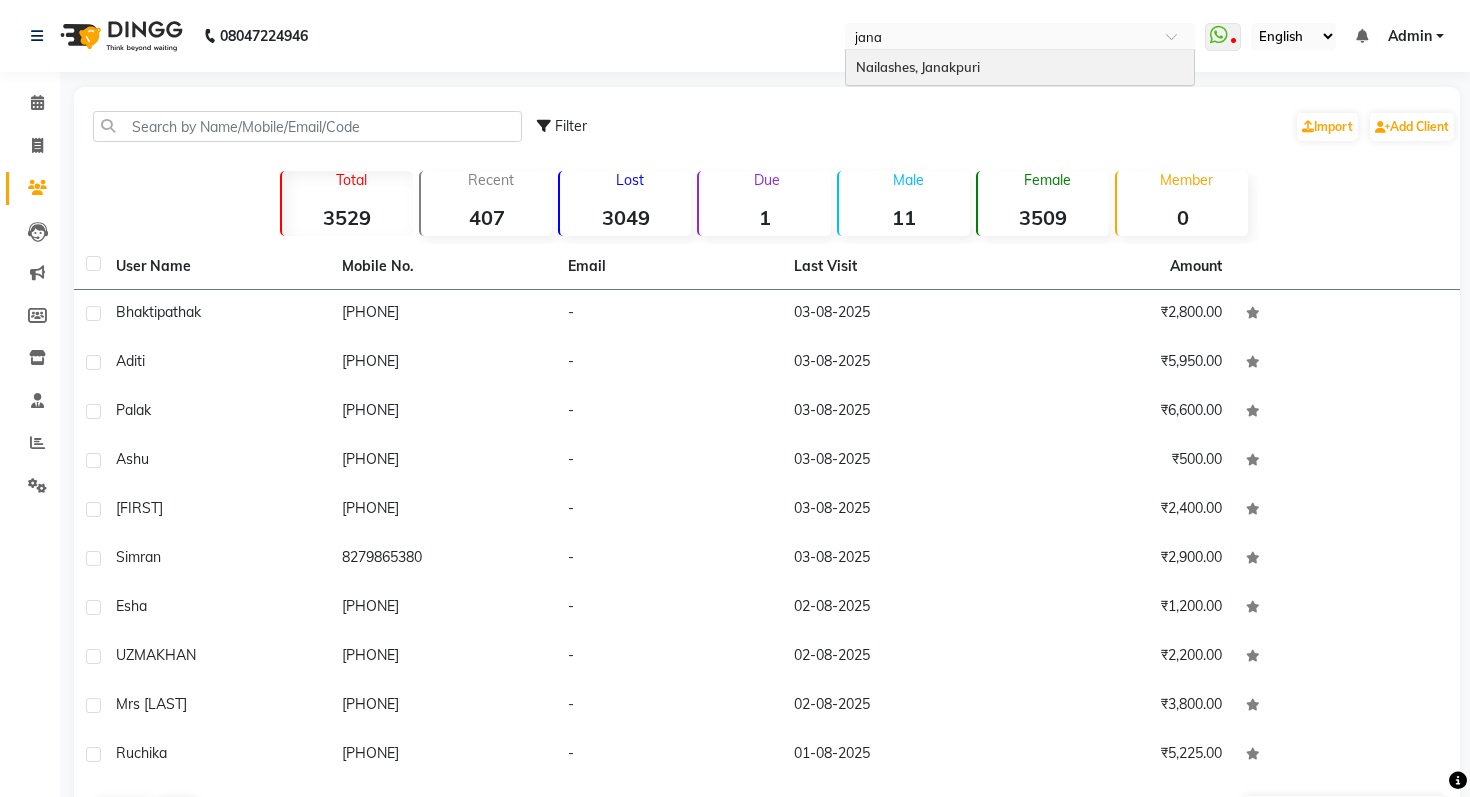 type on "janak" 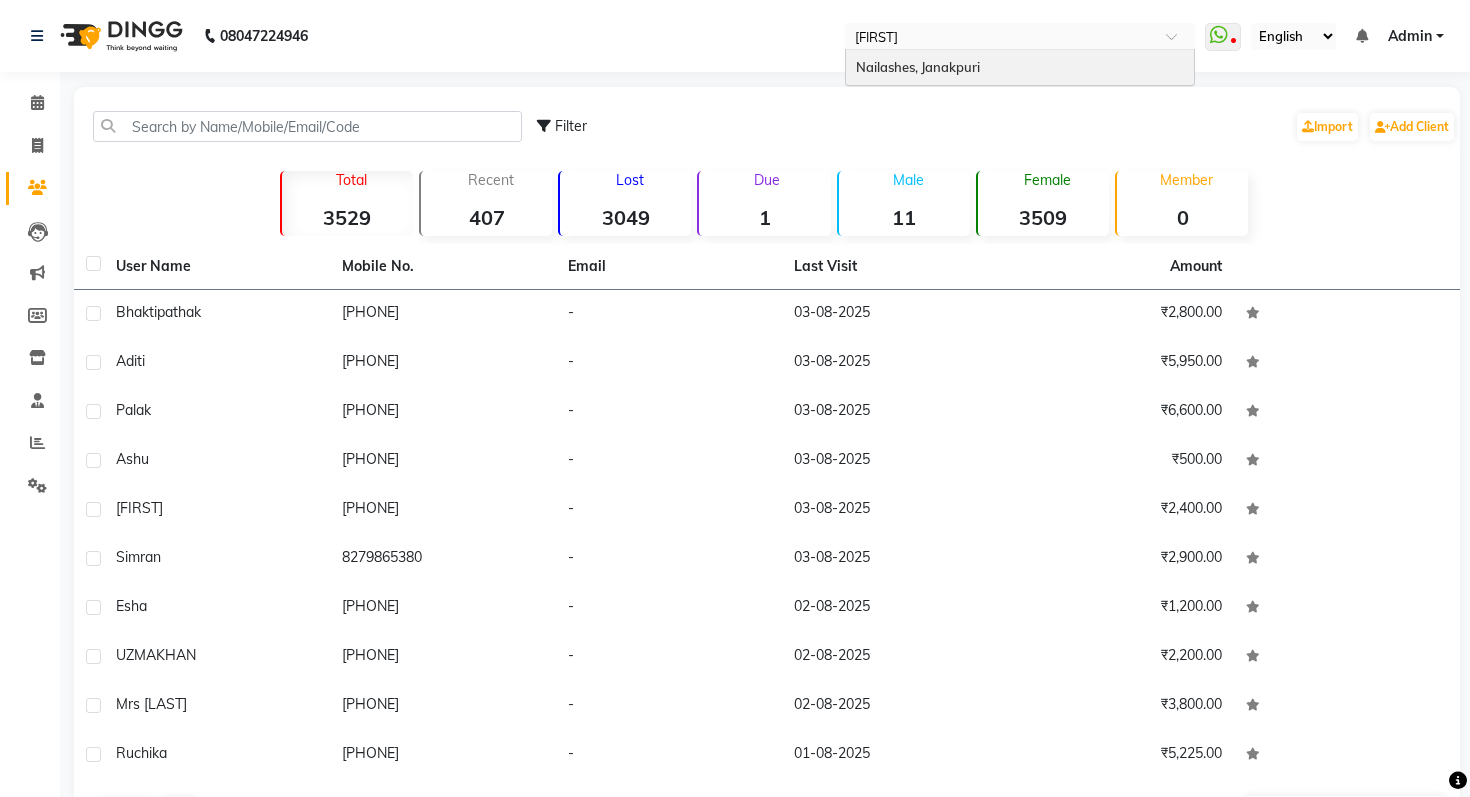 click on "Nailashes, Janakpuri" at bounding box center (1020, 68) 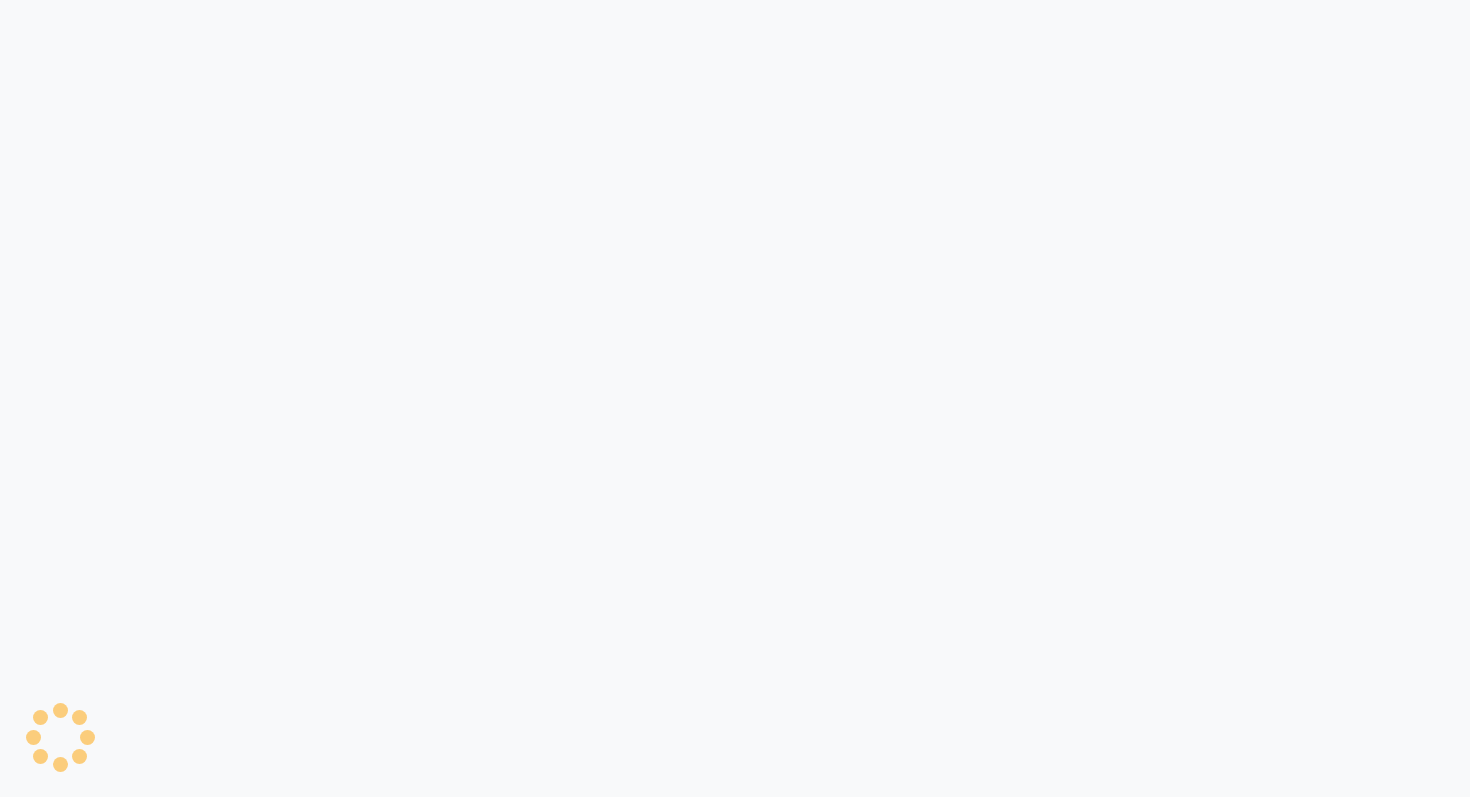 scroll, scrollTop: 0, scrollLeft: 0, axis: both 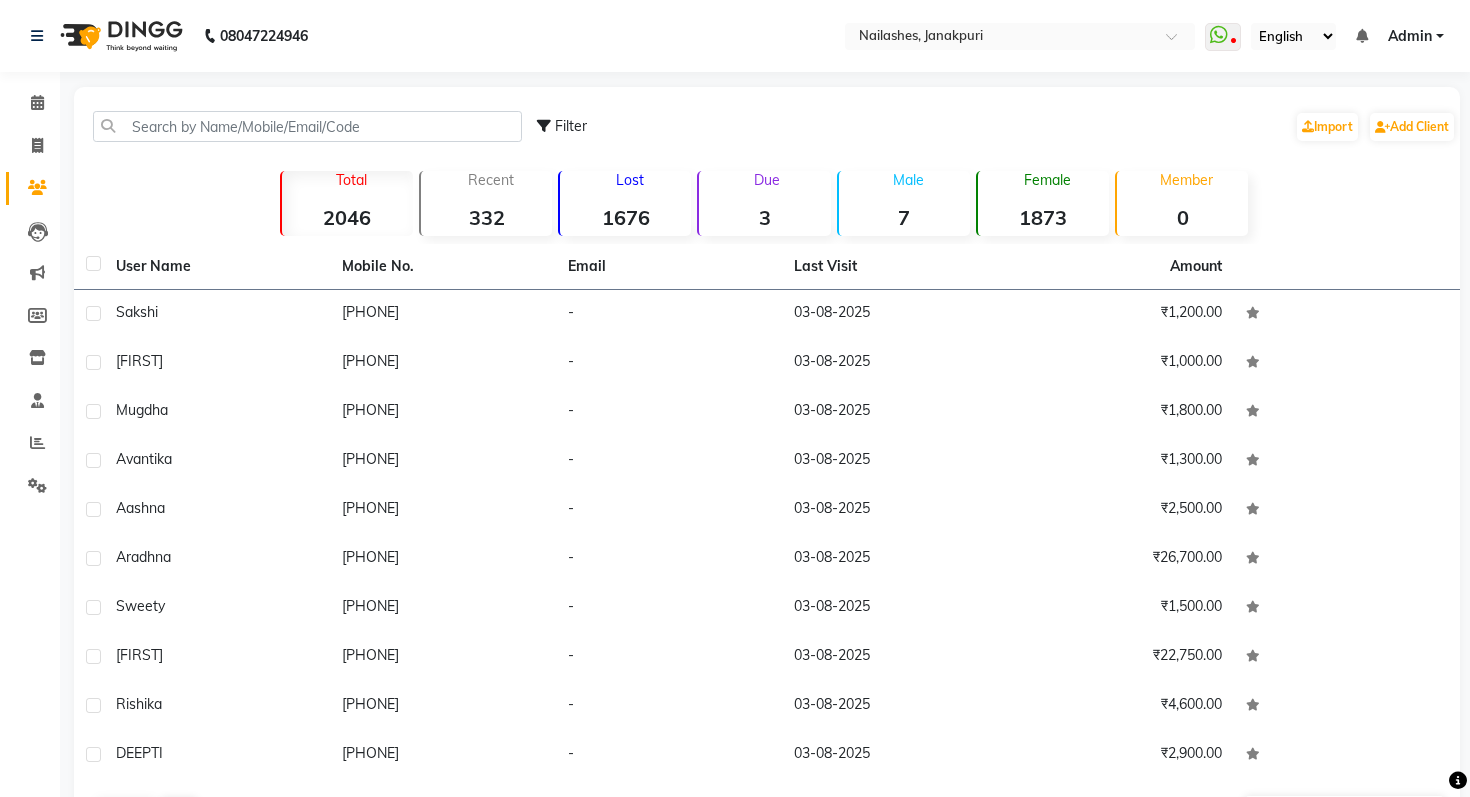 click on "1676" 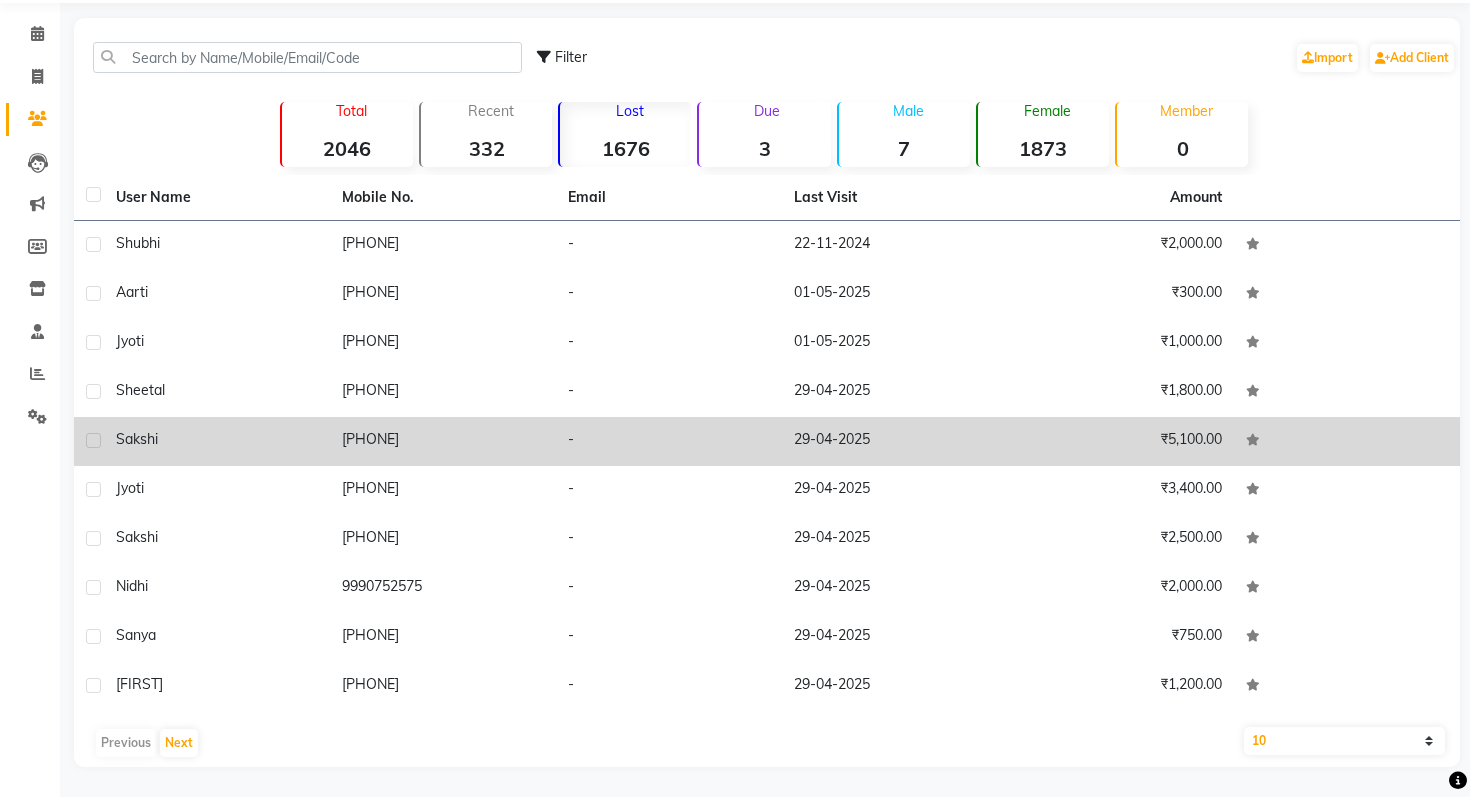 scroll, scrollTop: 0, scrollLeft: 0, axis: both 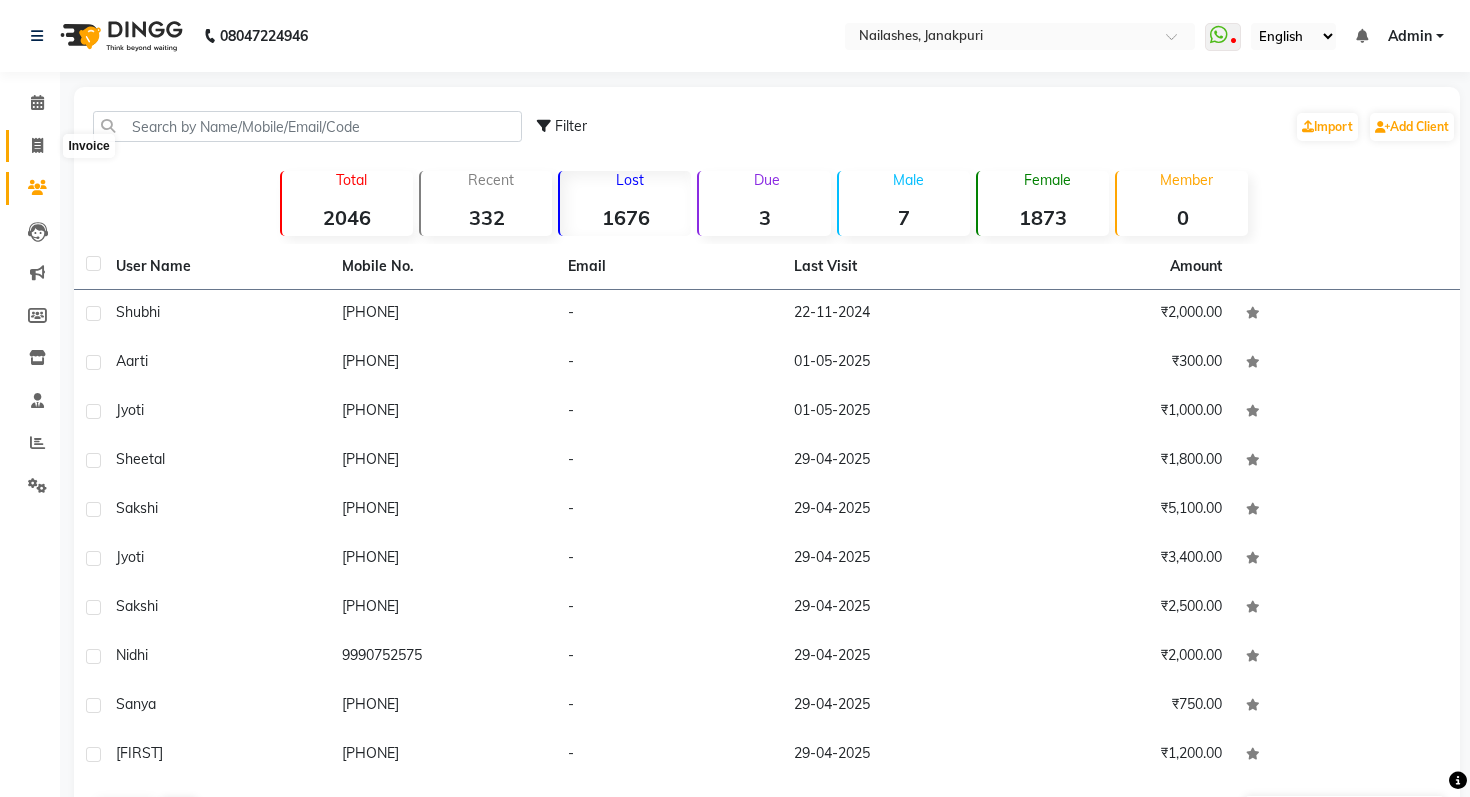 click 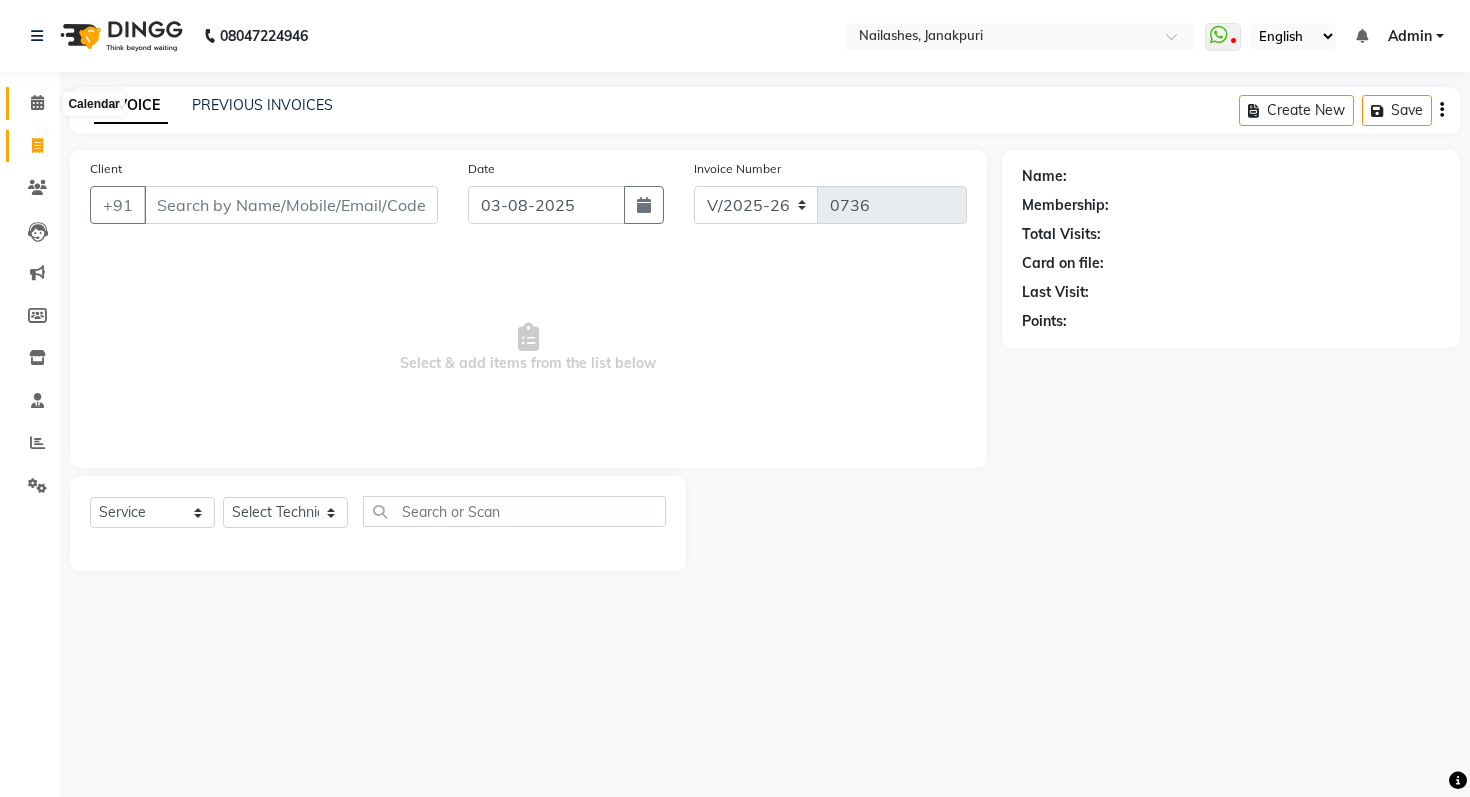 click 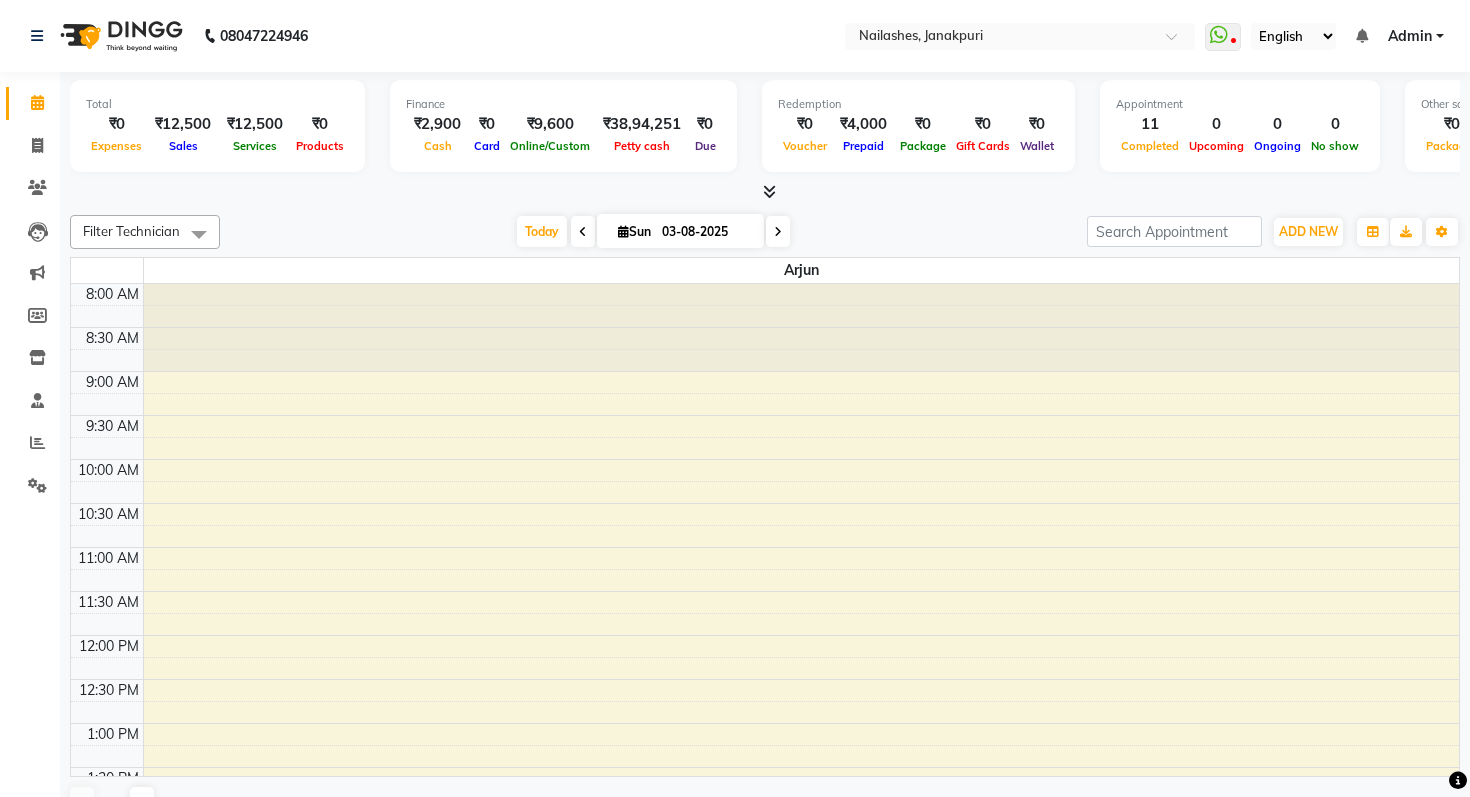 scroll, scrollTop: 0, scrollLeft: 0, axis: both 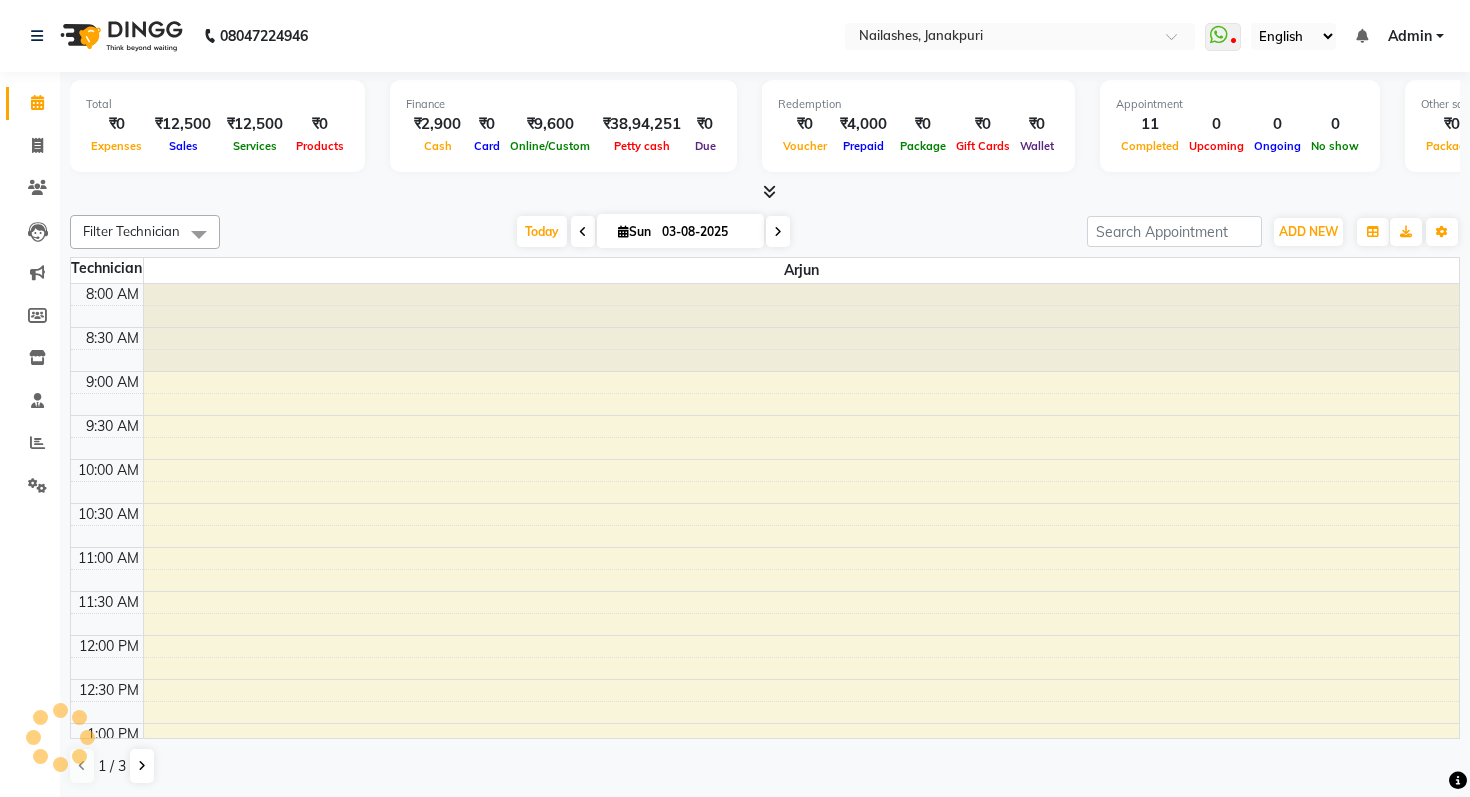 click at bounding box center [769, 191] 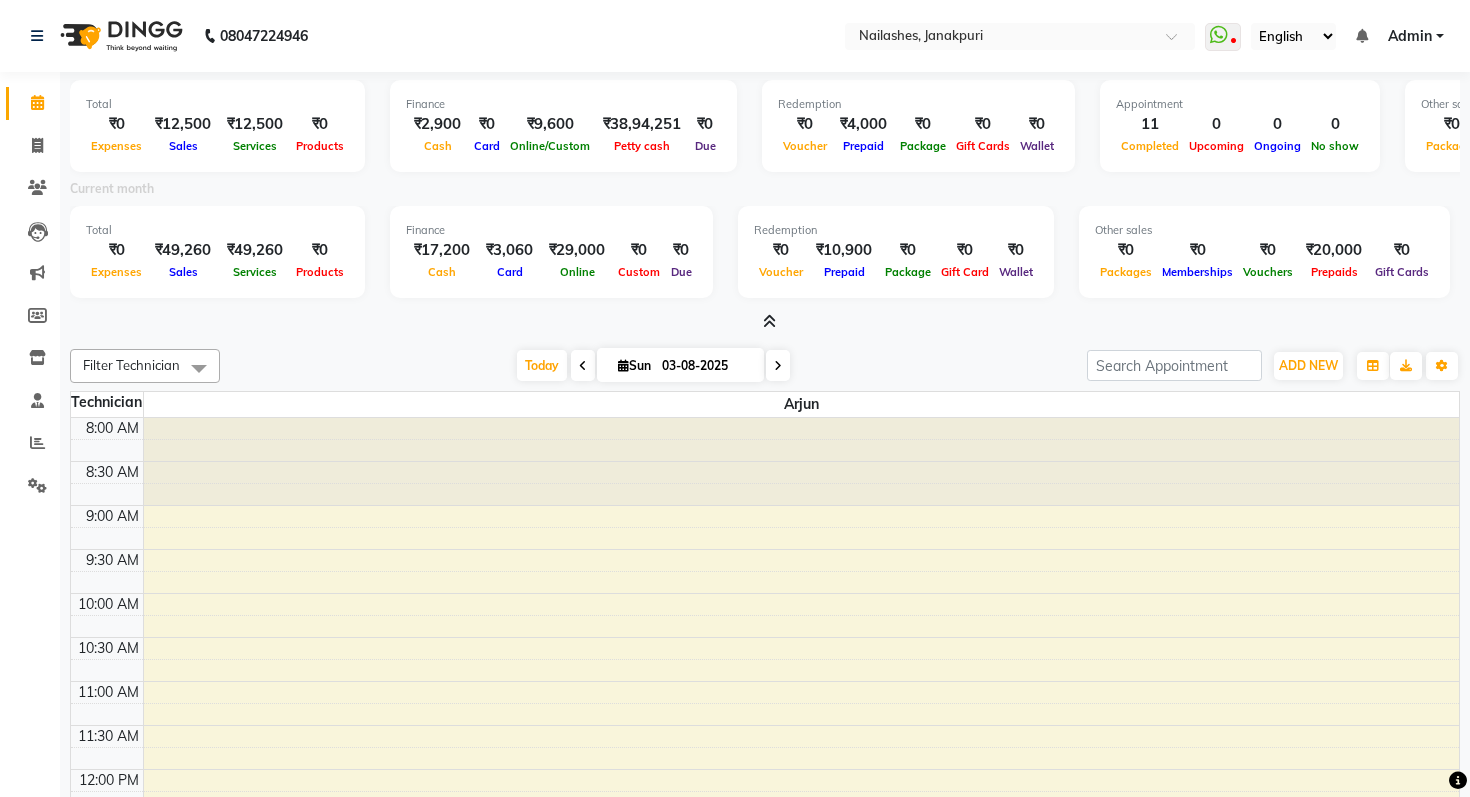 click on "11" at bounding box center [1150, 124] 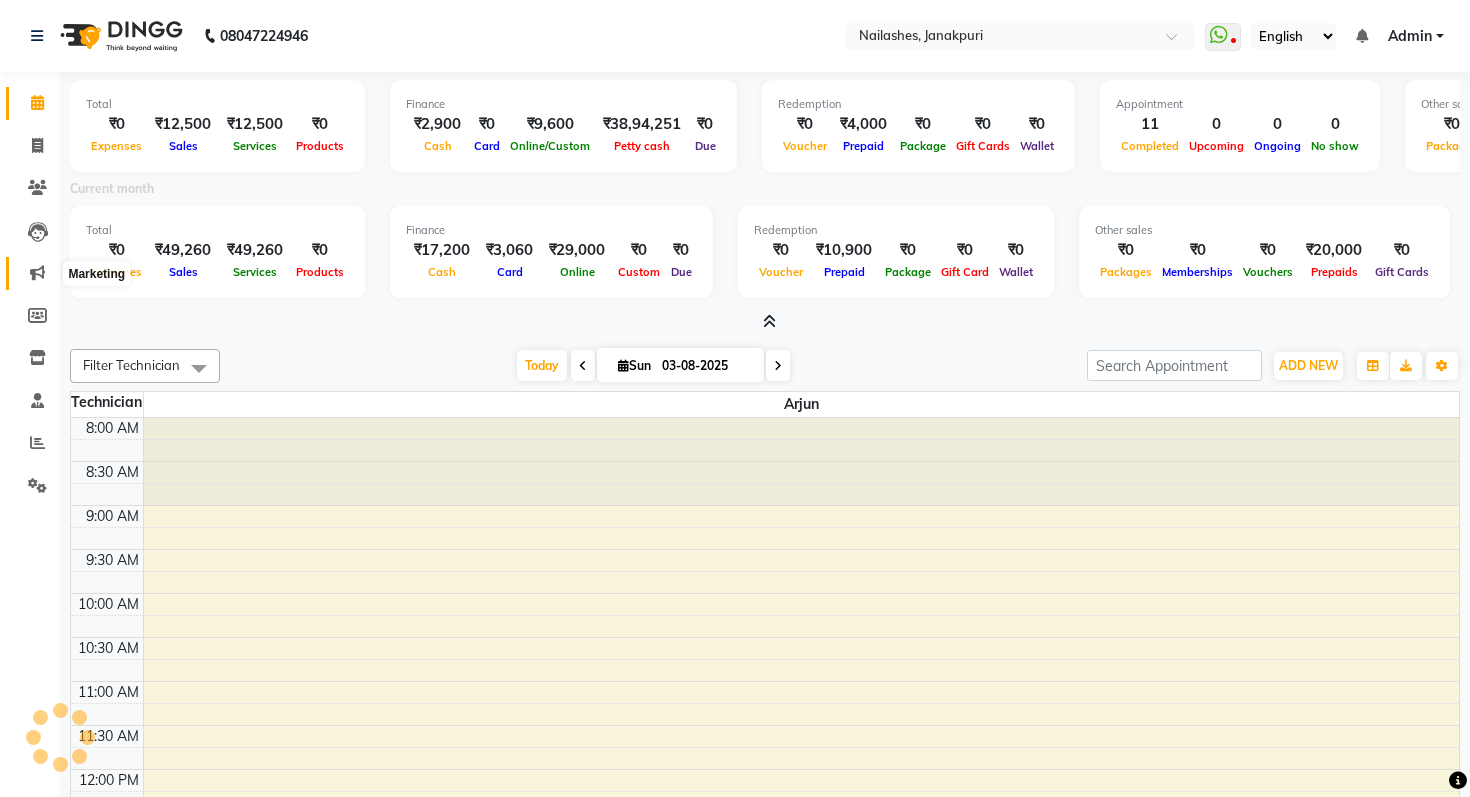 click 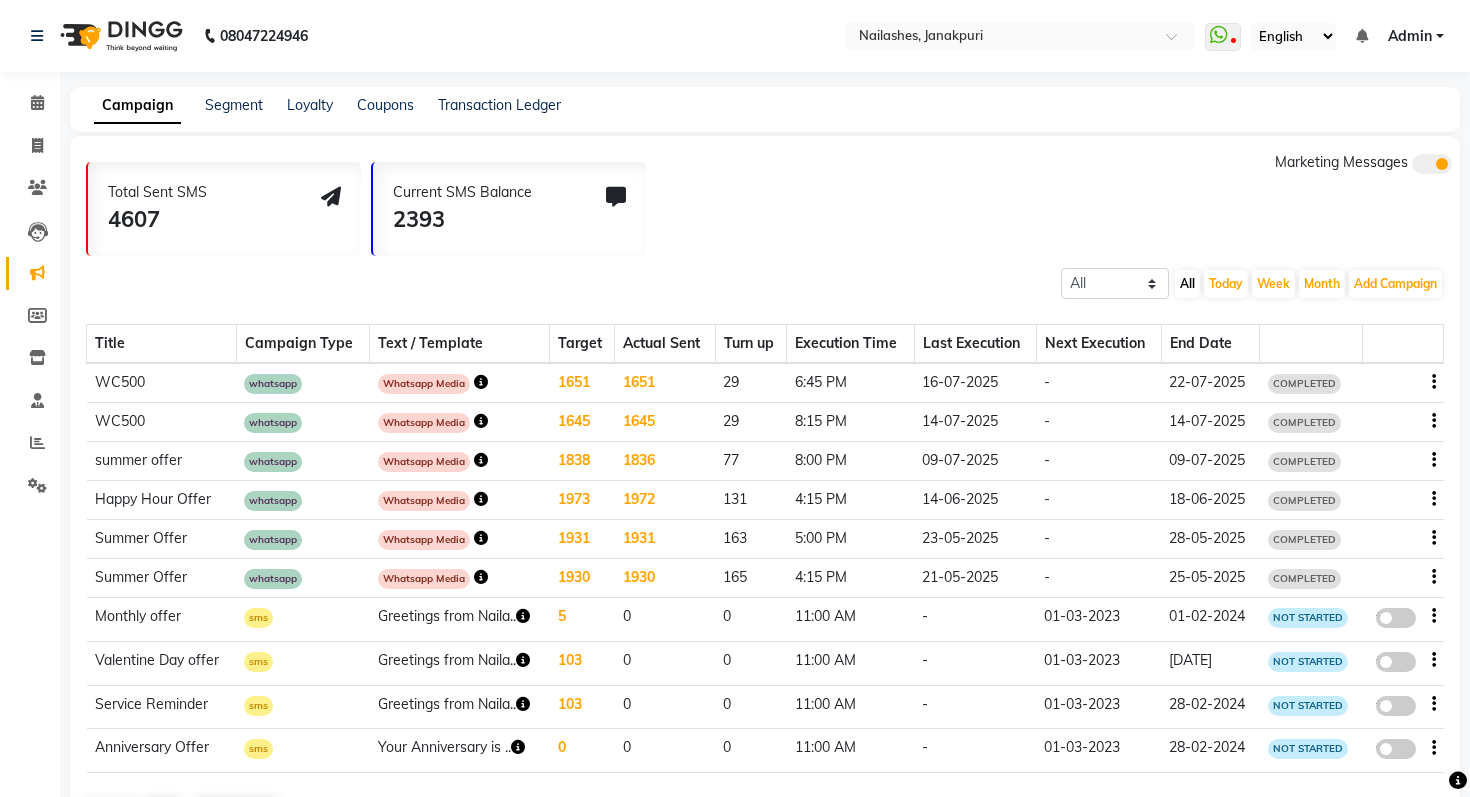 click 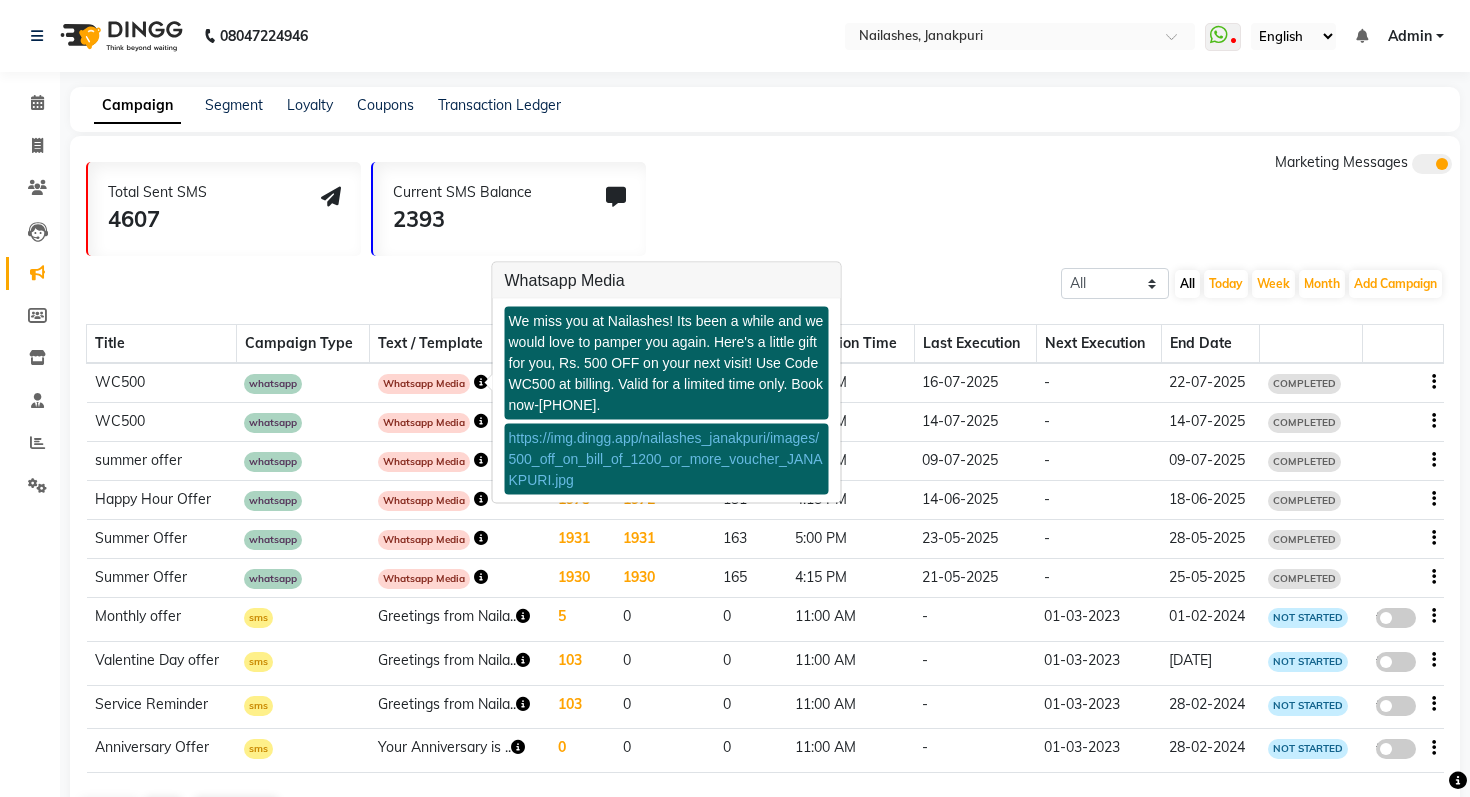 click on "Total Sent SMS 4607 Current SMS Balance 2393 Marketing Messages All Scheduled Completed All Today Week Month  Add Campaign  SMS Campaign Email Campaign WhatsApp (Direct) Title Campaign Type Text / Template Target Actual Sent Turn up Execution Time Last Execution Next Execution End Date WC500 whatsapp Whatsapp Media 1651 1651 29 6:45 PM  16-07-2025  - 22-07-2025 COMPLETED WC500 whatsapp Whatsapp Media 1645 1645 29 8:15 PM  14-07-2025  - 14-07-2025 COMPLETED summer offer whatsapp Whatsapp Media 1838 1836 77 8:00 PM  09-07-2025  - 09-07-2025 COMPLETED Happy Hour Offer whatsapp Whatsapp Media 1973 1972 131 4:15 PM  14-06-2025  - 18-06-2025 COMPLETED Summer Offer whatsapp Whatsapp Media 1931 1931 163 5:00 PM  23-05-2025  - 28-05-2025 COMPLETED Summer Offer whatsapp Whatsapp Media 1930 1930 165 4:15 PM  21-05-2025  - 25-05-2025 COMPLETED Monthly offer sms  Greetings from Naila..  5 0 0 11:00 AM -  01-03-2023  01-02-2024 NOT STARTED  false  Valentine Day offer sms  Greetings from Naila..  103 0 0 11:00 AM -  false" 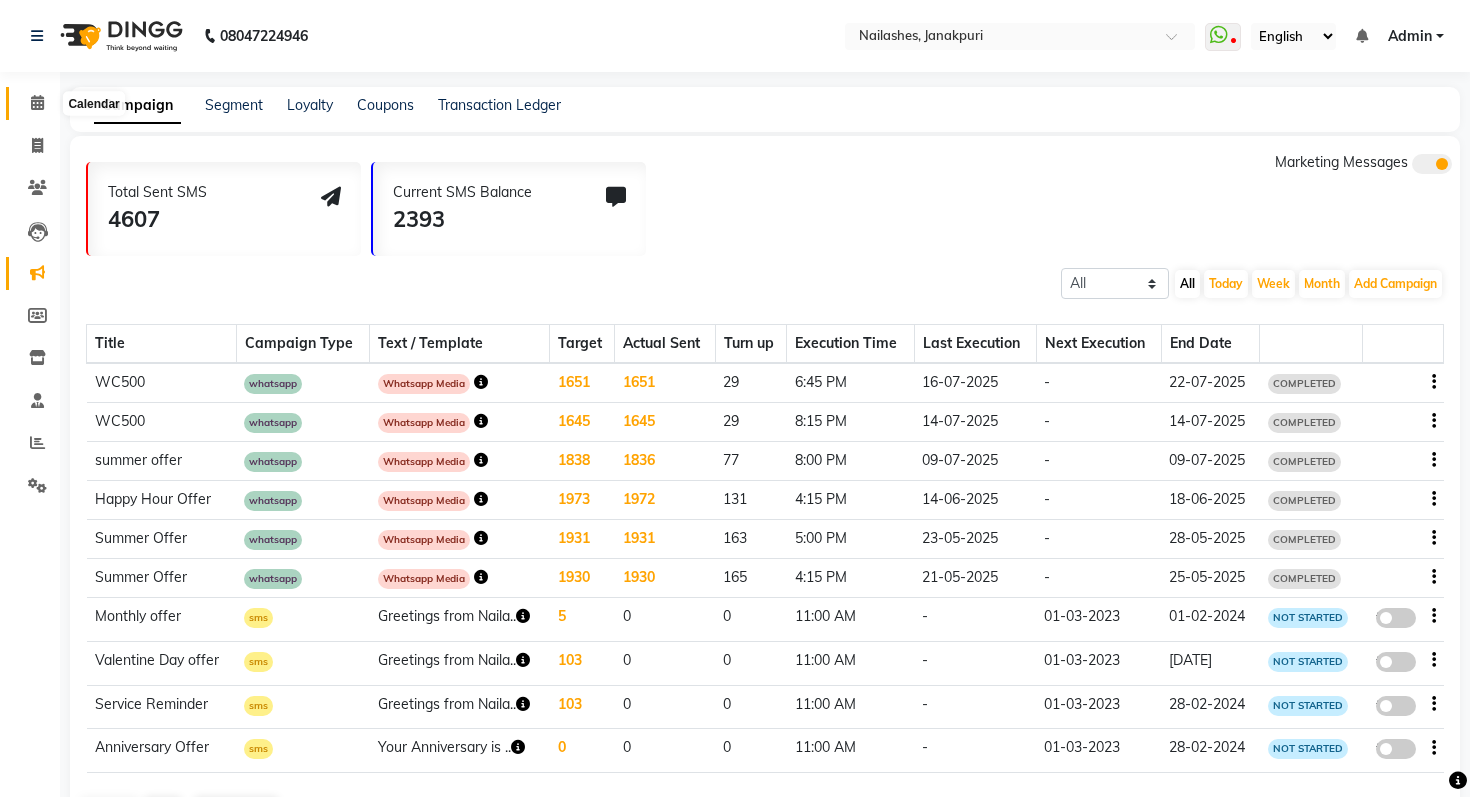 click 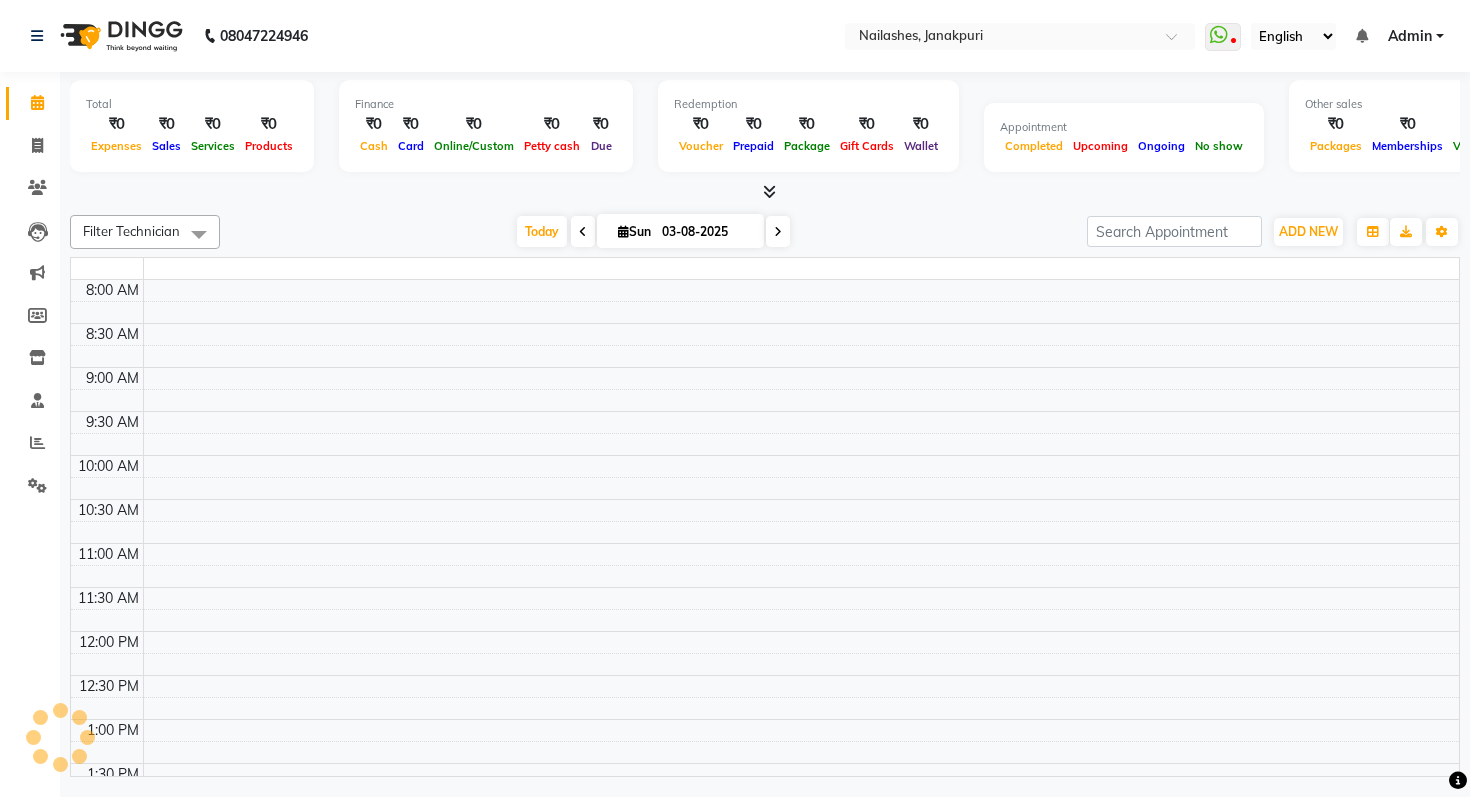 scroll, scrollTop: 0, scrollLeft: 0, axis: both 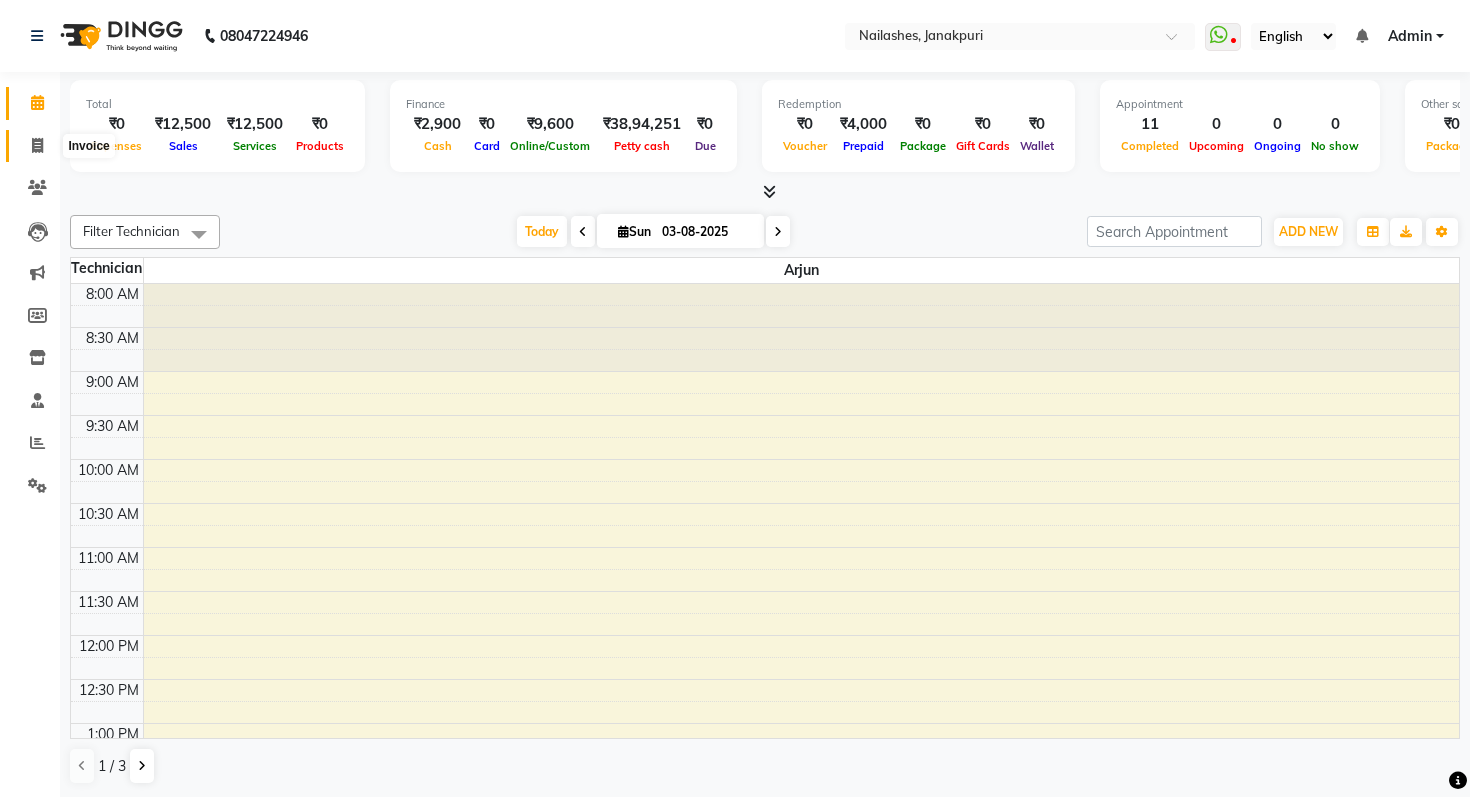 click 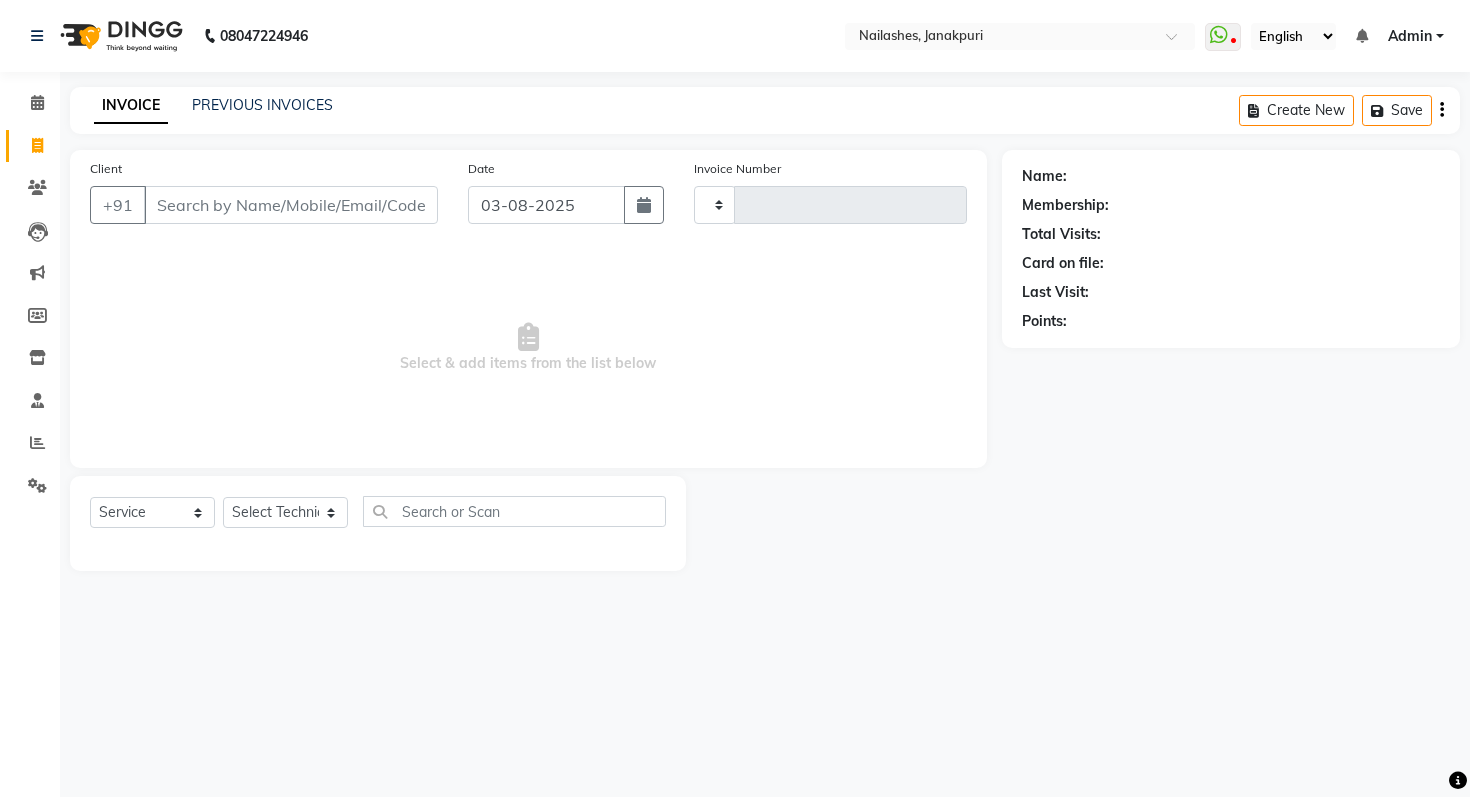 type on "0736" 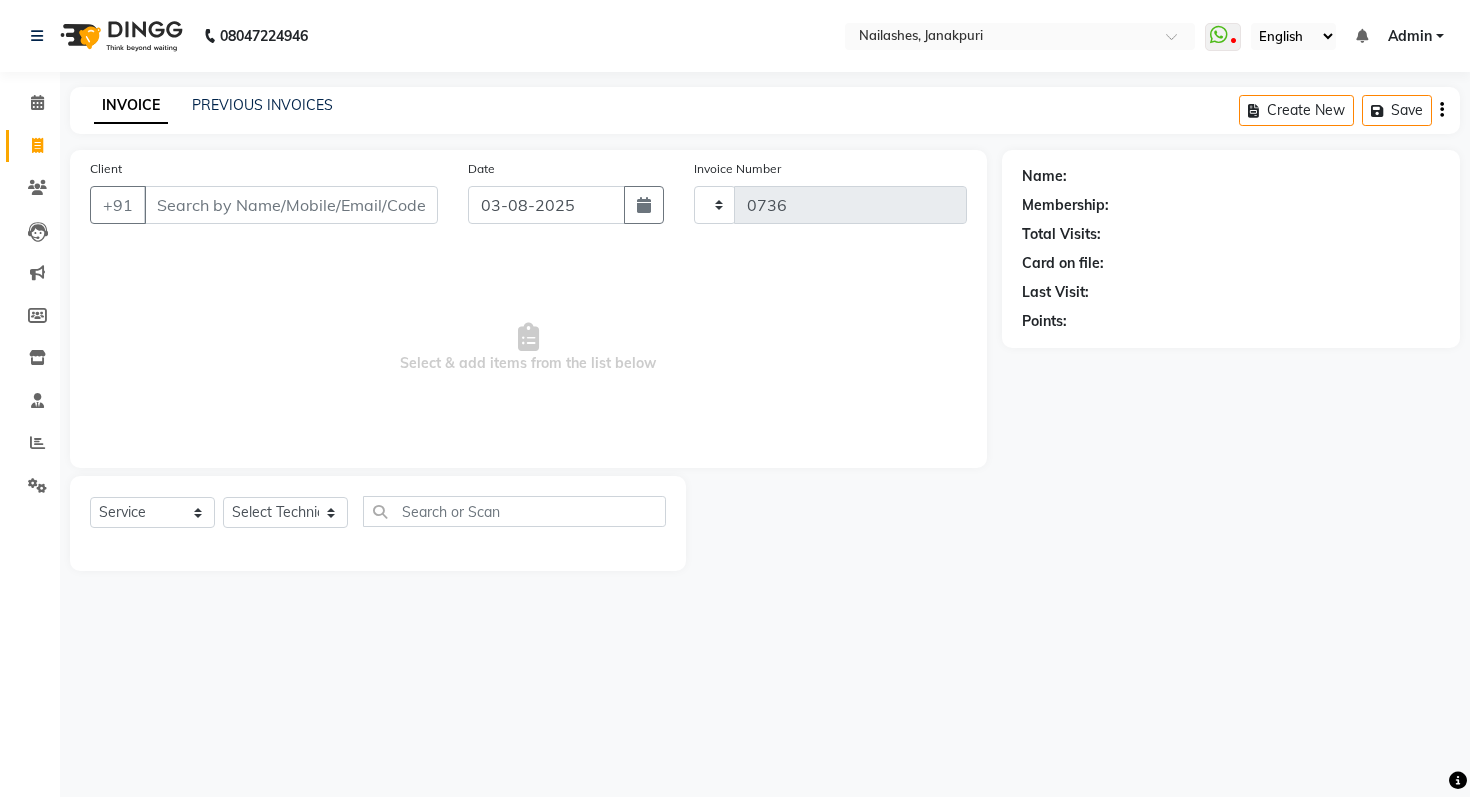 select on "3842" 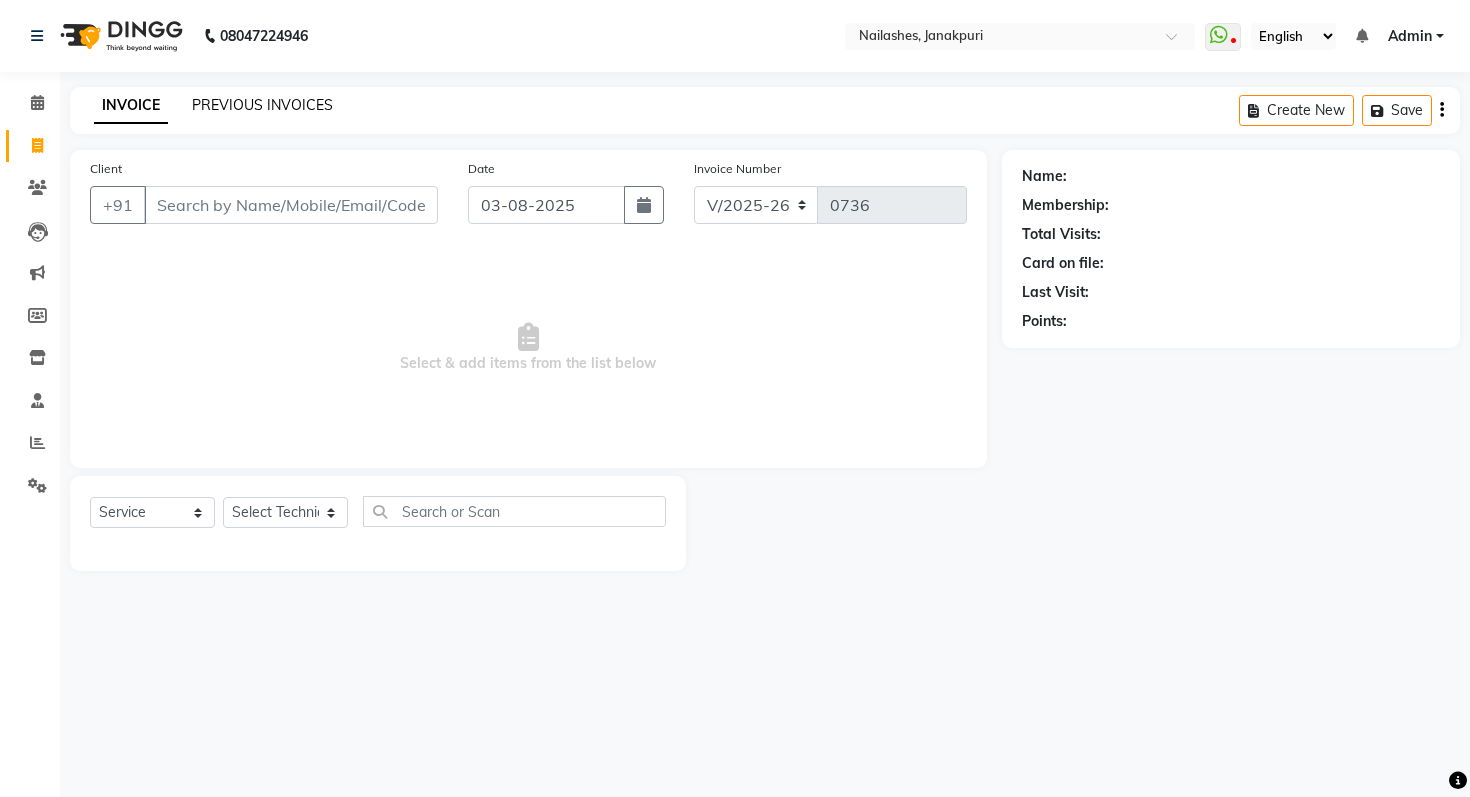 click on "PREVIOUS INVOICES" 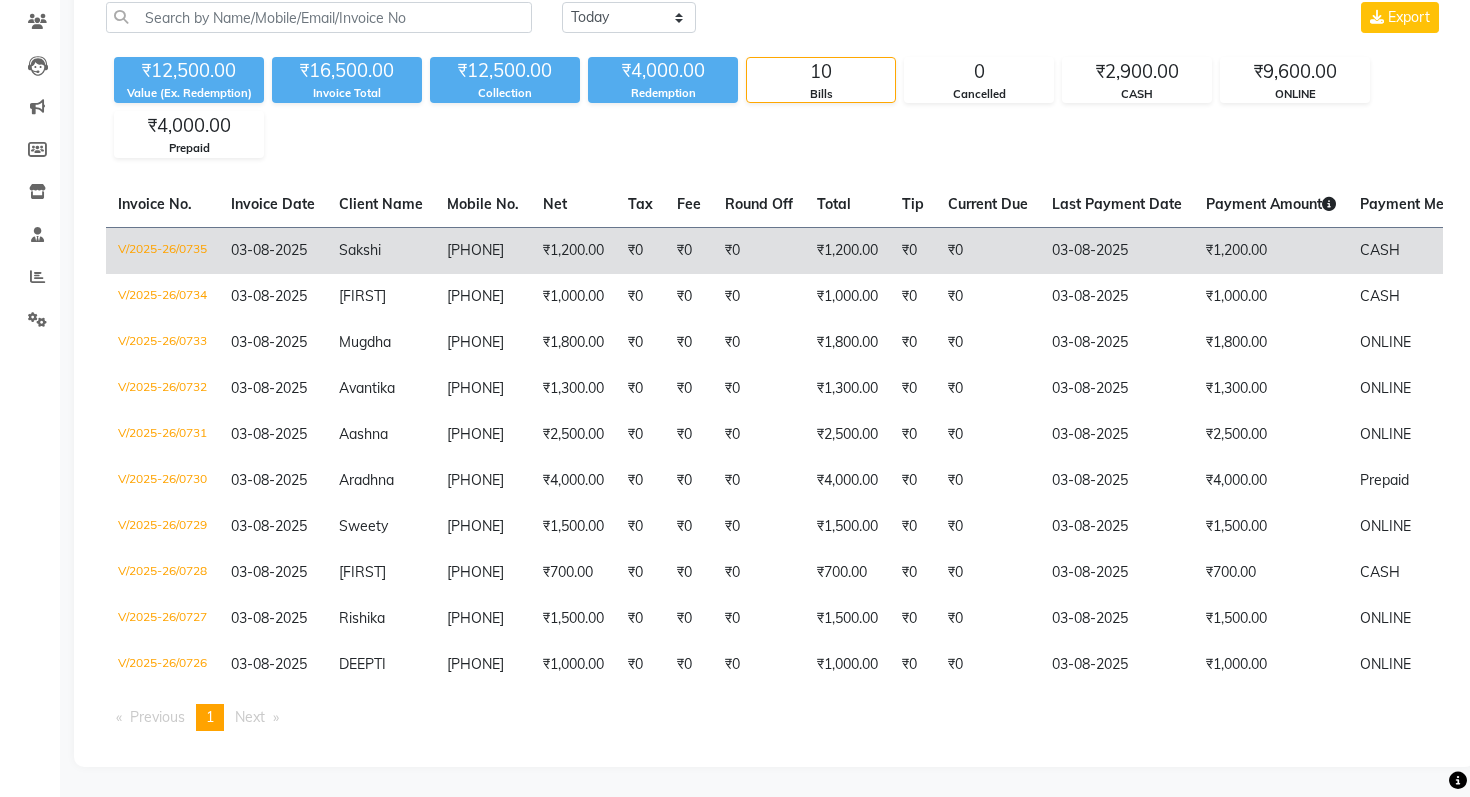 scroll, scrollTop: 0, scrollLeft: 0, axis: both 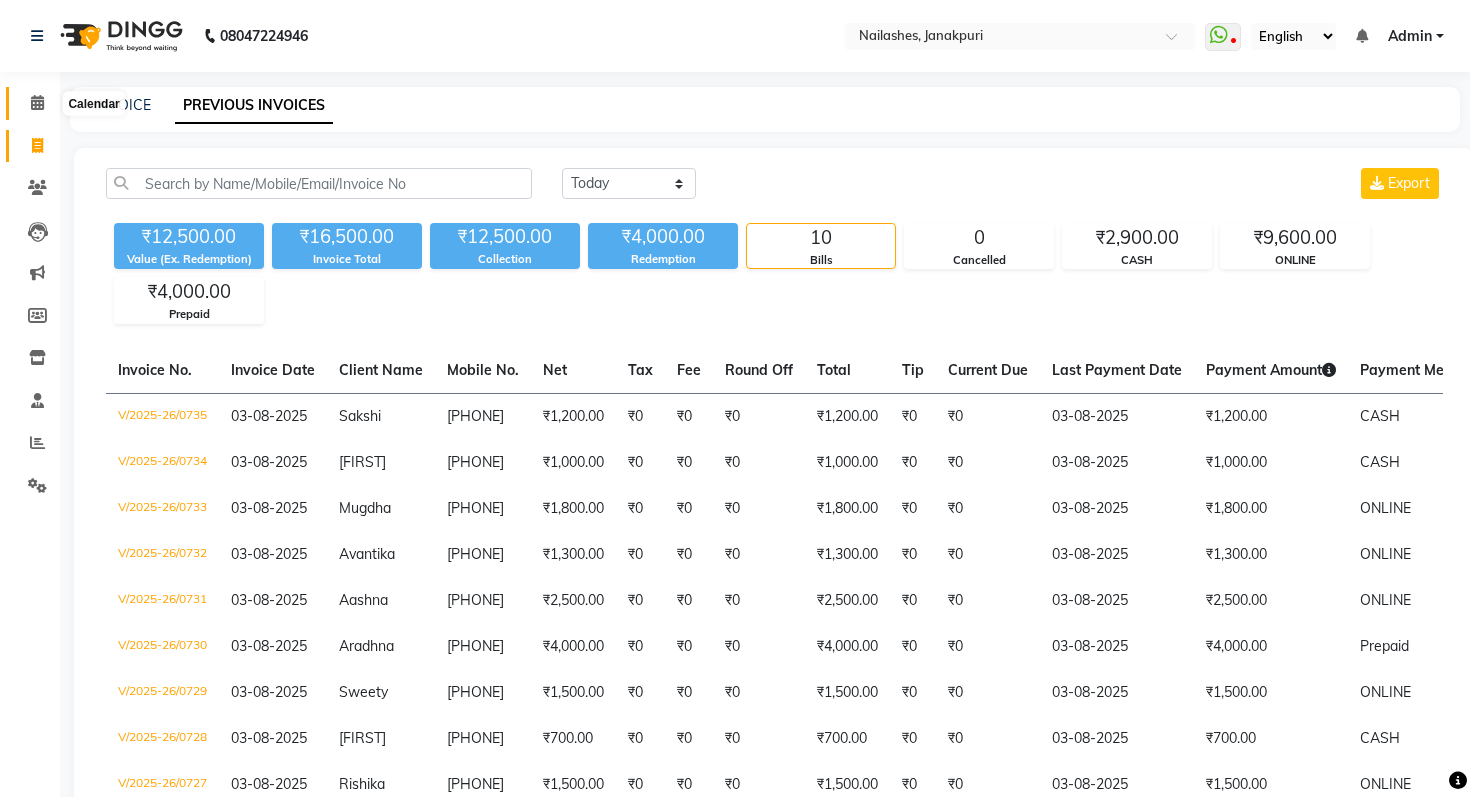 click 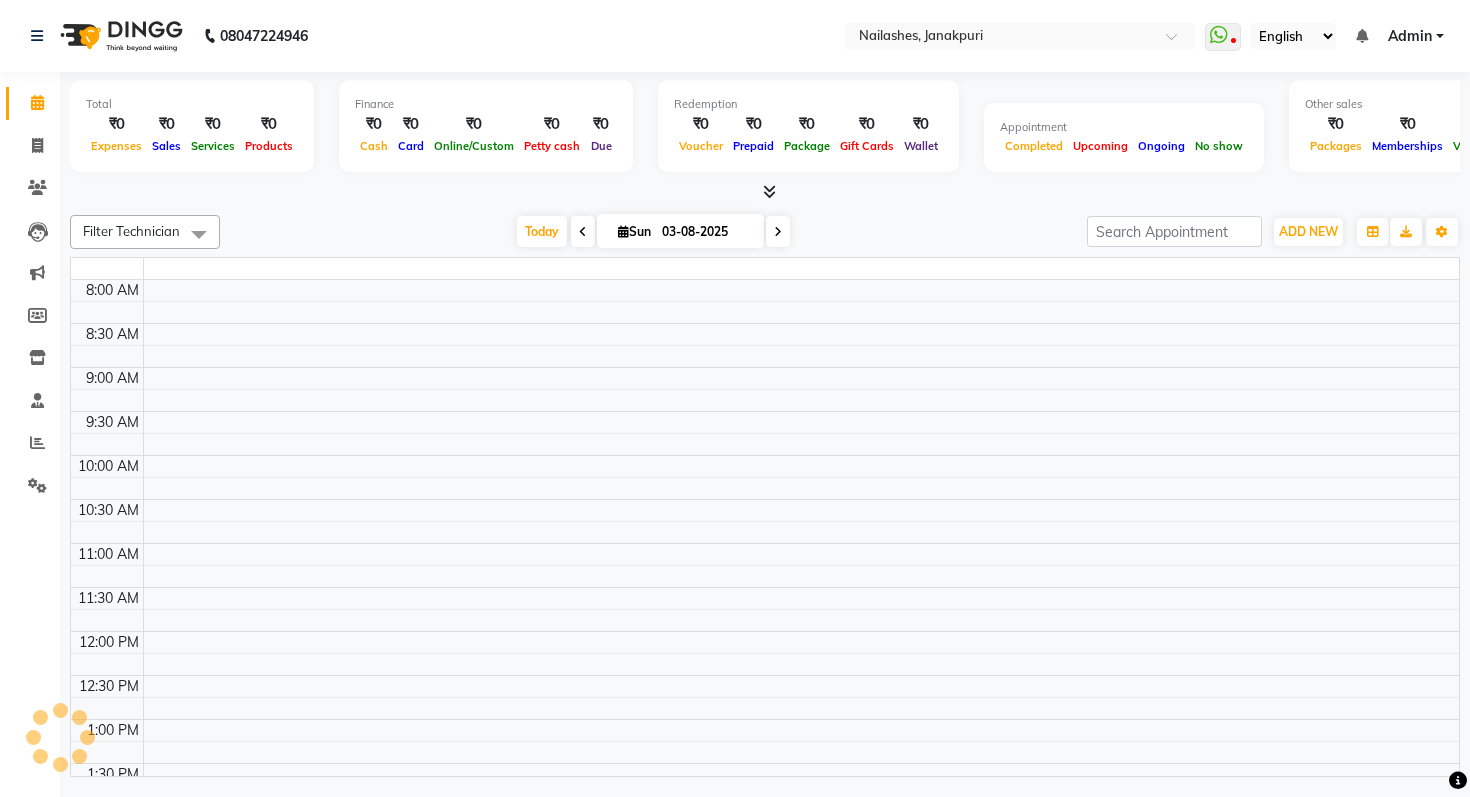 scroll, scrollTop: 0, scrollLeft: 0, axis: both 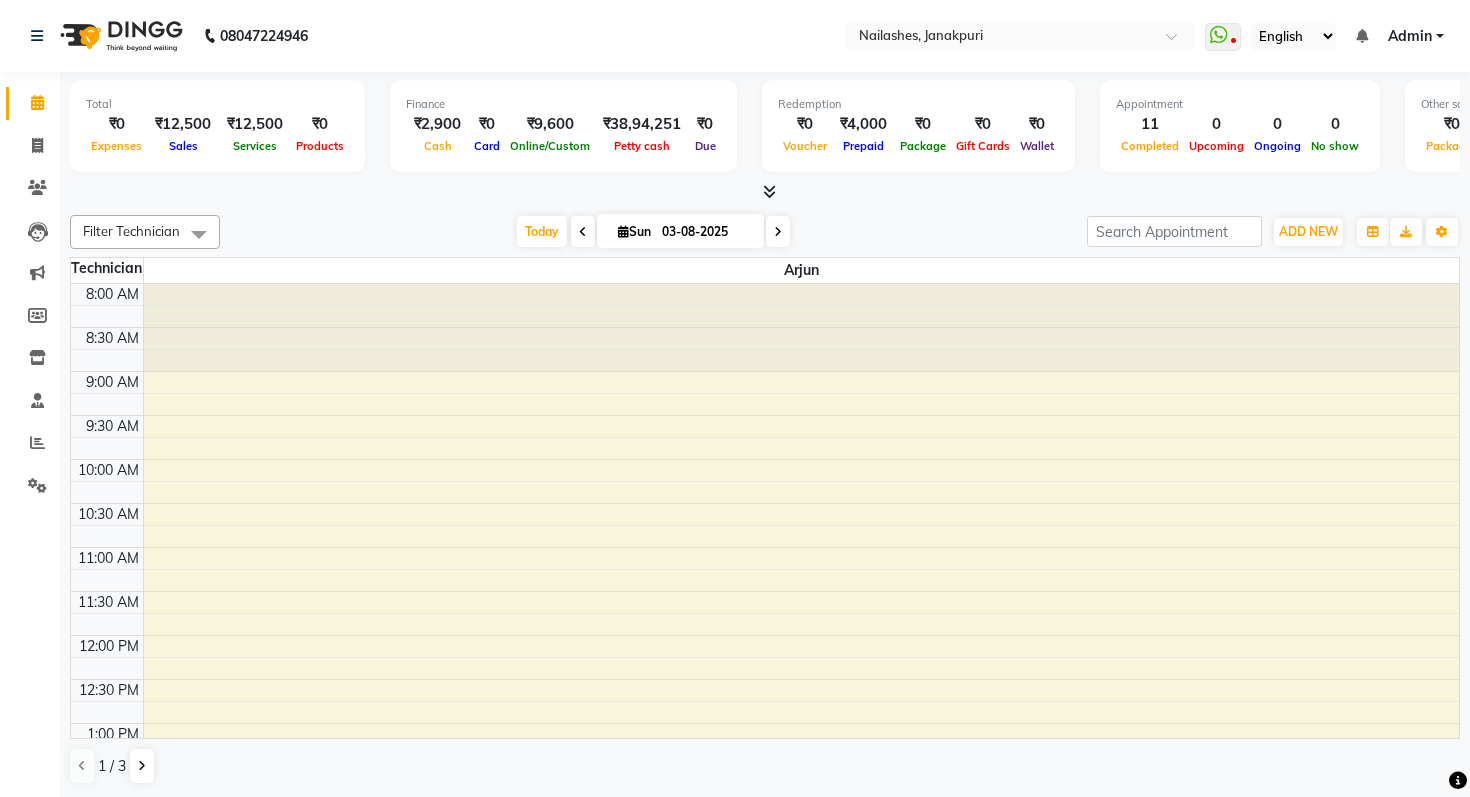 click at bounding box center (765, 192) 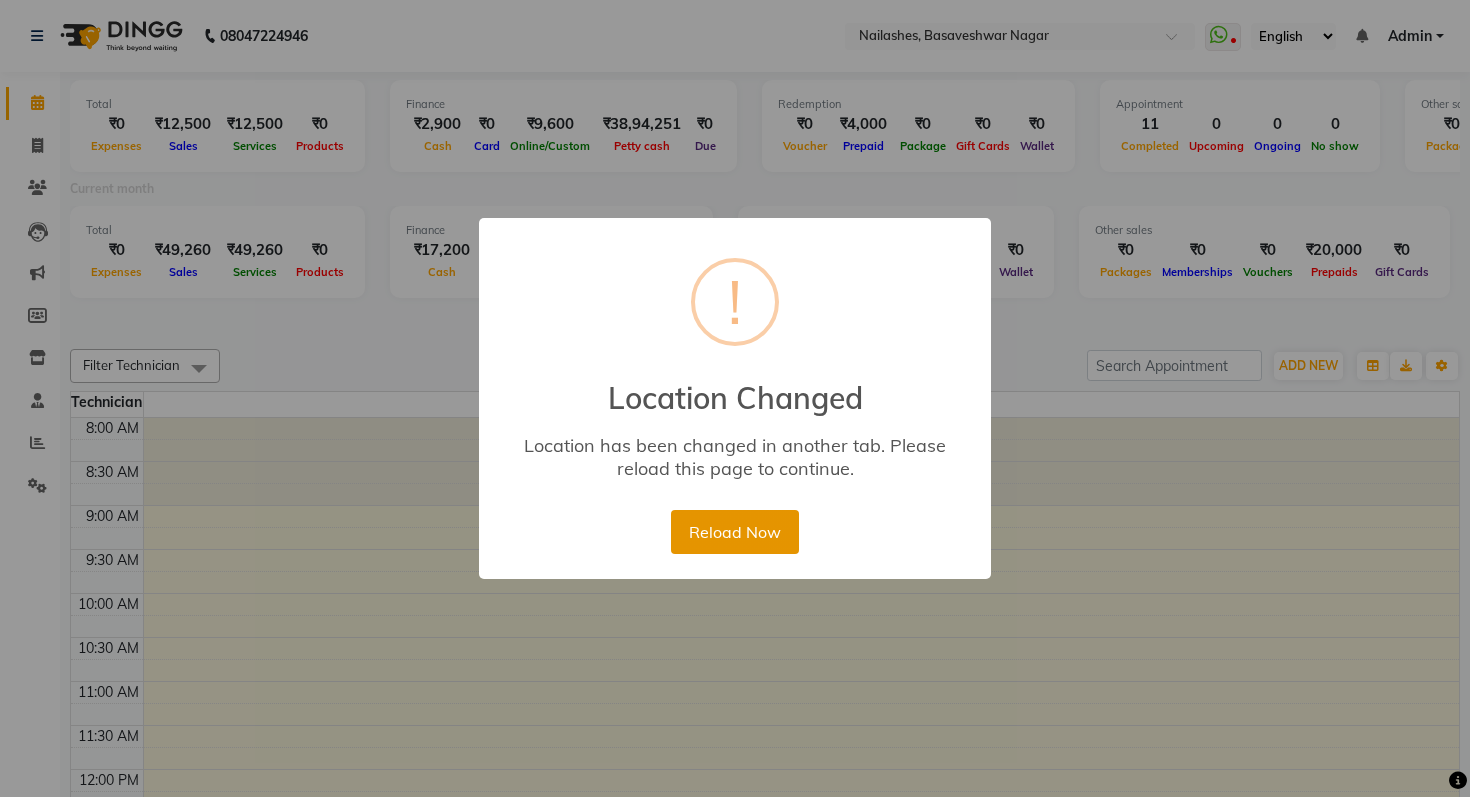 click on "Reload Now" at bounding box center [734, 532] 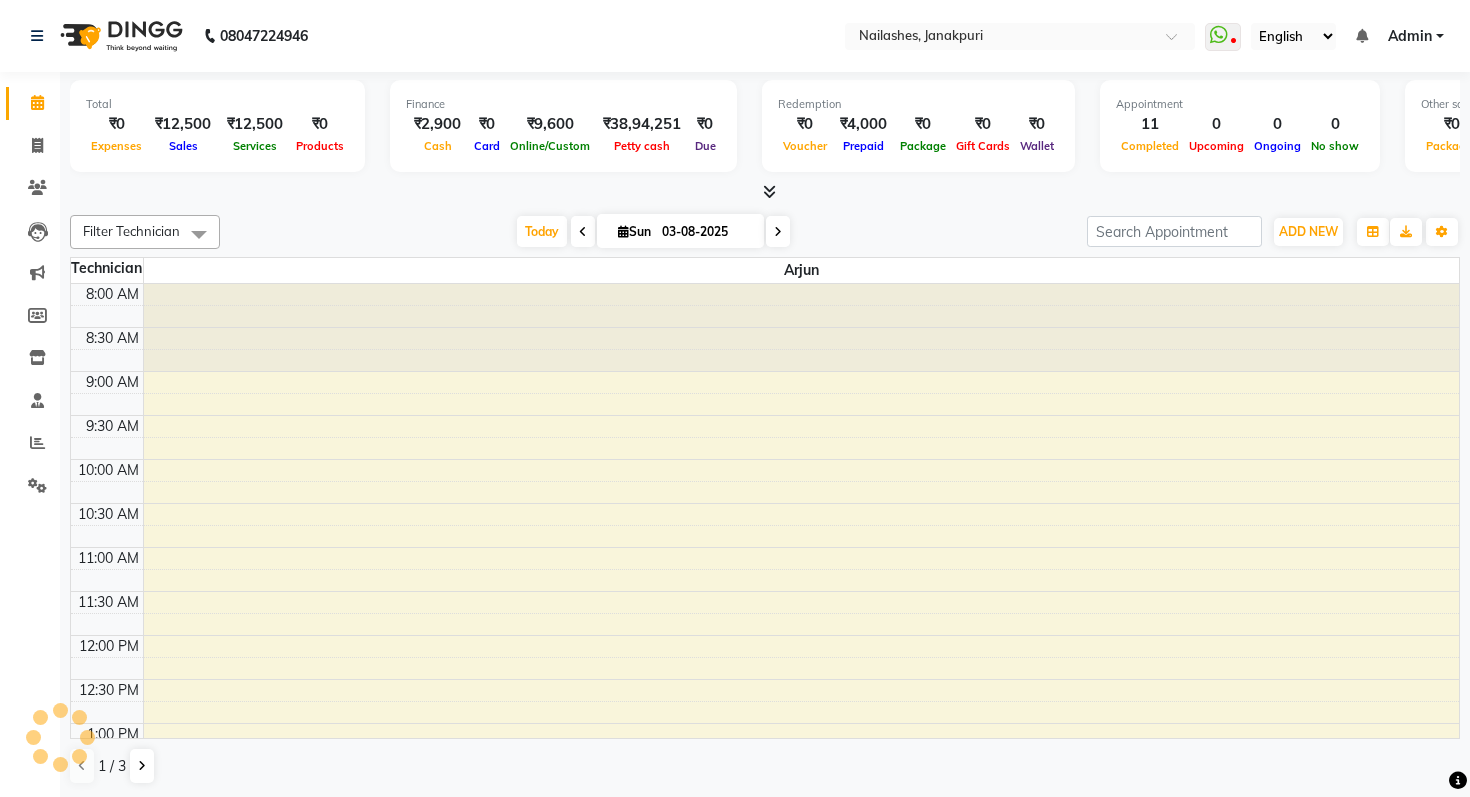 scroll, scrollTop: 0, scrollLeft: 0, axis: both 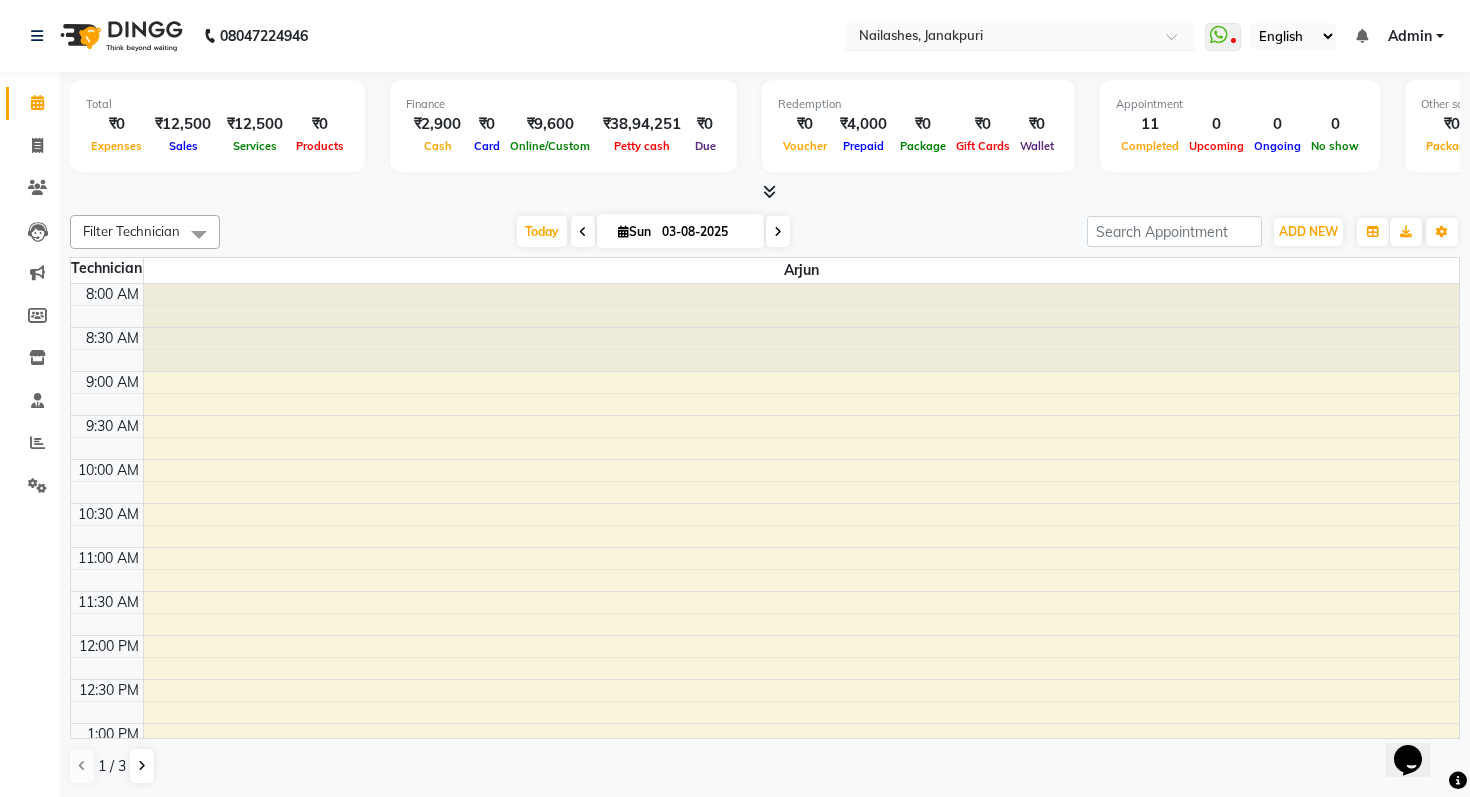 click at bounding box center [1000, 38] 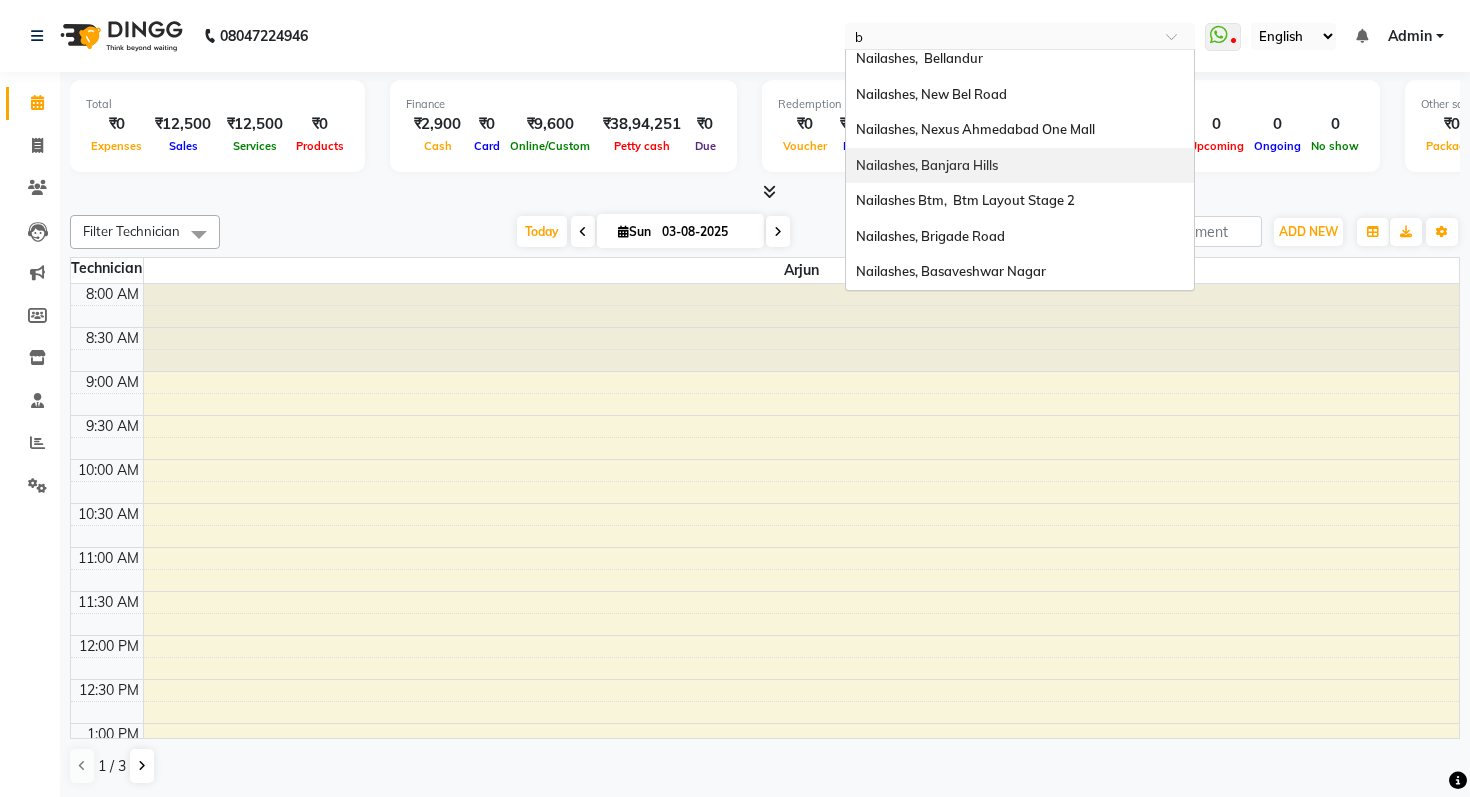 scroll, scrollTop: 0, scrollLeft: 0, axis: both 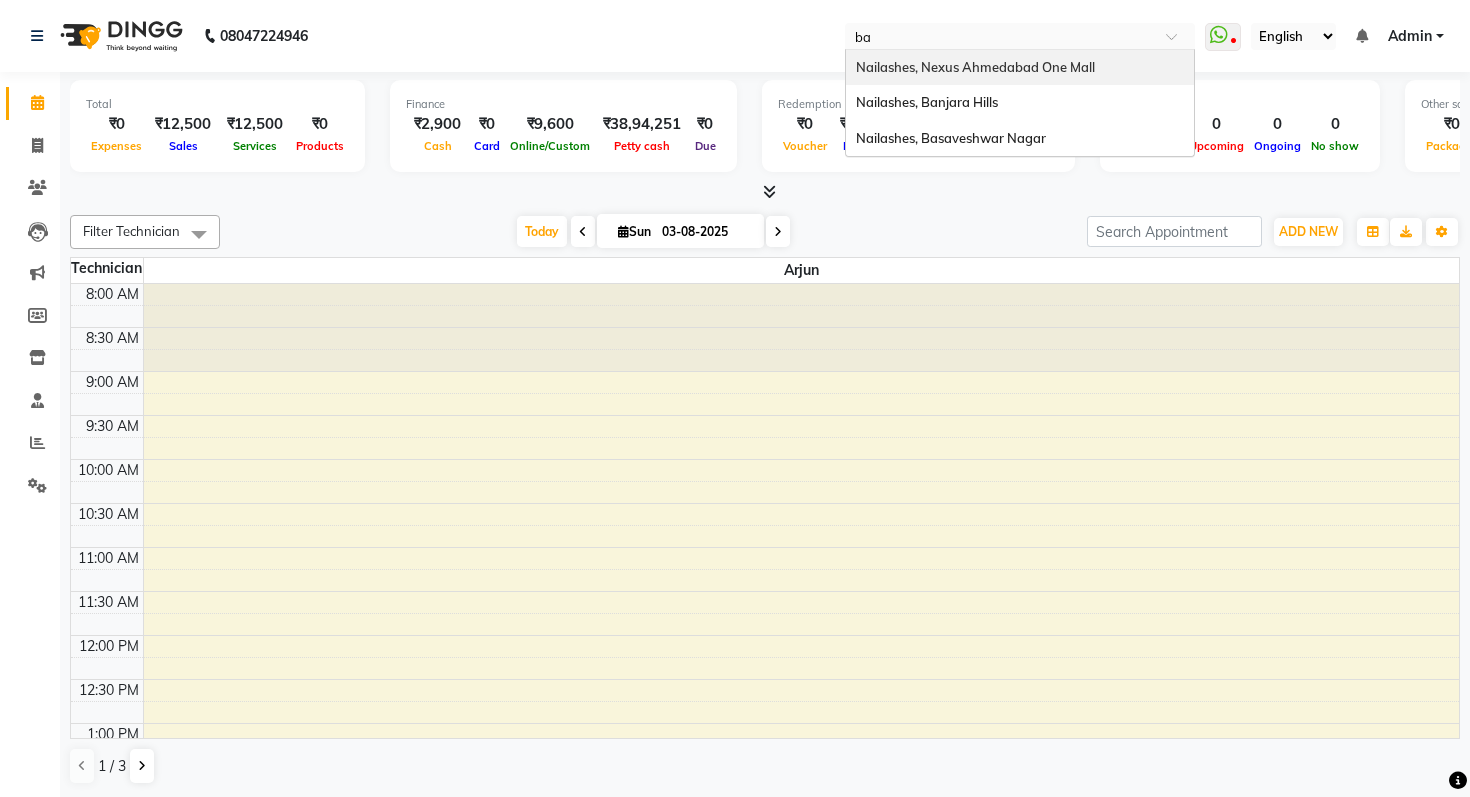 type on "bas" 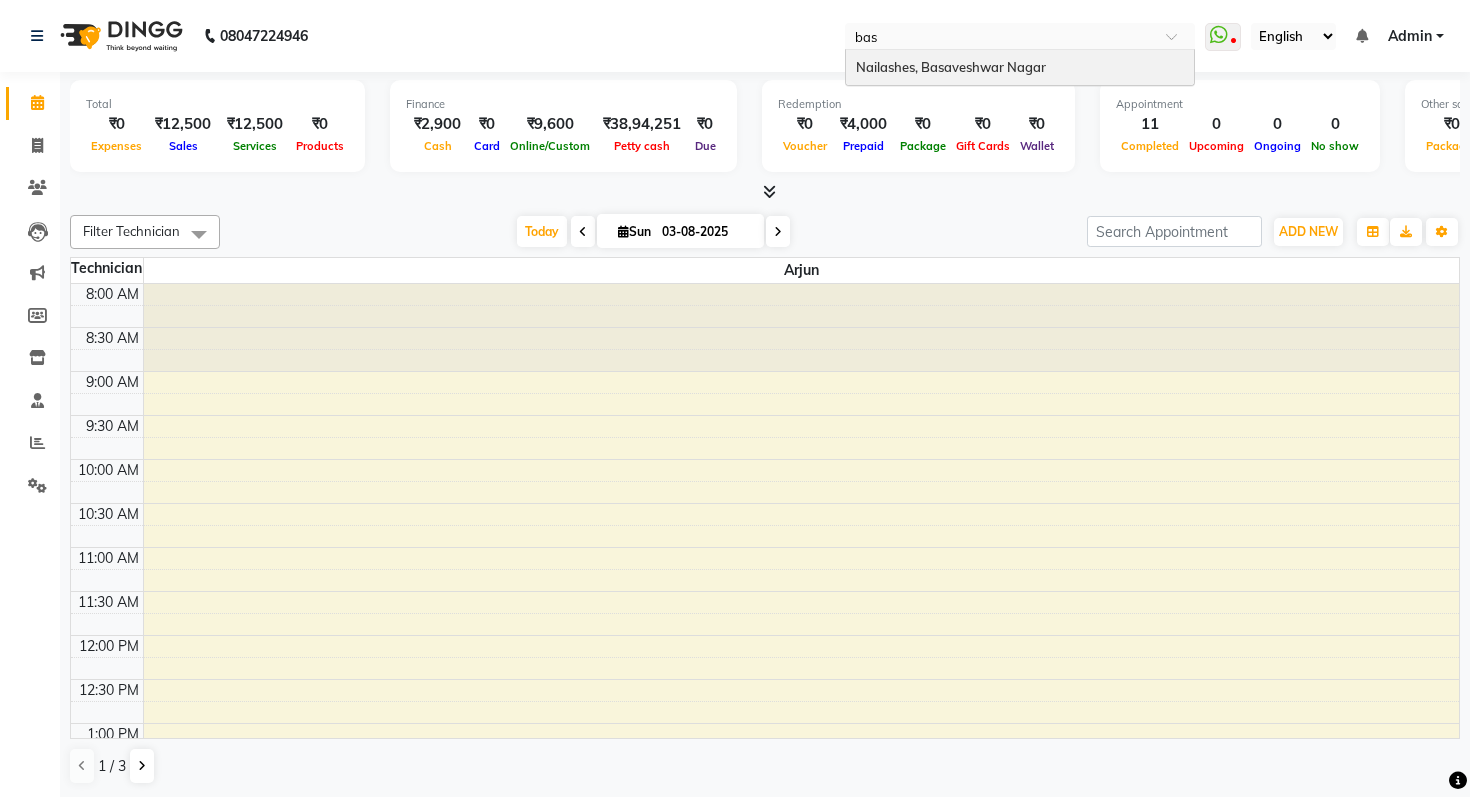 click on "Nailashes, Basaveshwar Nagar" at bounding box center (1020, 68) 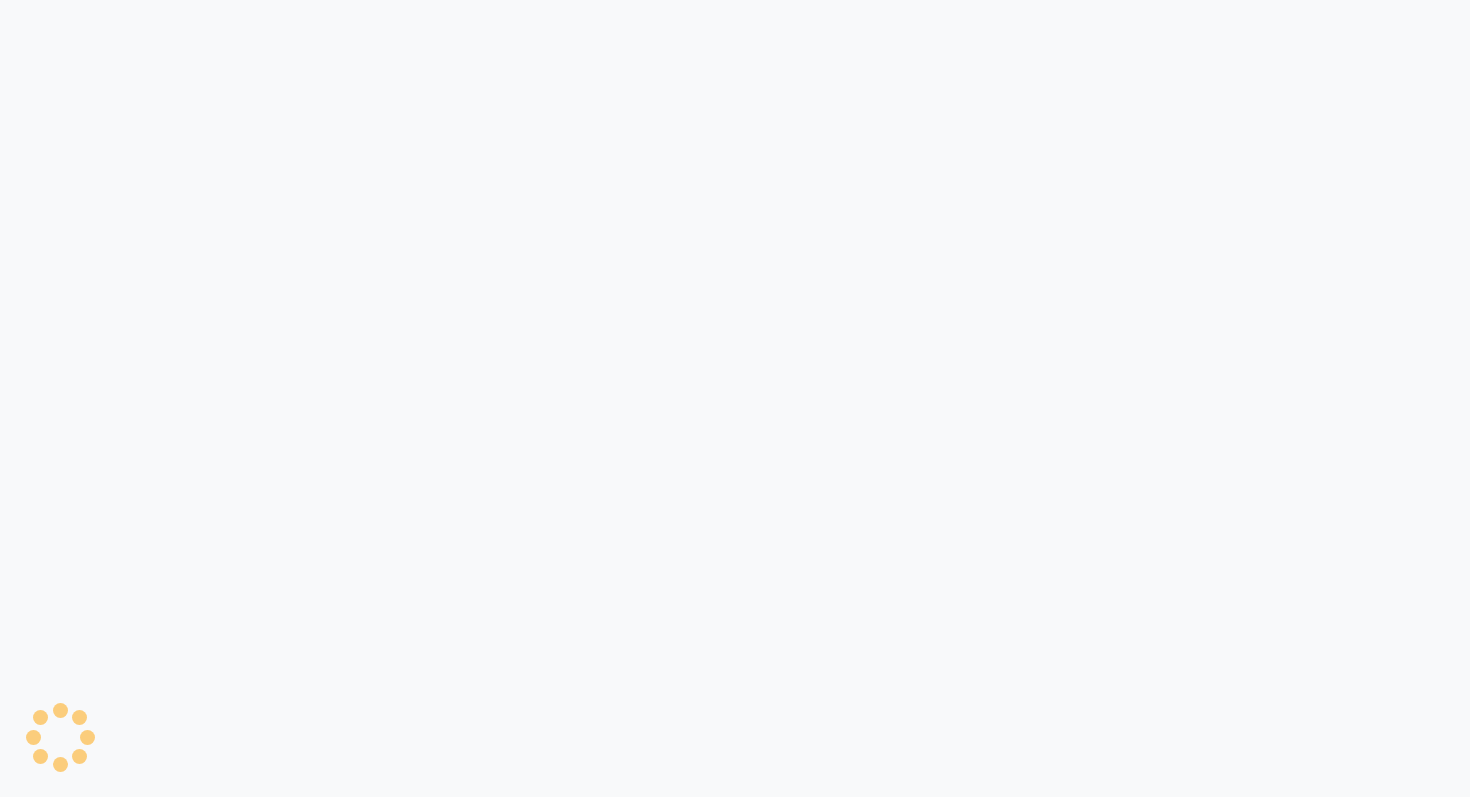 scroll, scrollTop: 0, scrollLeft: 0, axis: both 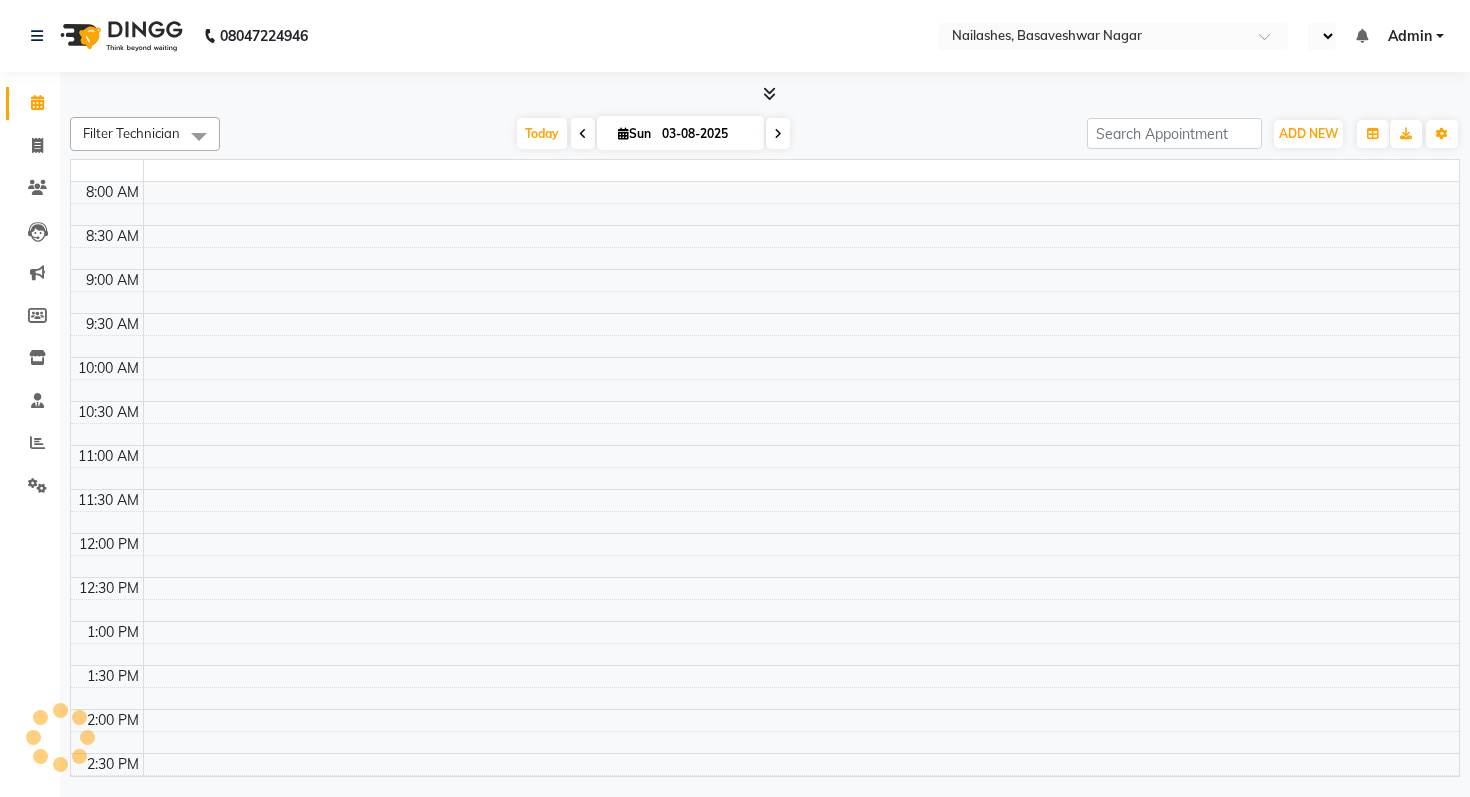 select on "en" 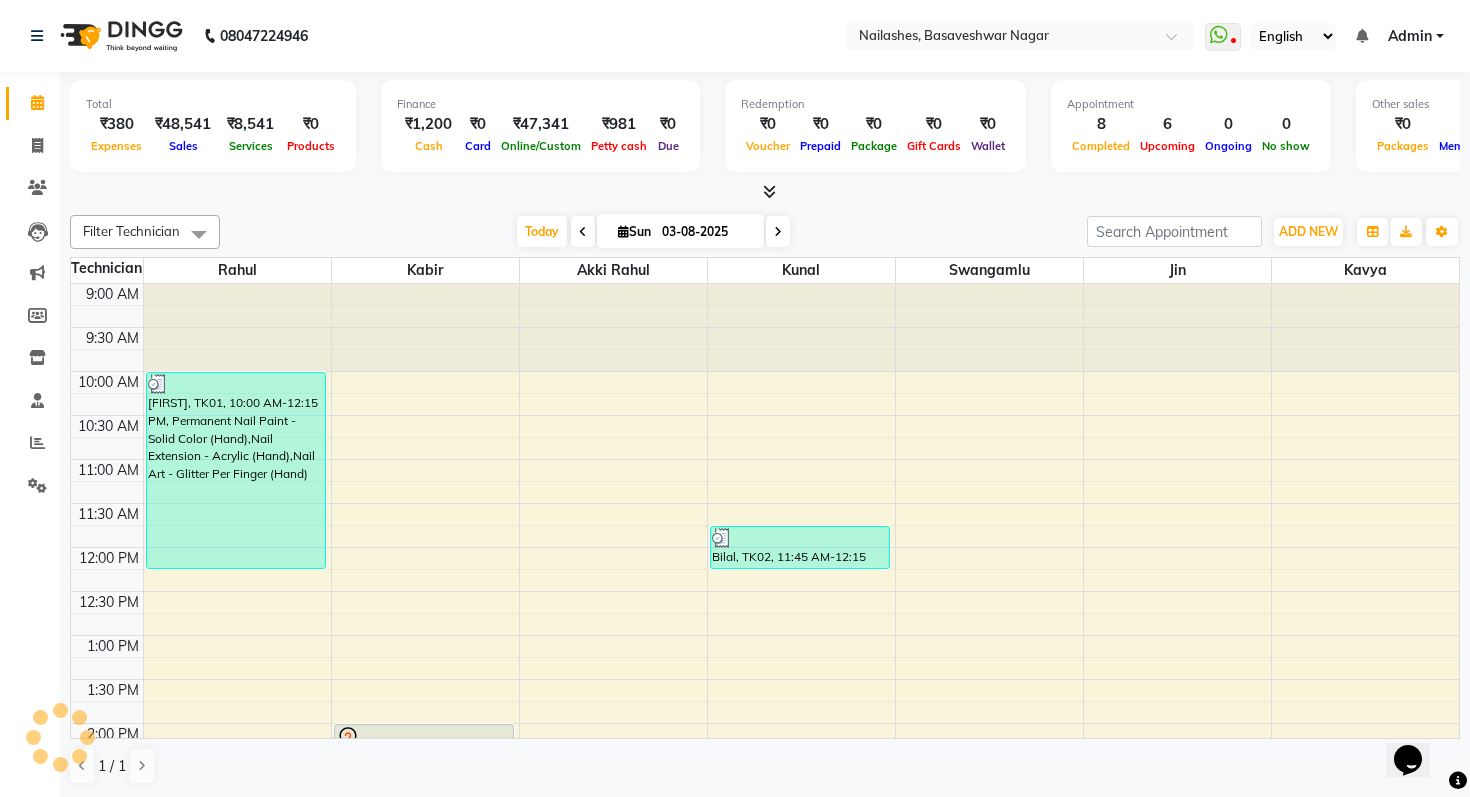scroll, scrollTop: 0, scrollLeft: 0, axis: both 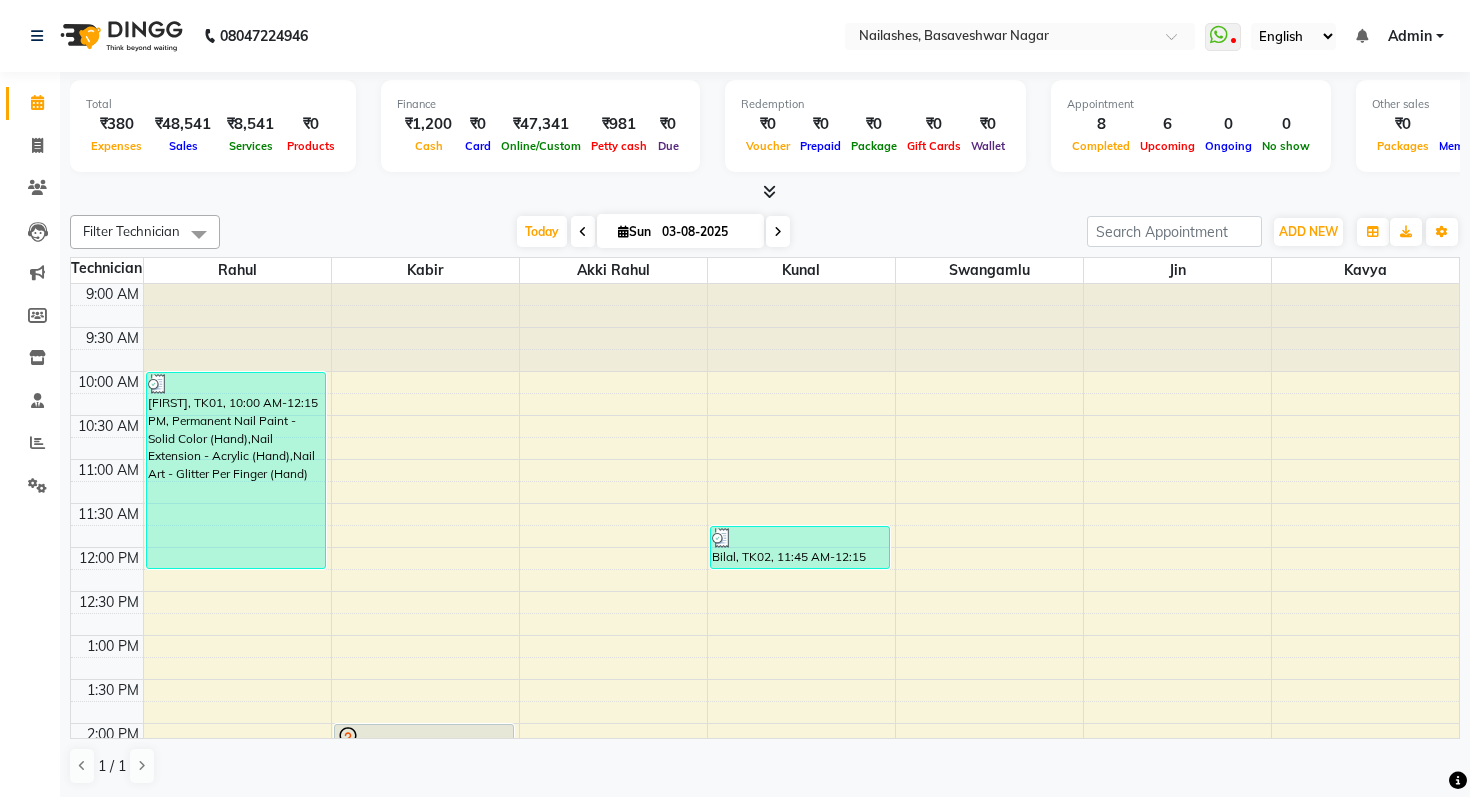 click at bounding box center (769, 191) 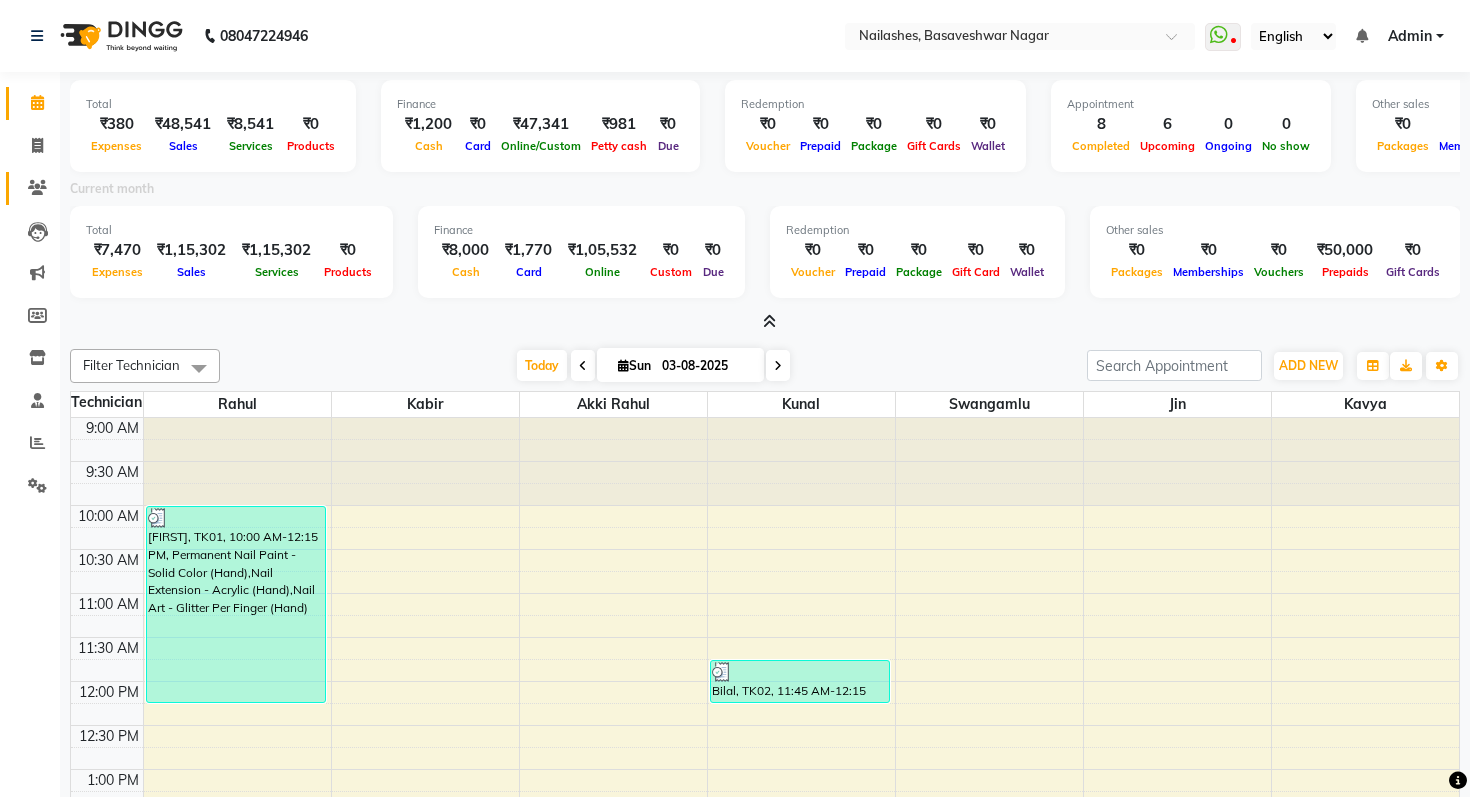 click on "Clients" 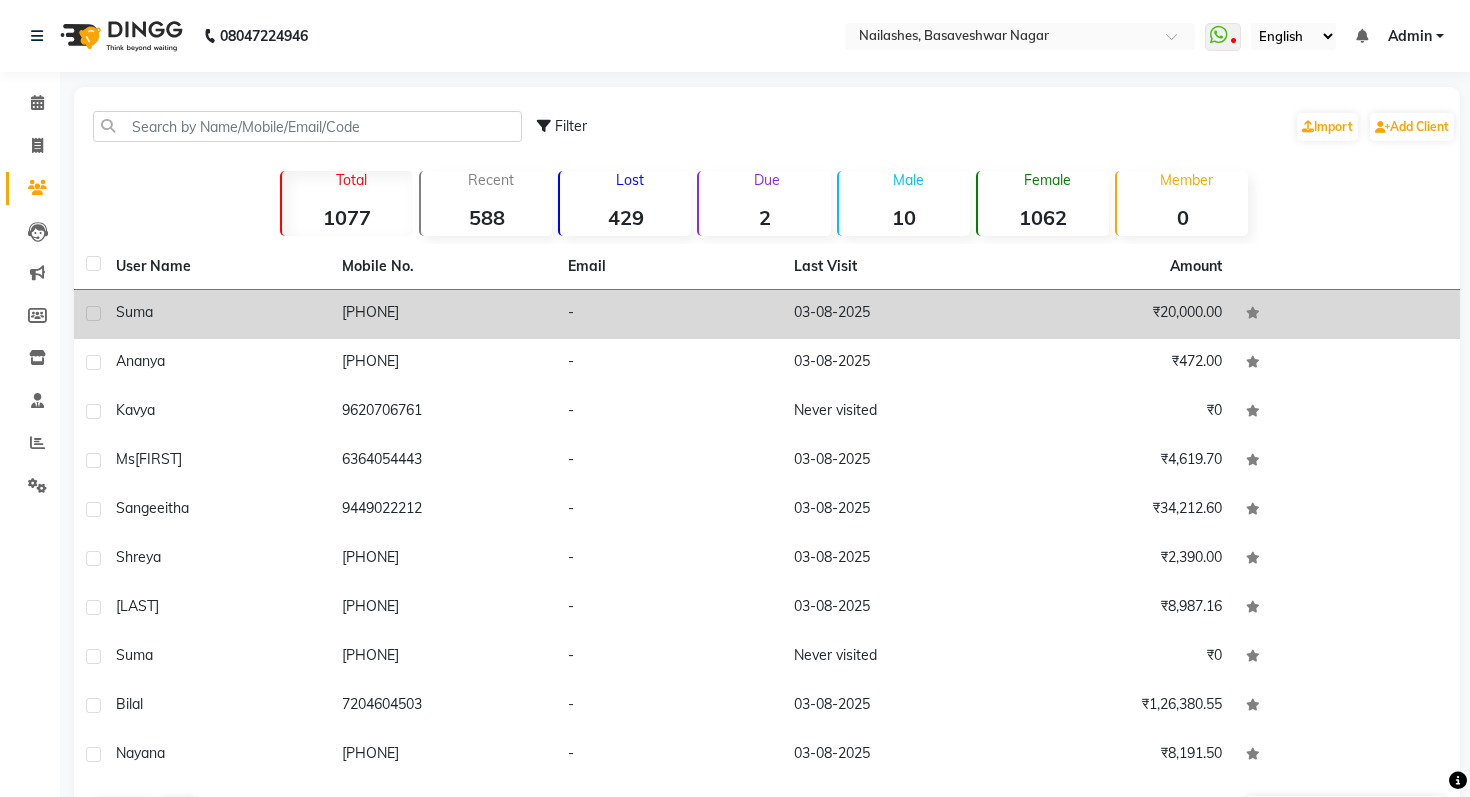 click on "₹20,000.00" 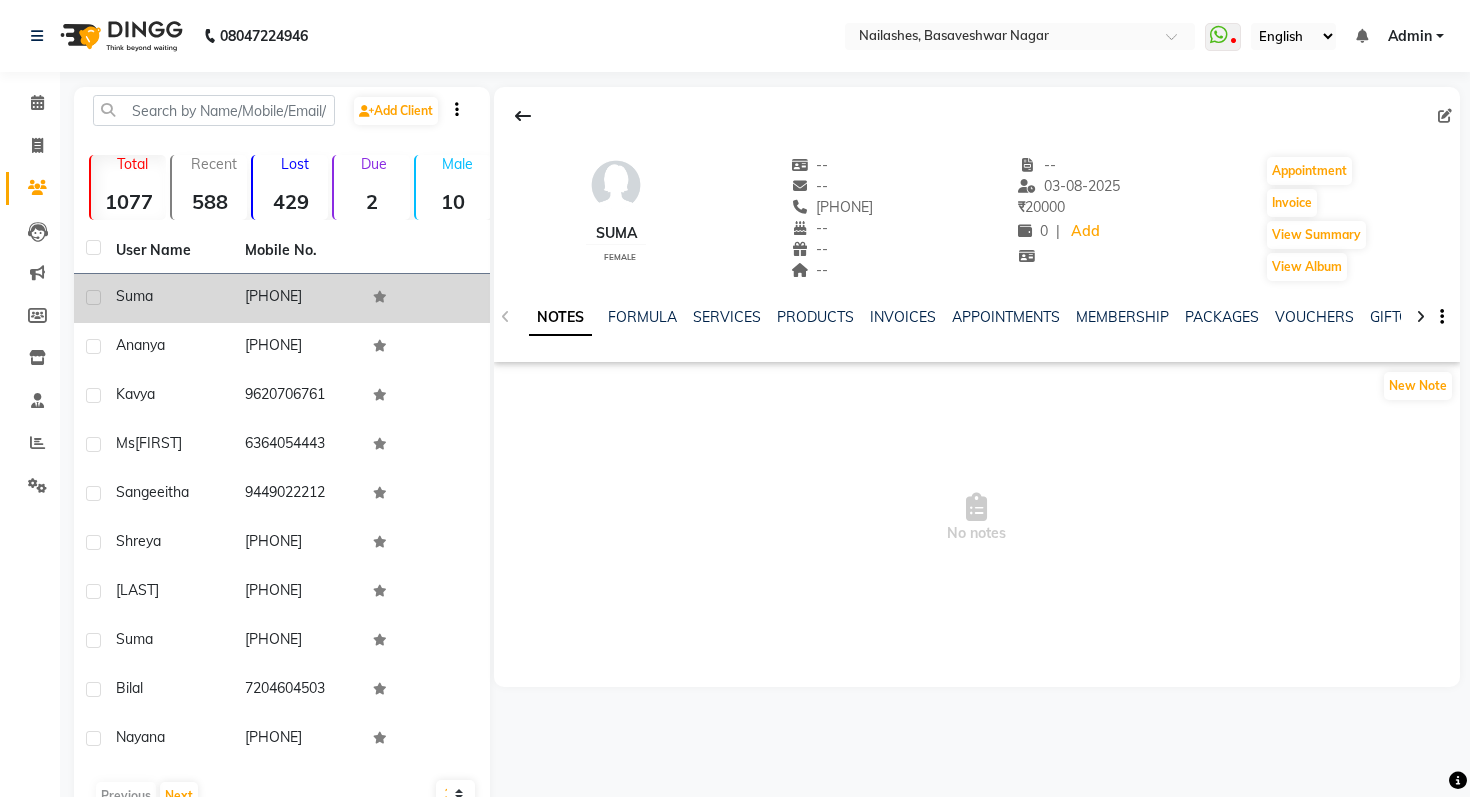 scroll, scrollTop: 53, scrollLeft: 0, axis: vertical 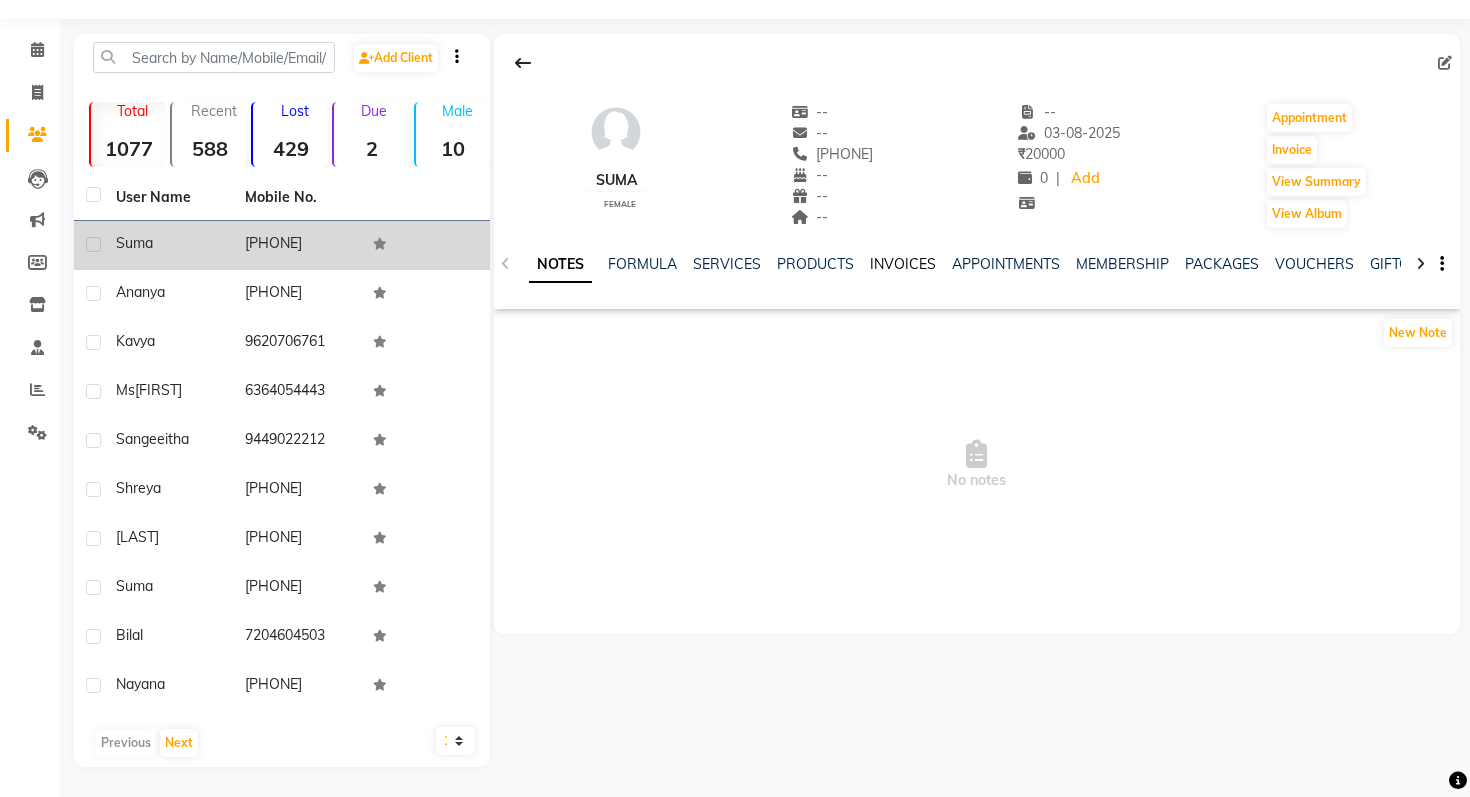 click on "INVOICES" 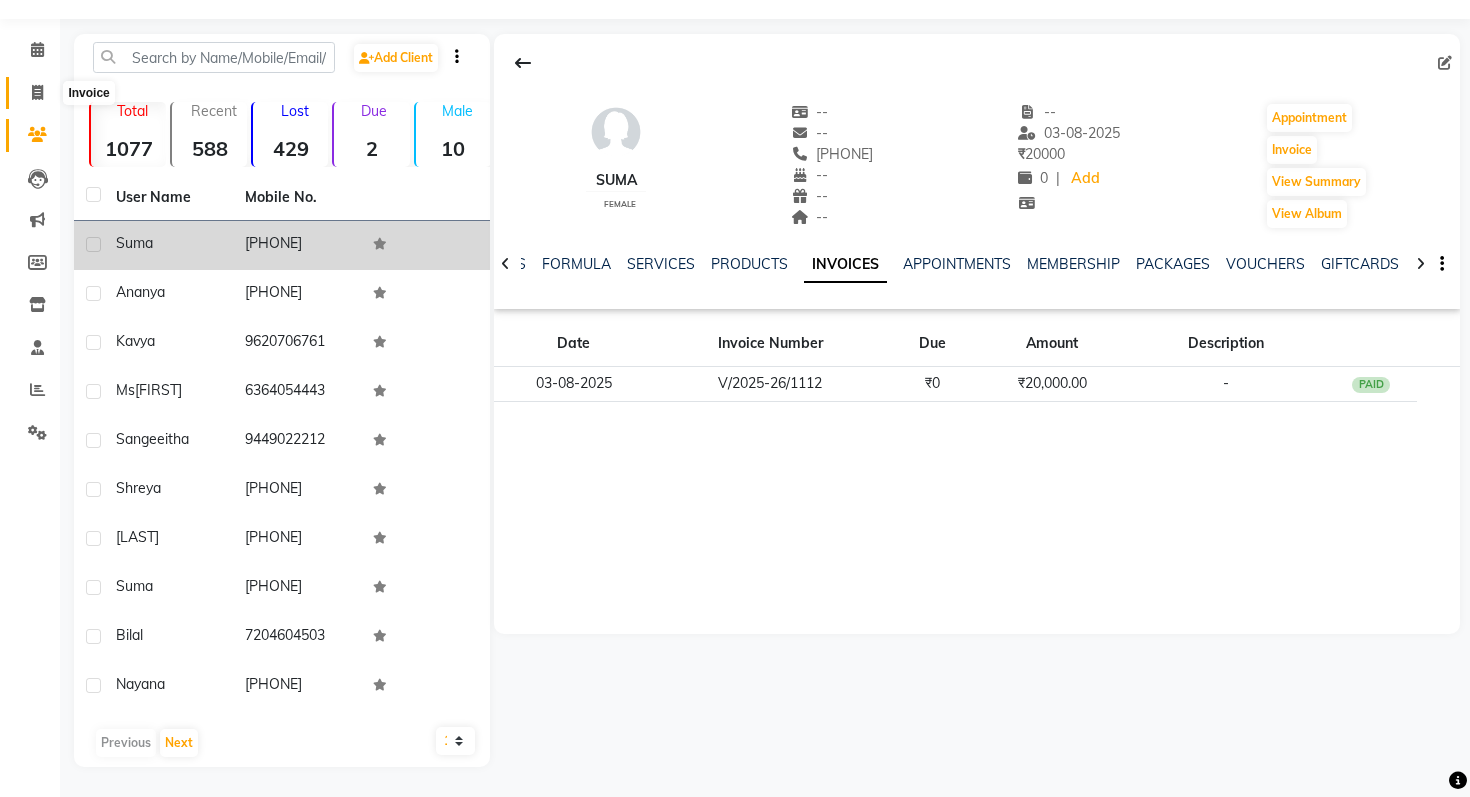 click 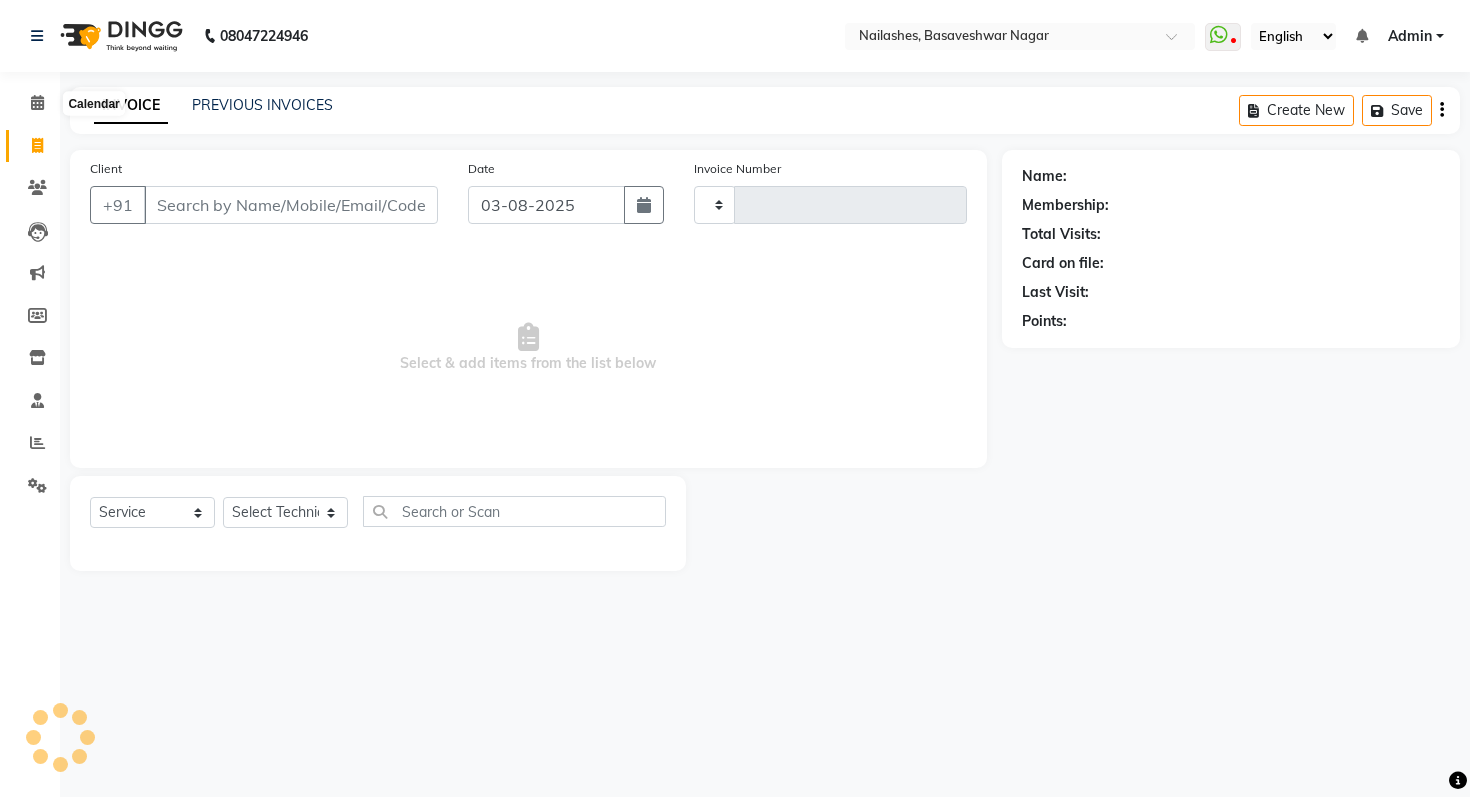 scroll, scrollTop: 0, scrollLeft: 0, axis: both 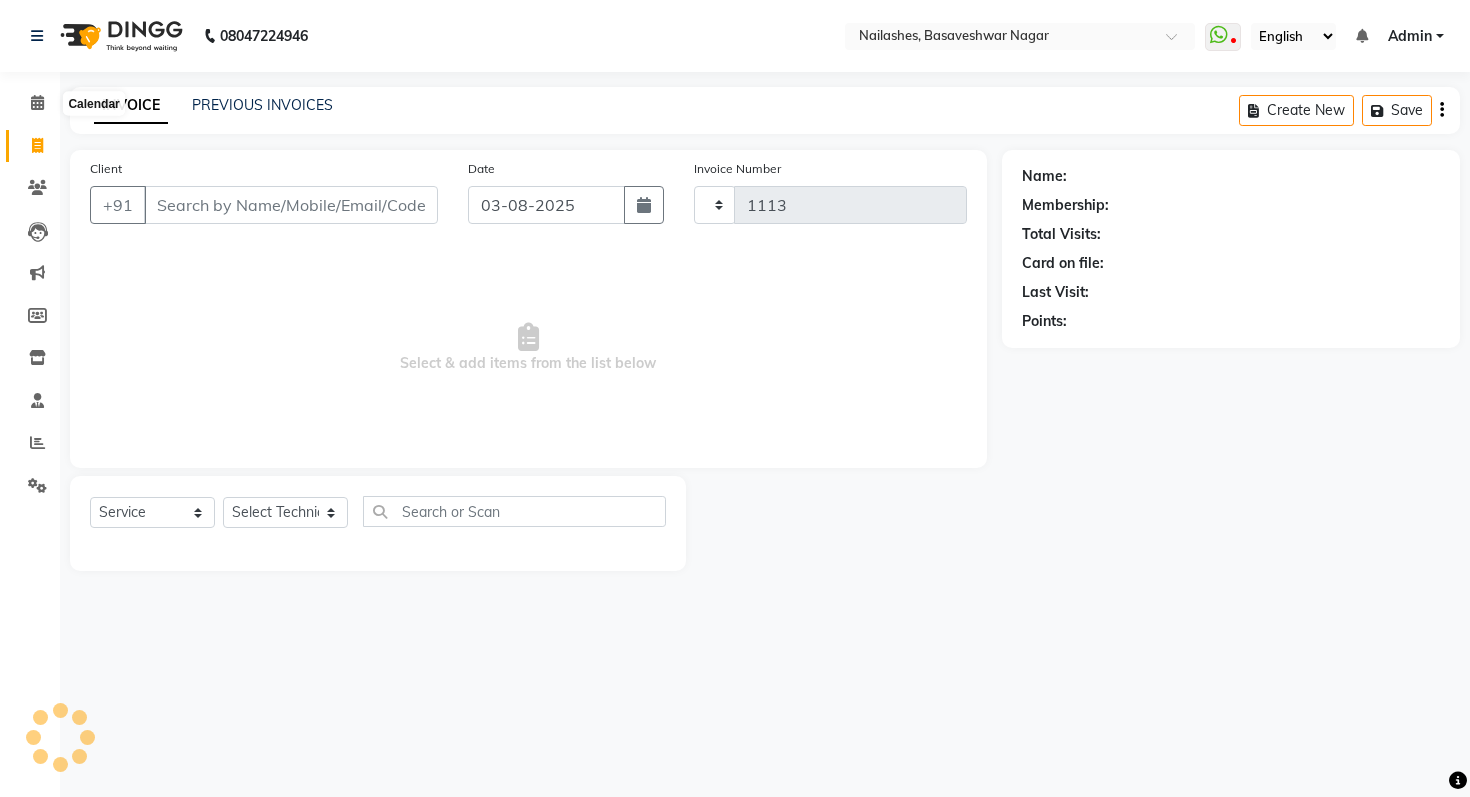 select on "7686" 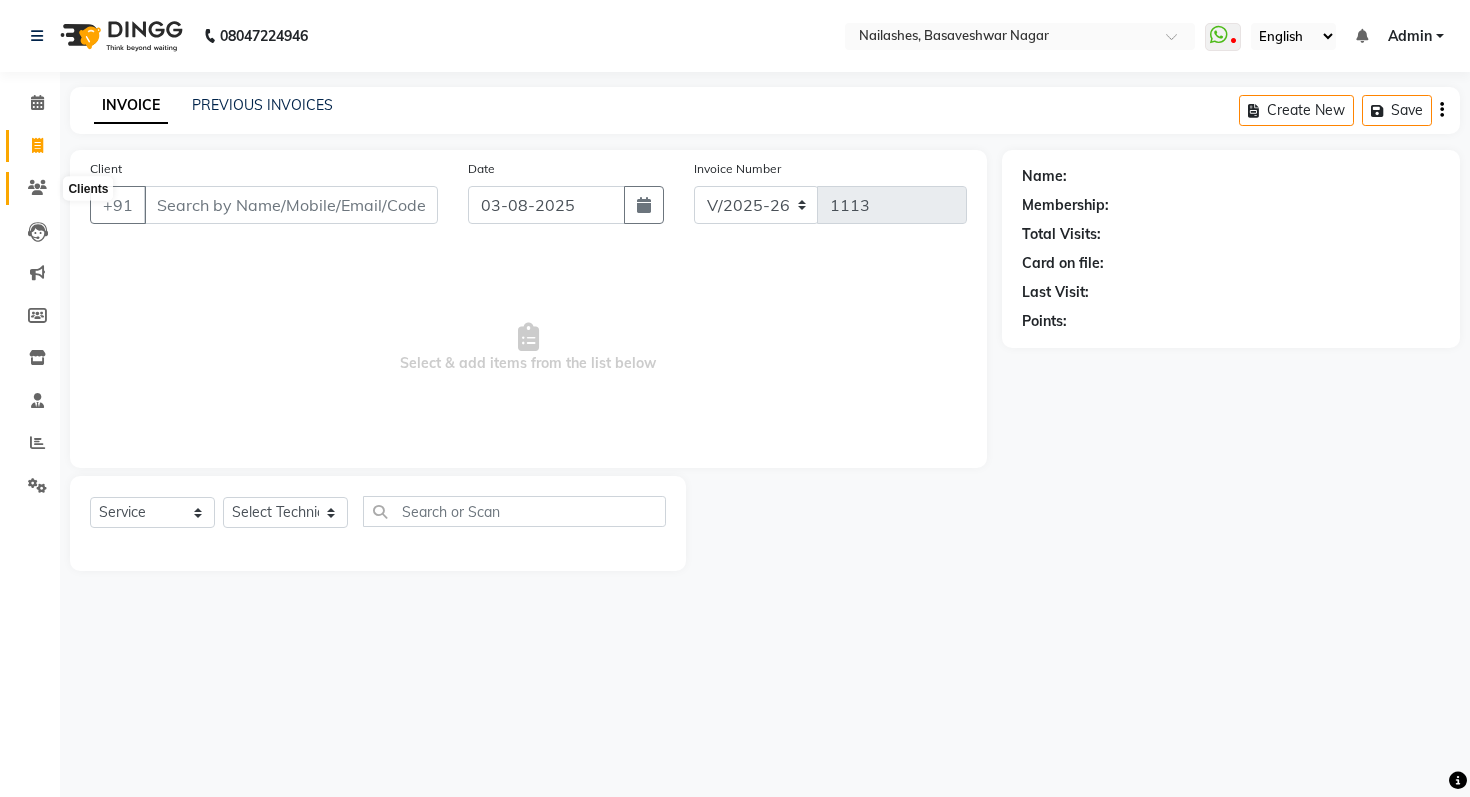 click 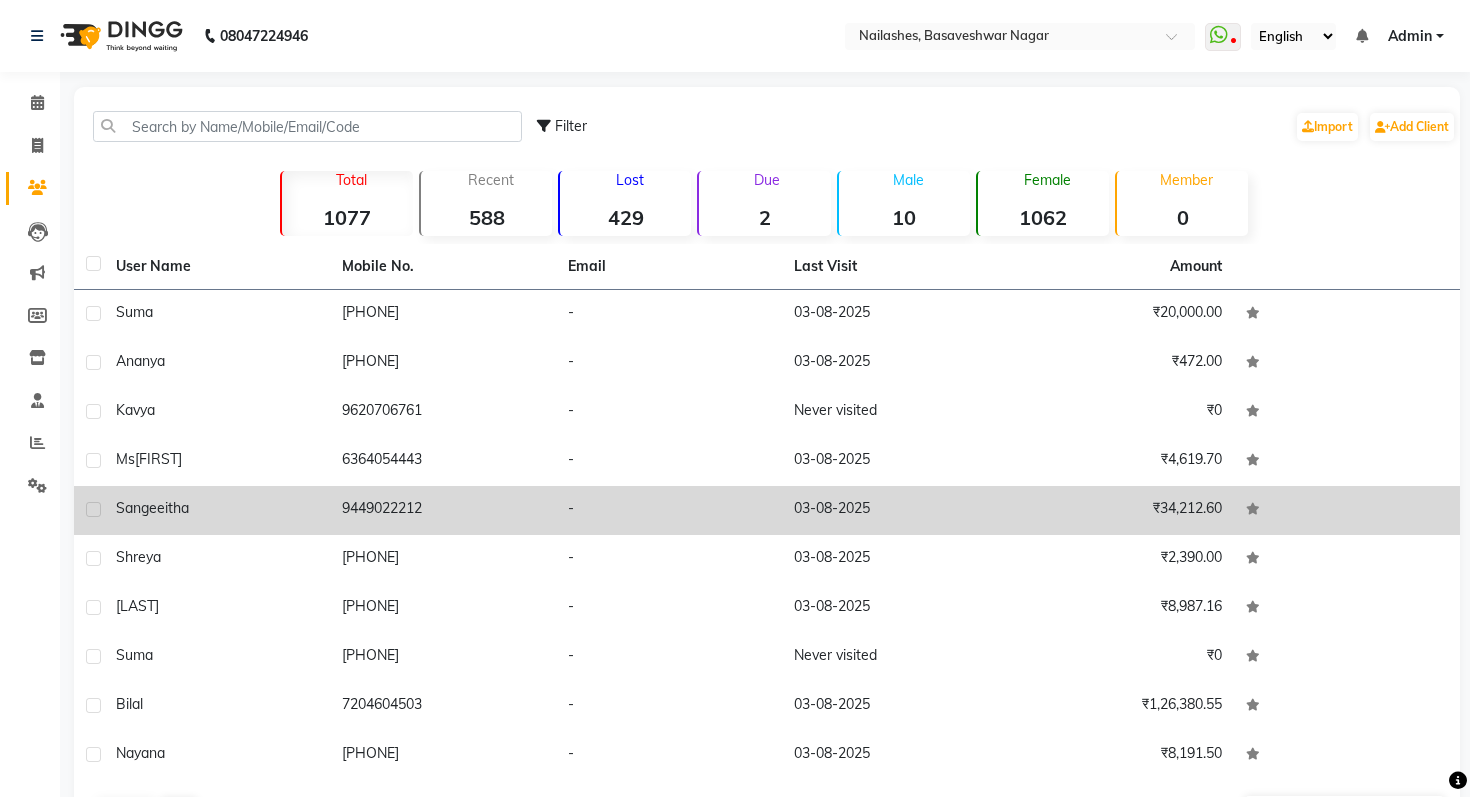 click on "-" 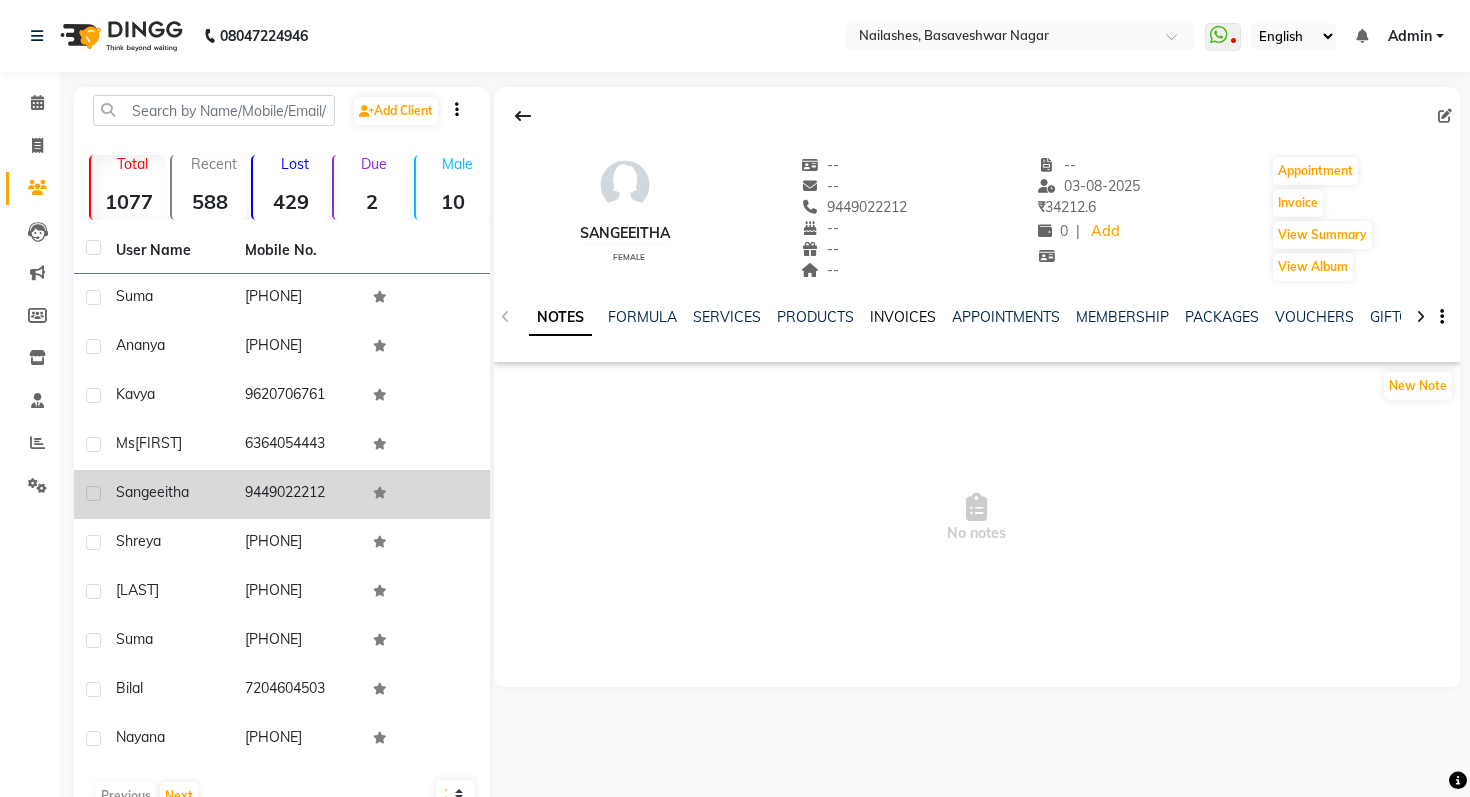 click on "INVOICES" 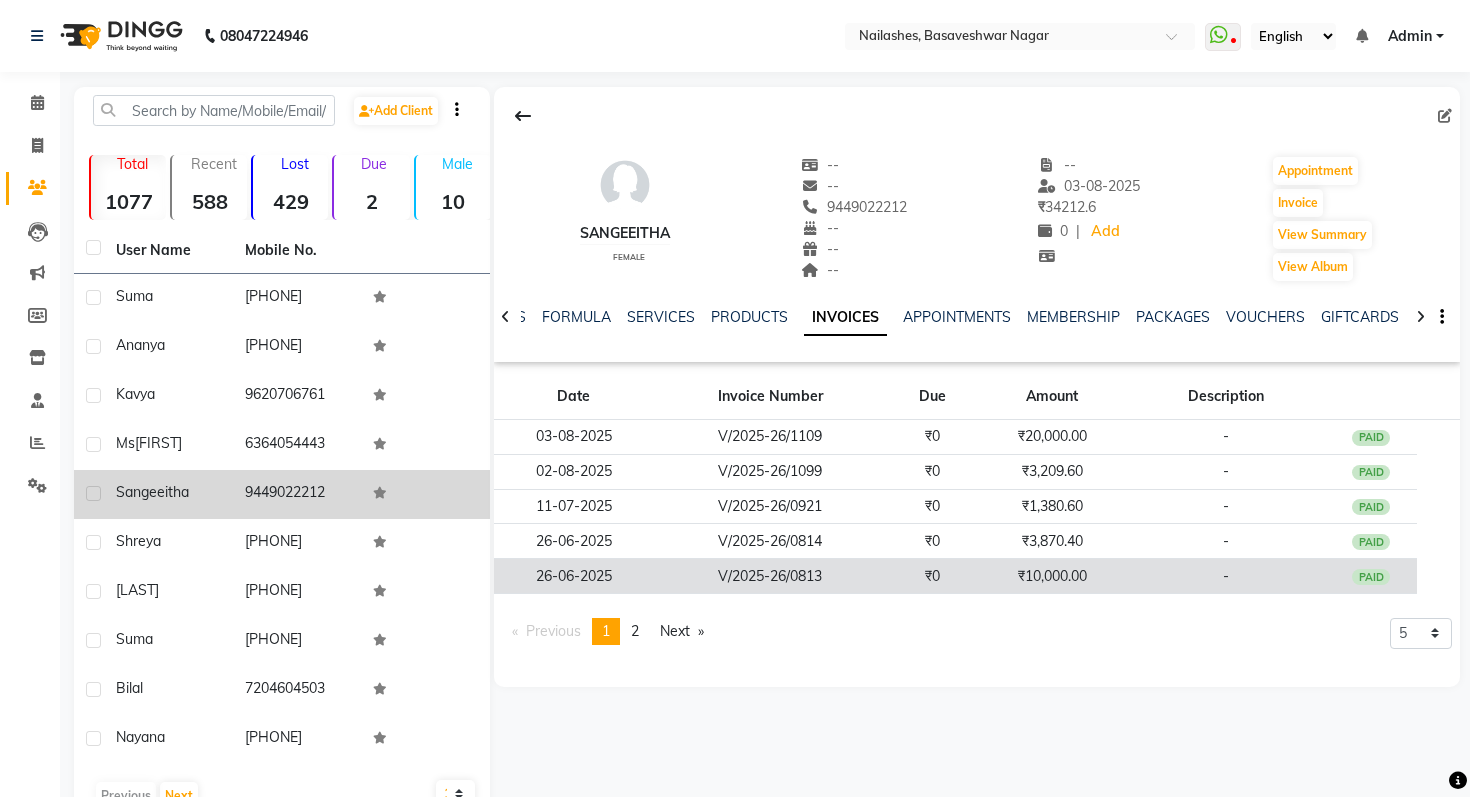 click on "₹0" 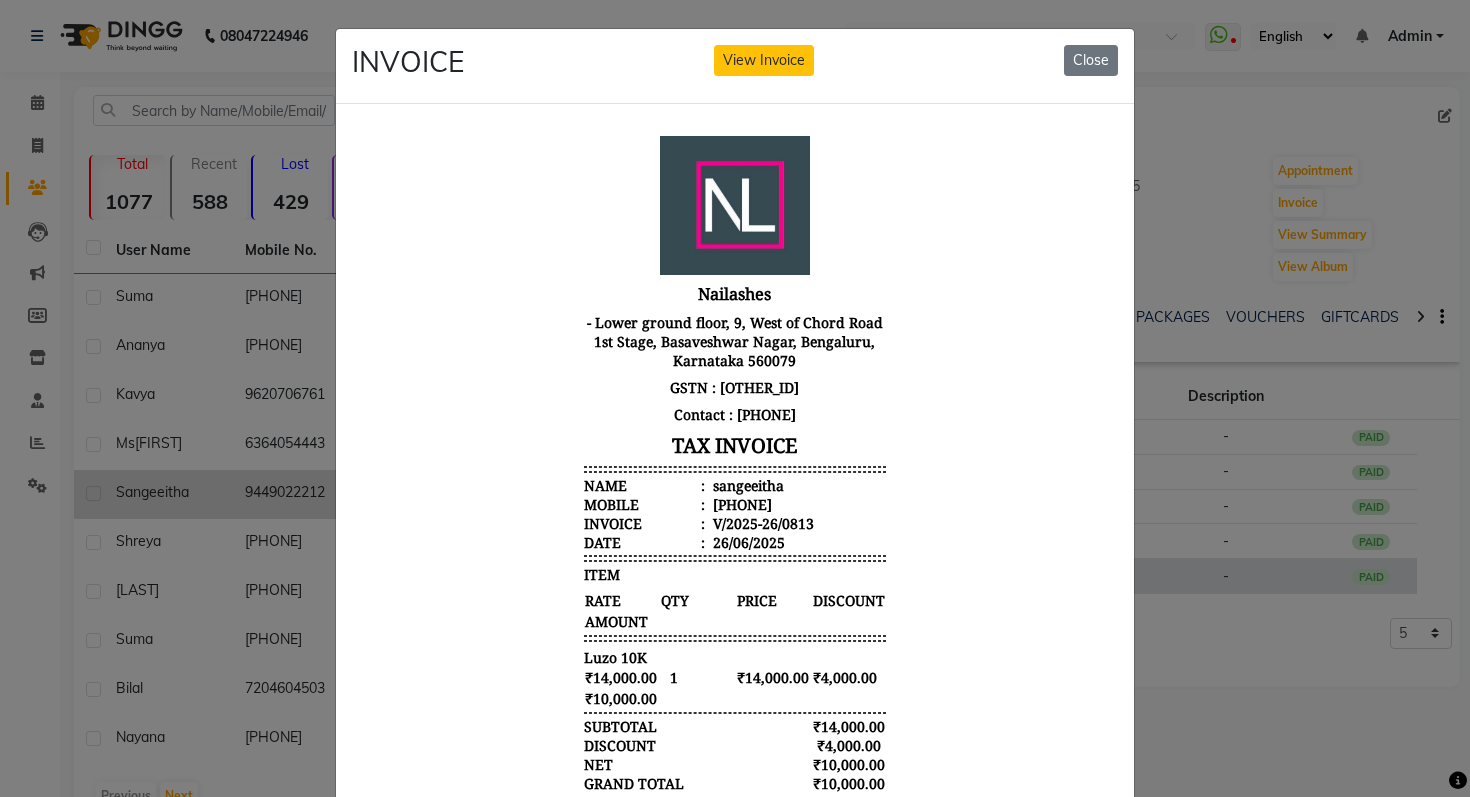 scroll, scrollTop: 16, scrollLeft: 0, axis: vertical 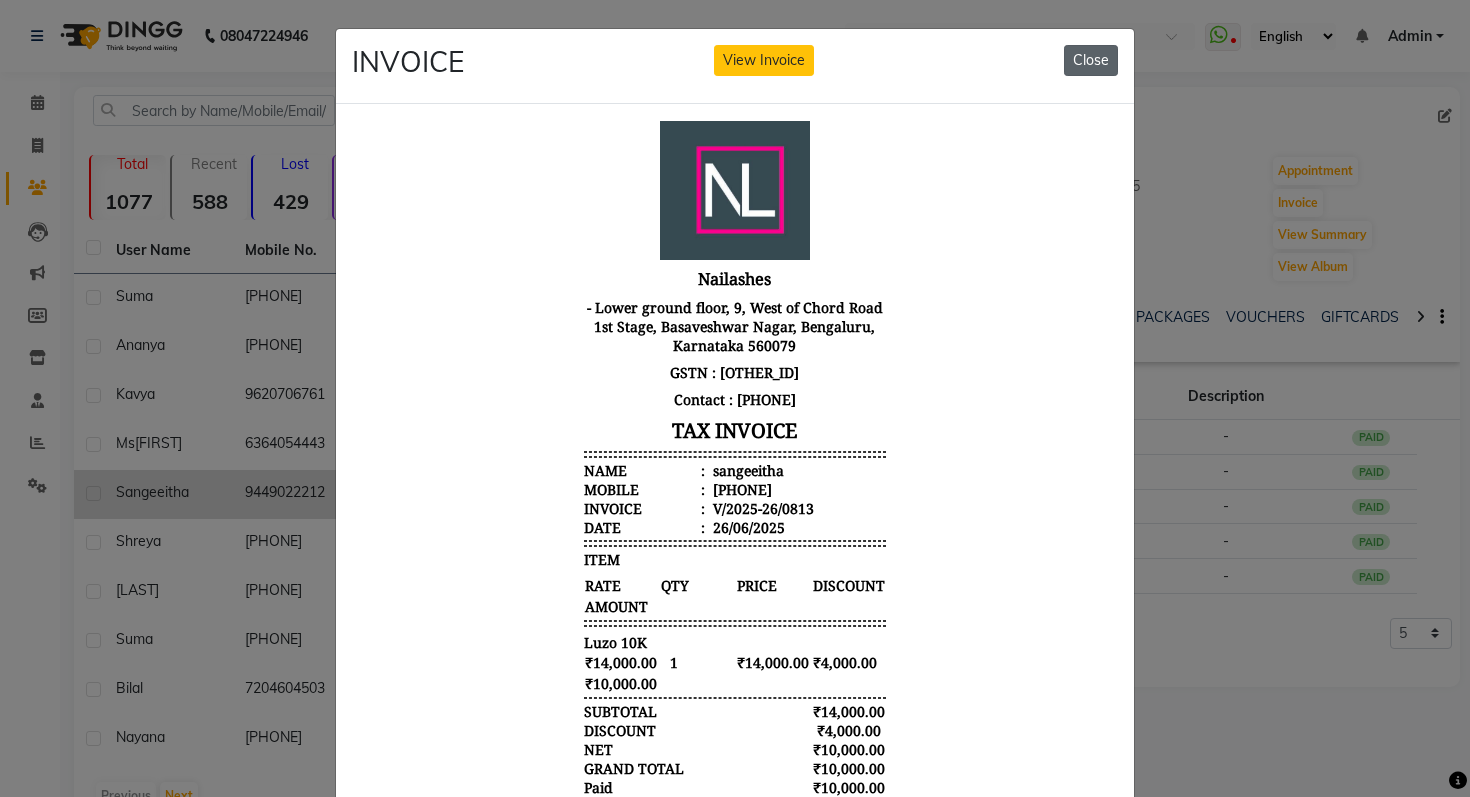 click on "Close" 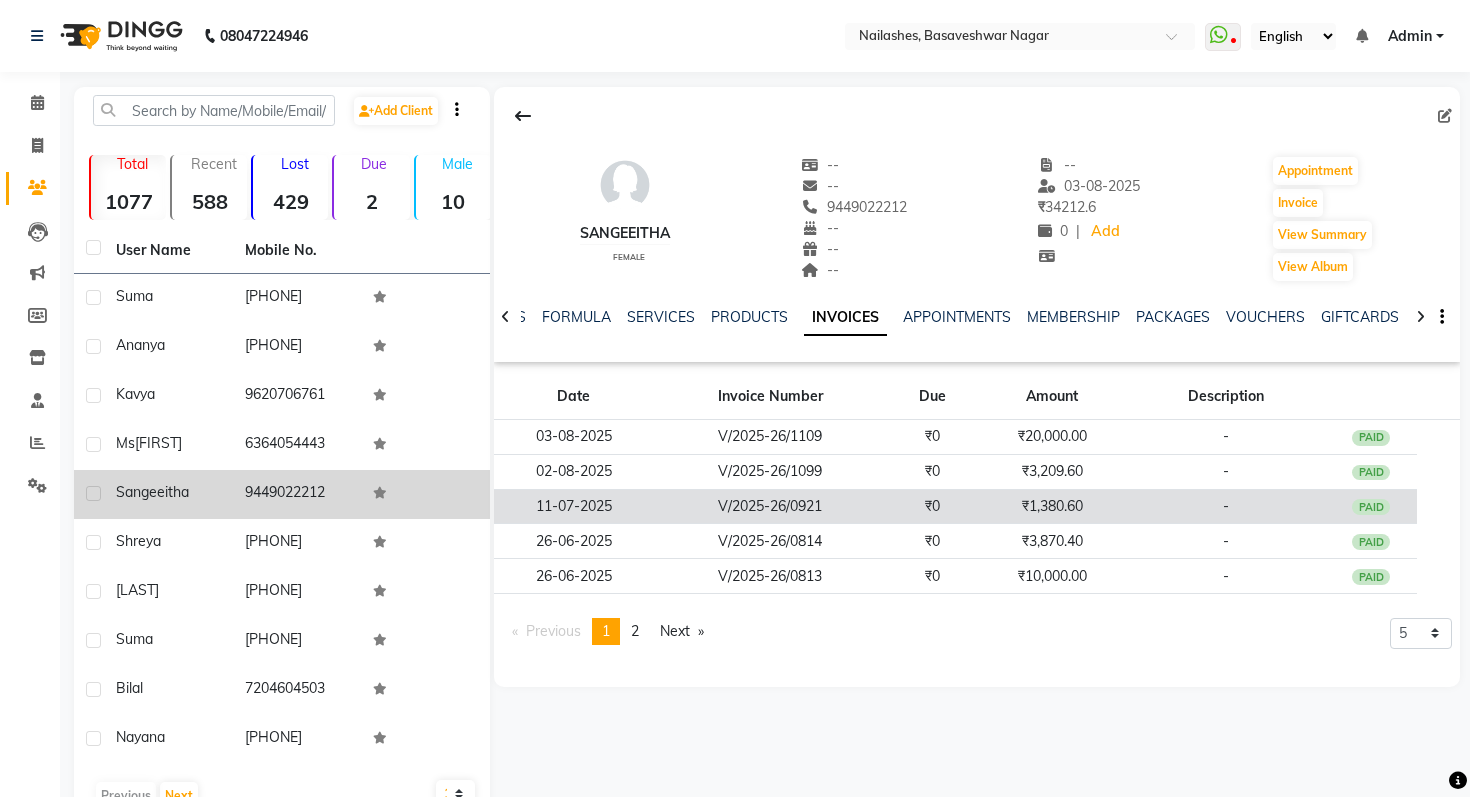 click on "V/2025-26/0921" 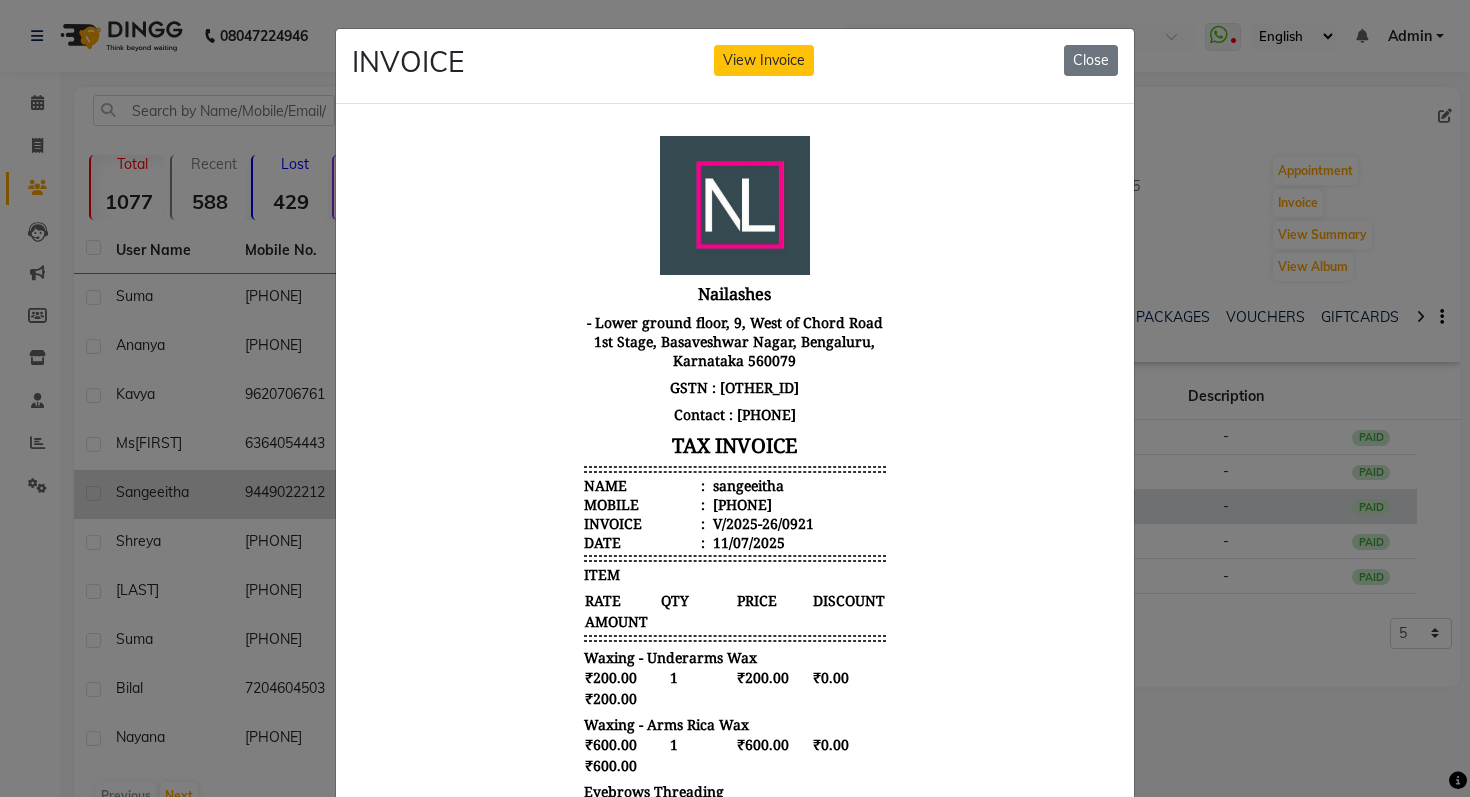scroll, scrollTop: 16, scrollLeft: 0, axis: vertical 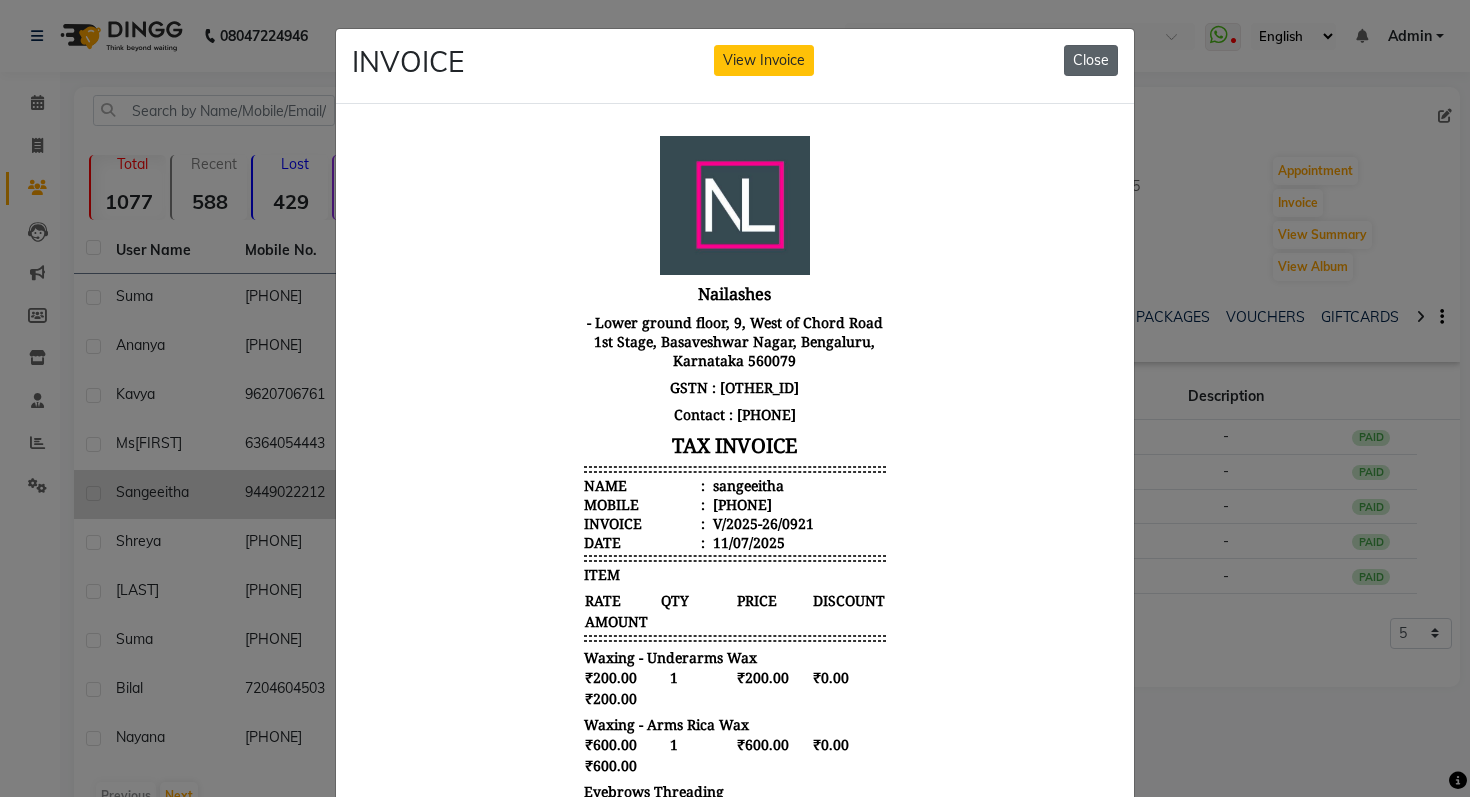 click on "Close" 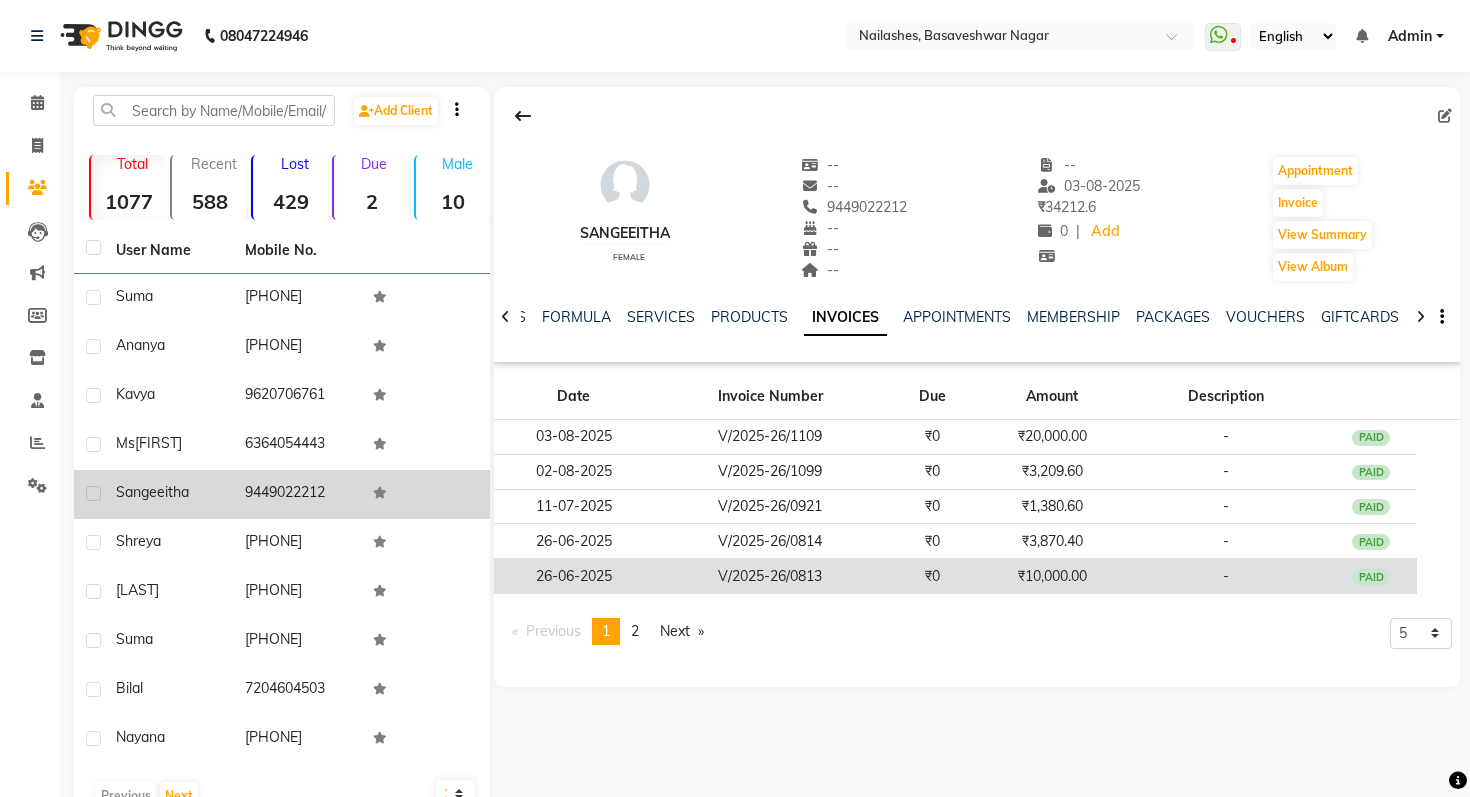 click on "₹10,000.00" 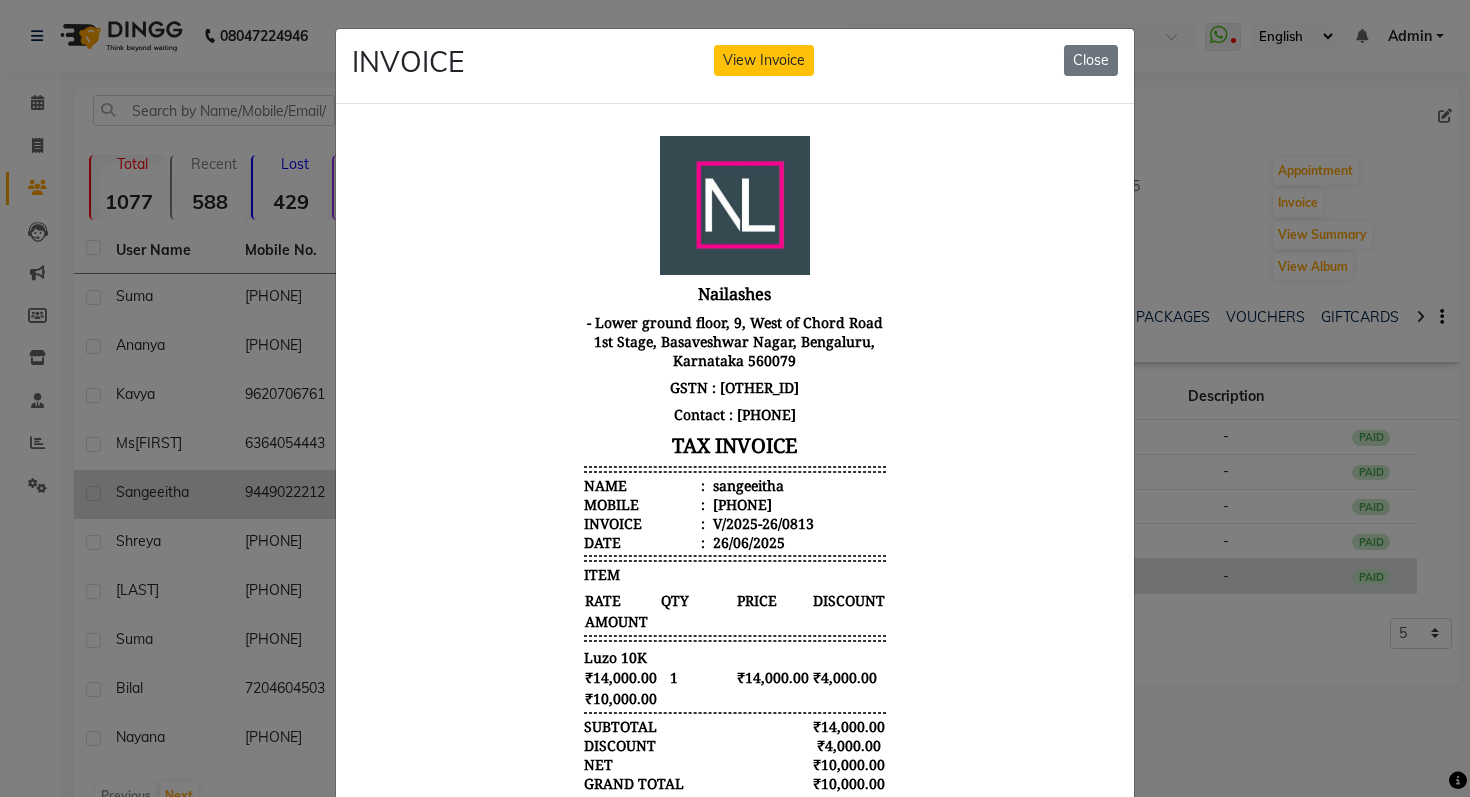 scroll, scrollTop: 16, scrollLeft: 0, axis: vertical 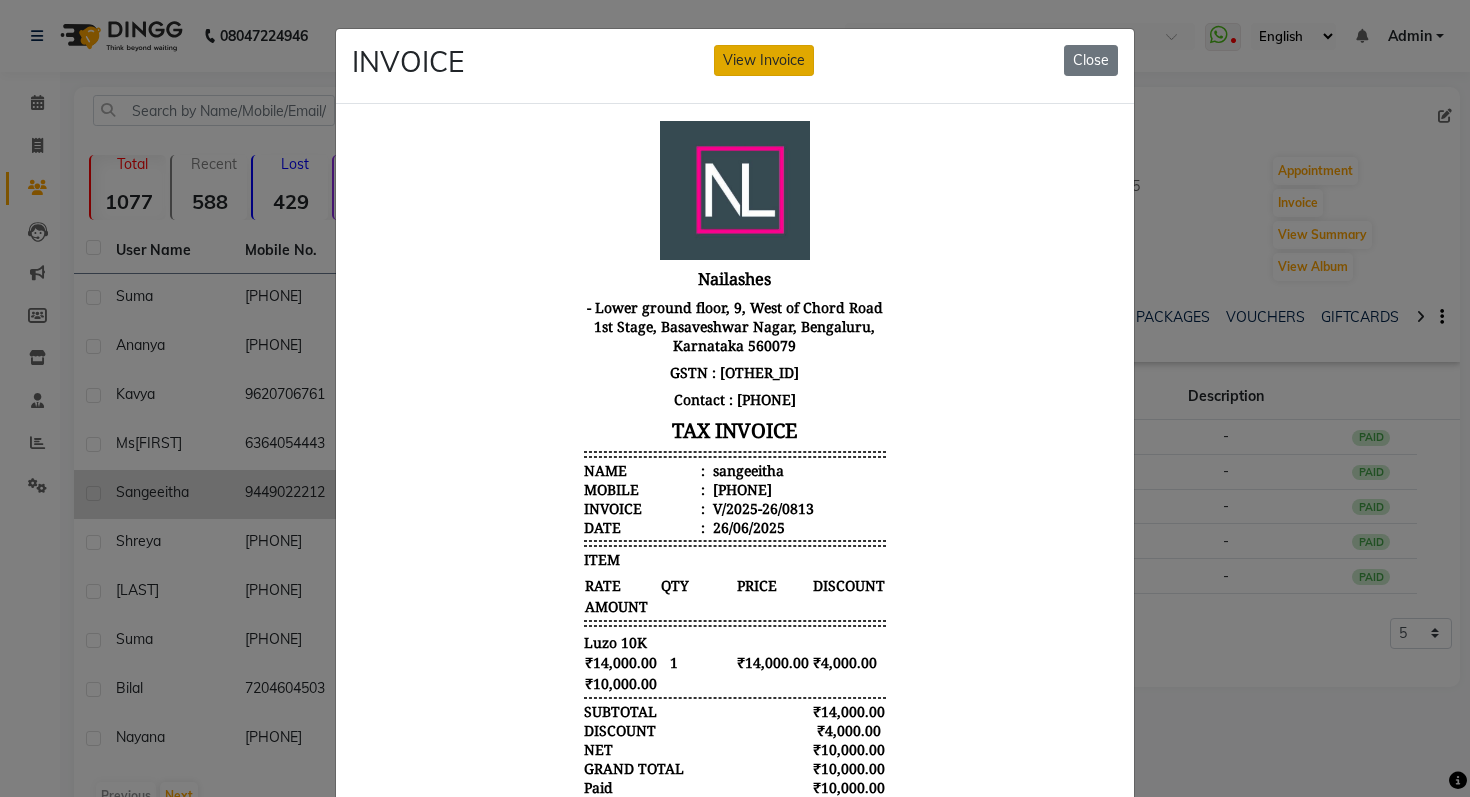 click on "View Invoice" 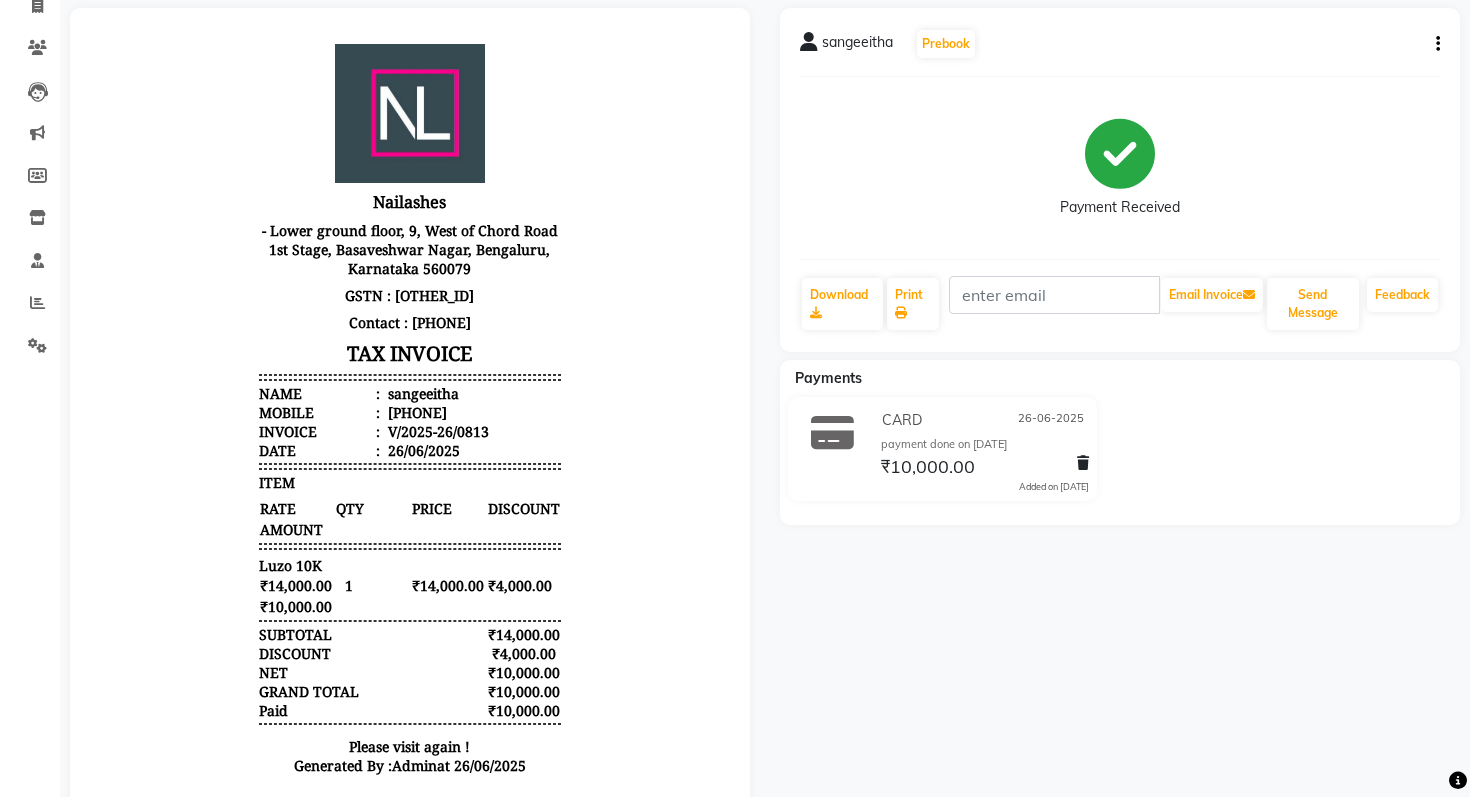 scroll, scrollTop: 134, scrollLeft: 0, axis: vertical 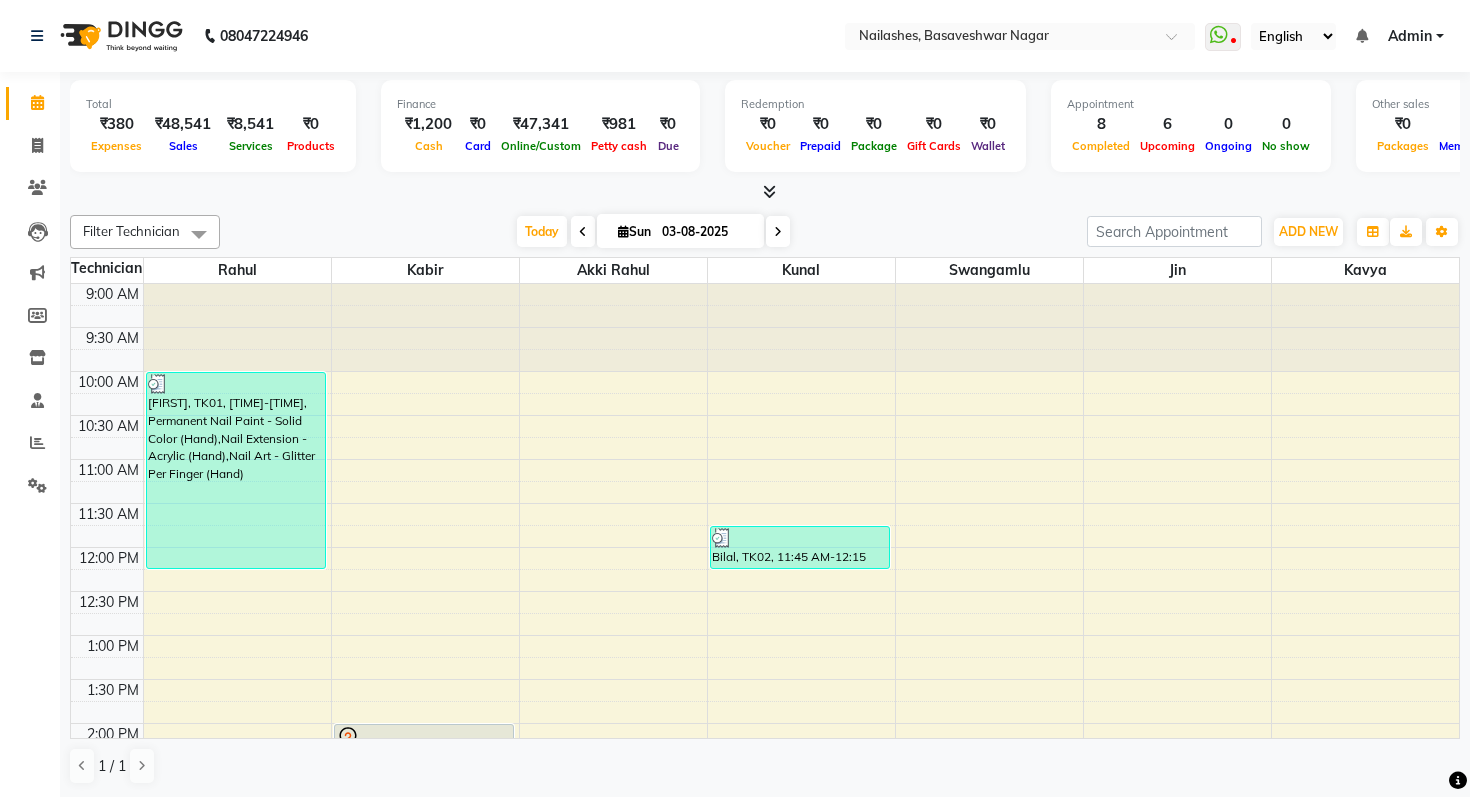 click at bounding box center [769, 191] 